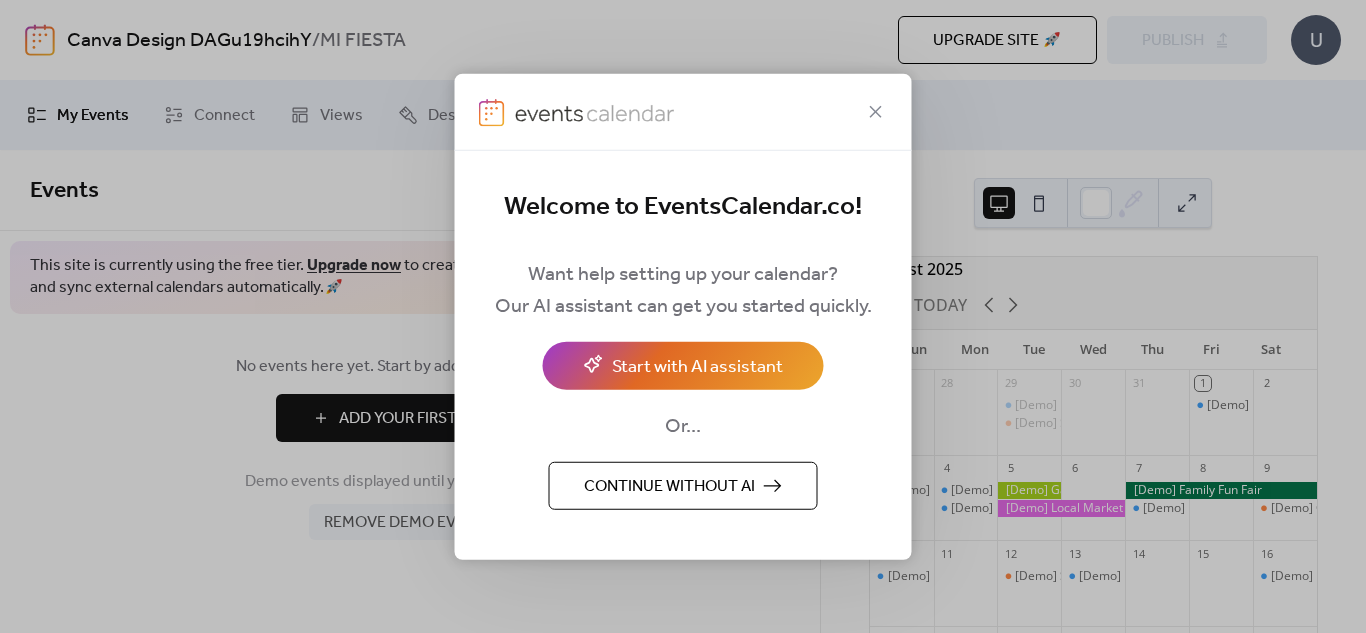 scroll, scrollTop: 0, scrollLeft: 0, axis: both 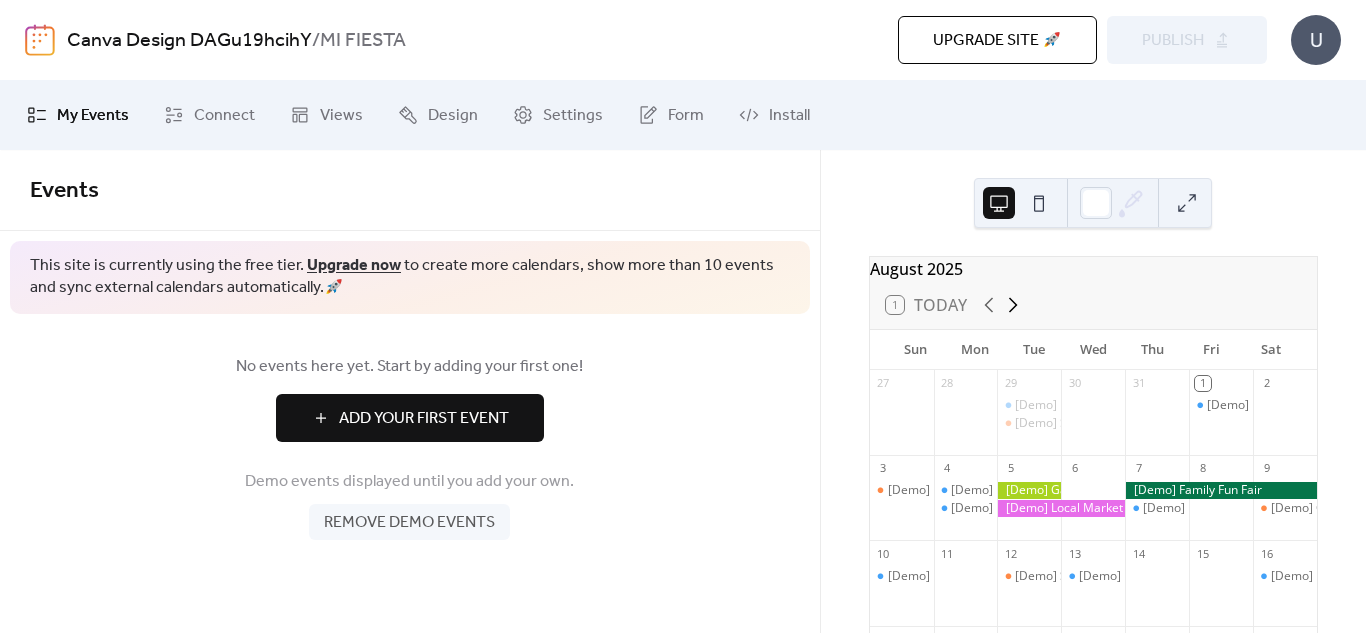 click 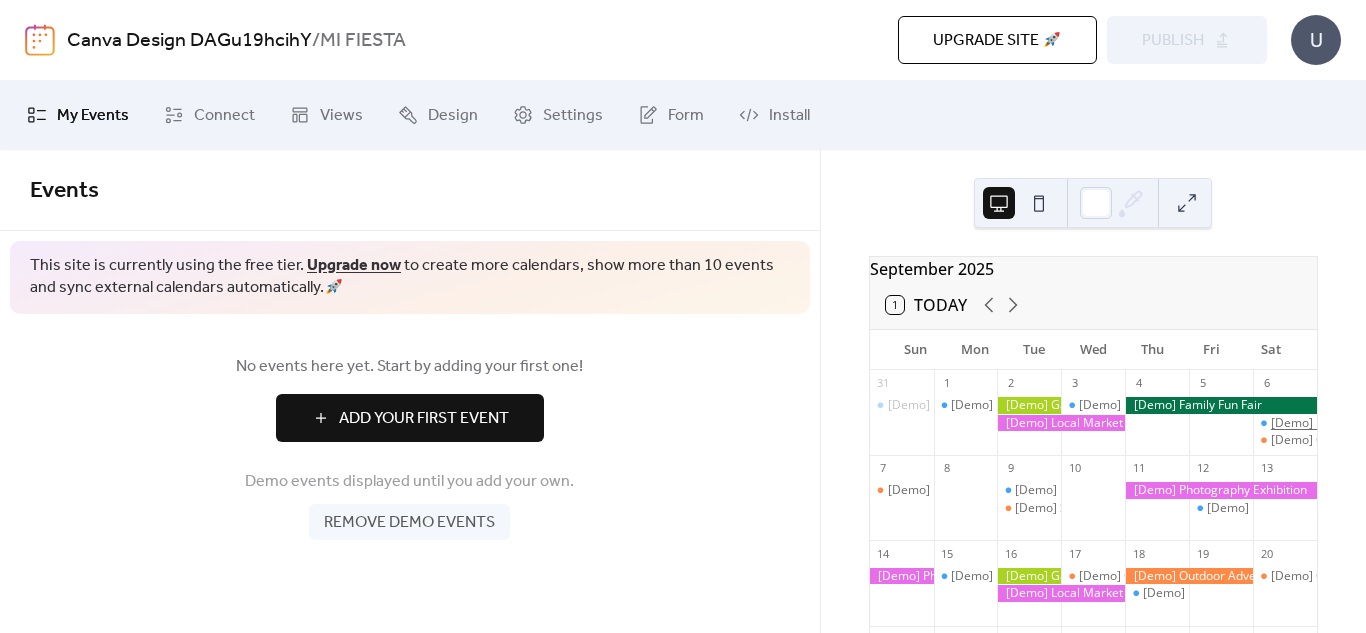 click on "[Demo] Morning Yoga Bliss" at bounding box center (1347, 423) 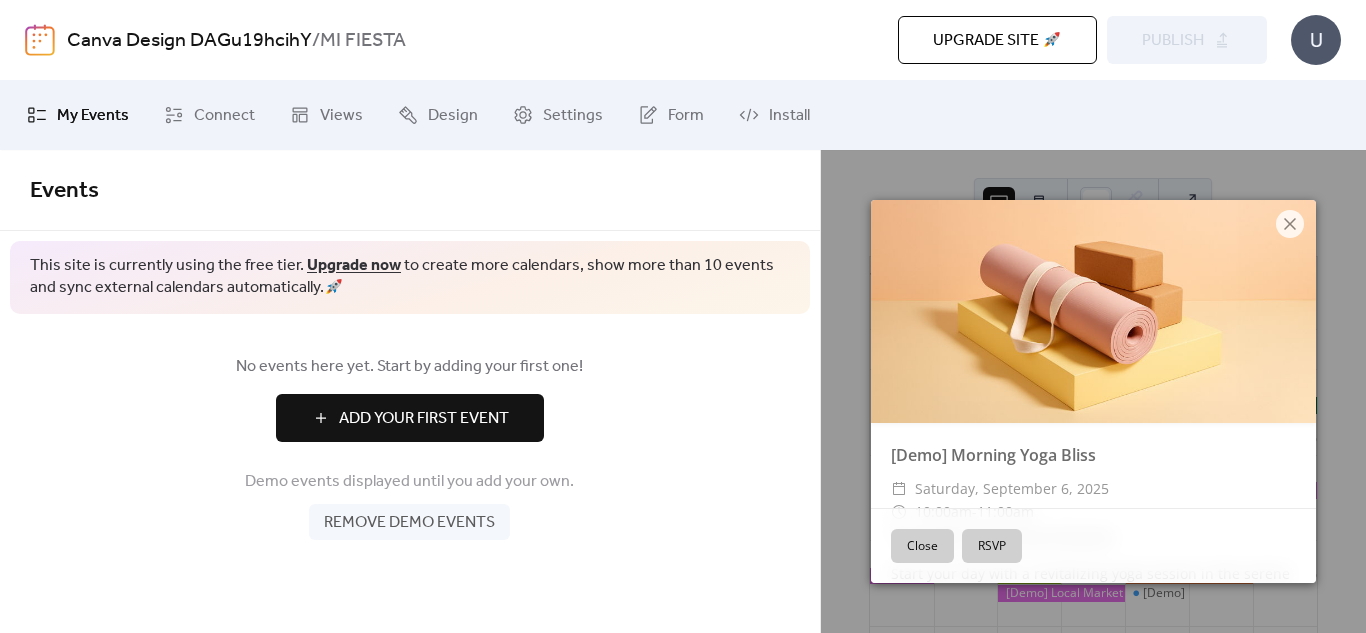 click on "Close" at bounding box center (922, 546) 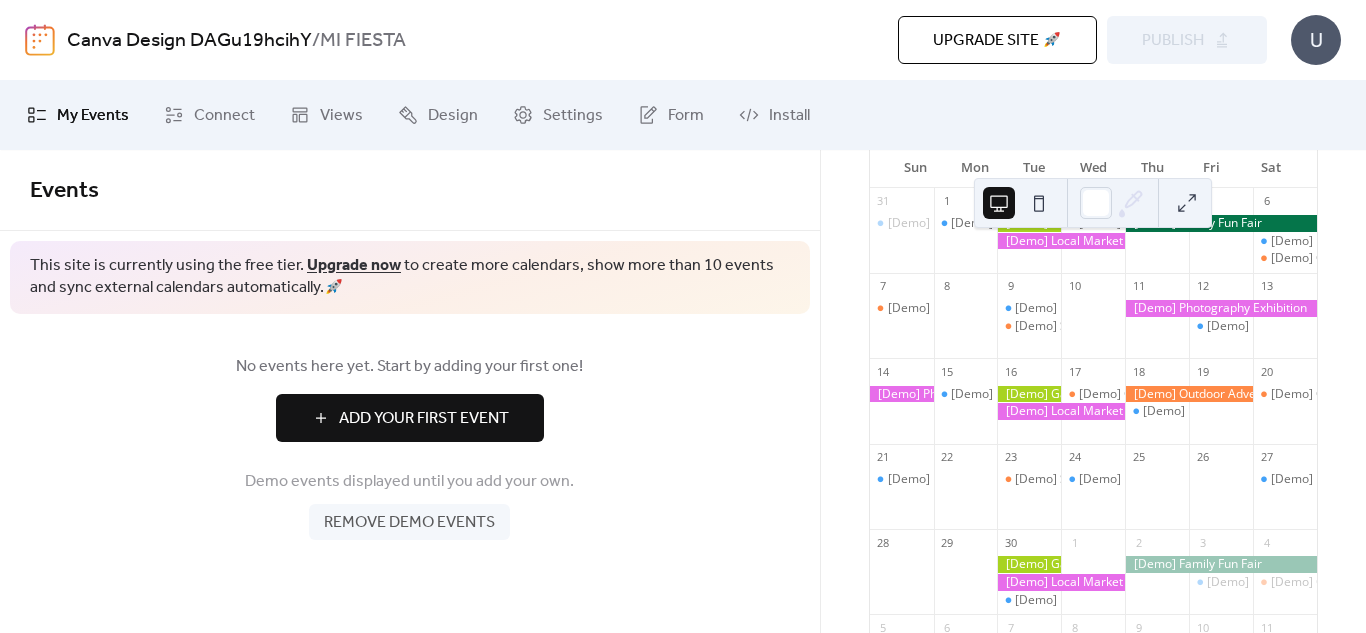 scroll, scrollTop: 116, scrollLeft: 0, axis: vertical 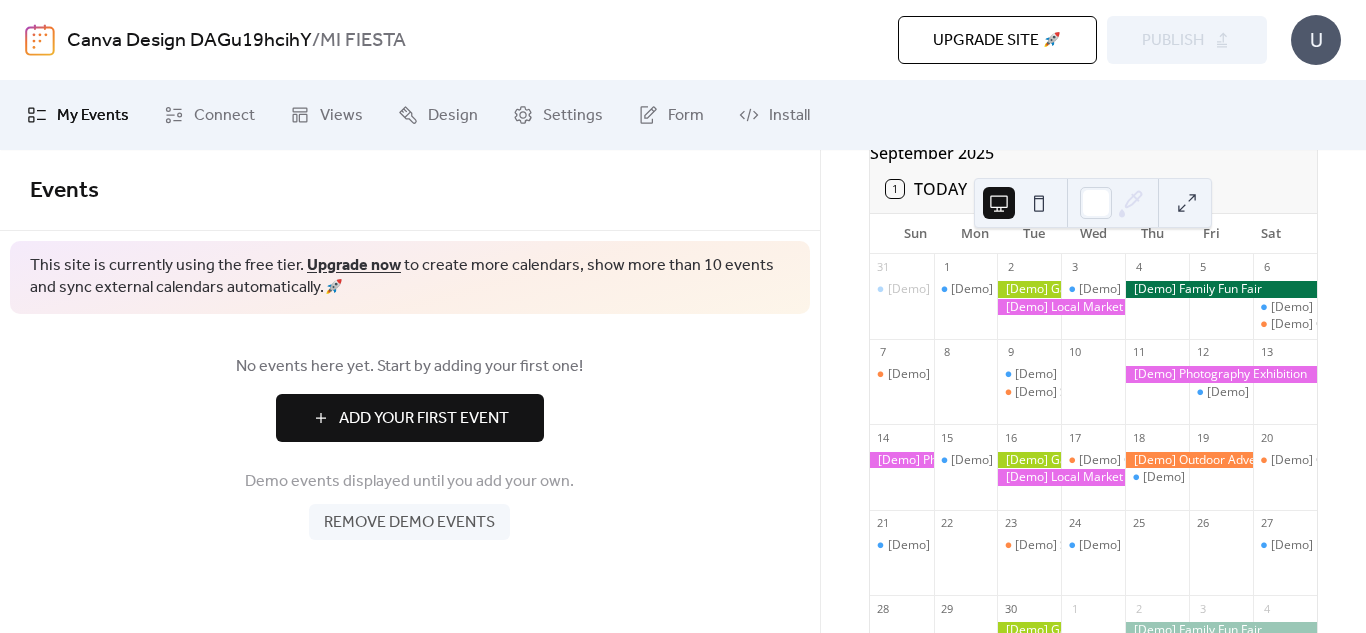click on "Add Your First Event" at bounding box center [424, 419] 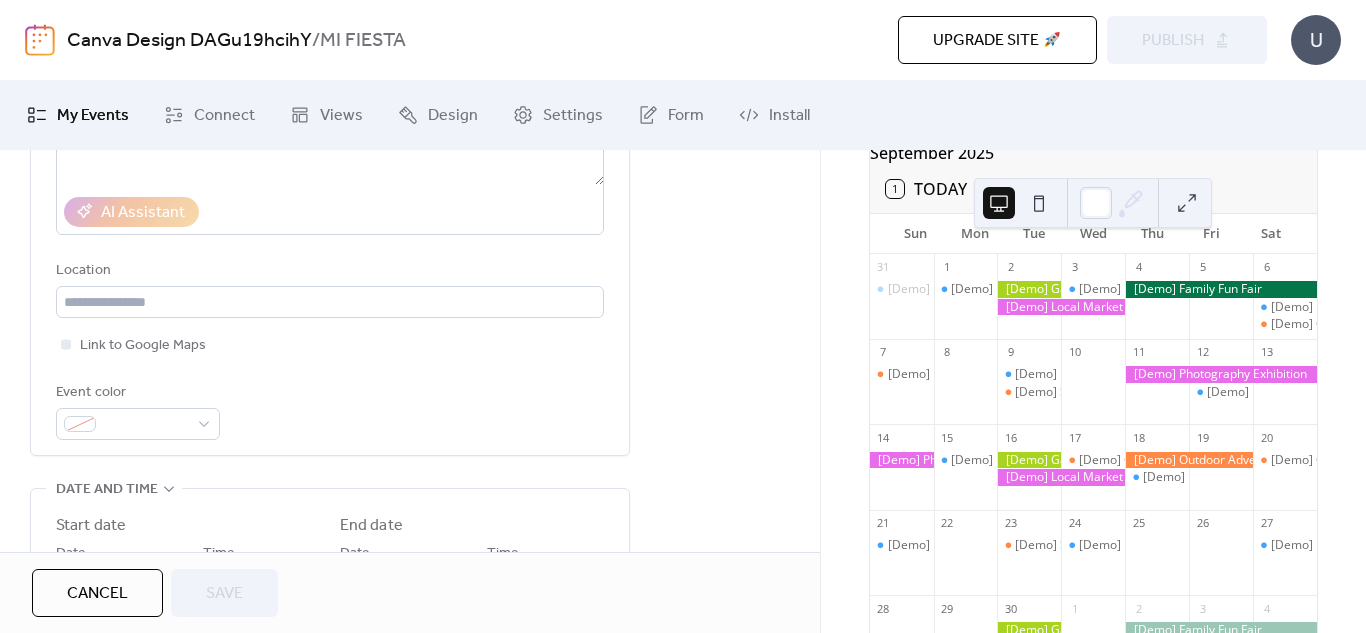 scroll, scrollTop: 431, scrollLeft: 0, axis: vertical 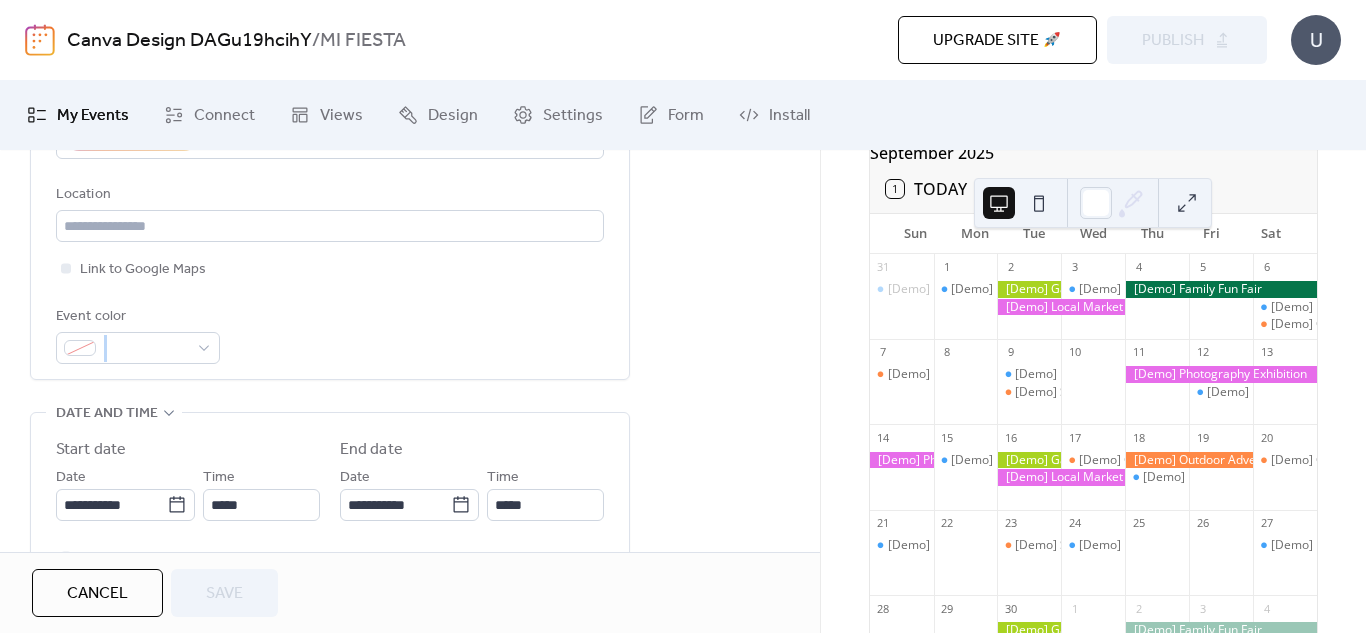 drag, startPoint x: 813, startPoint y: 382, endPoint x: 819, endPoint y: 332, distance: 50.358715 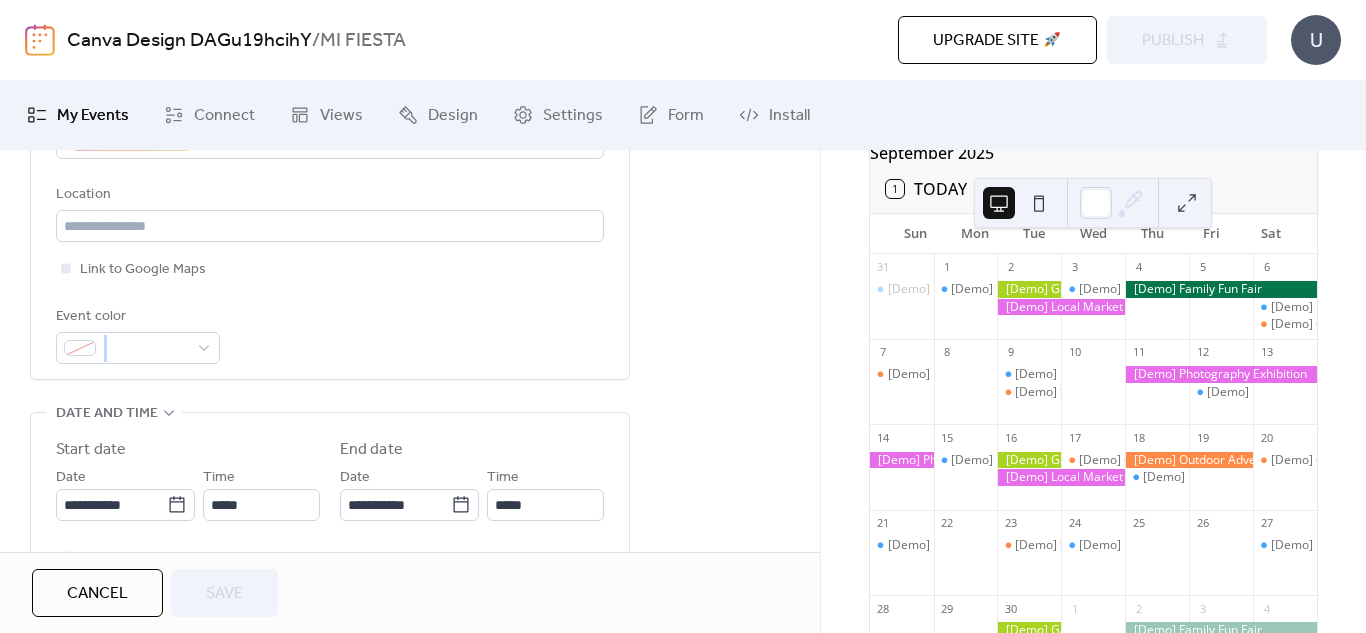 click on "**********" at bounding box center [410, 351] 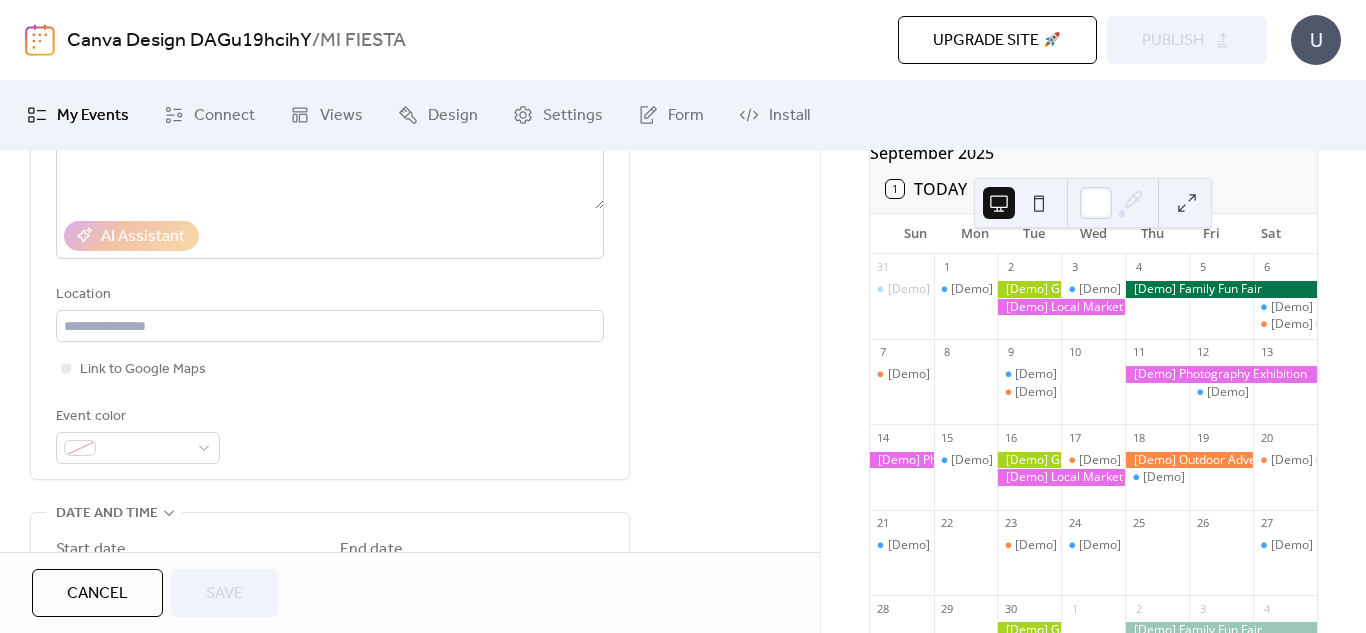 scroll, scrollTop: 328, scrollLeft: 0, axis: vertical 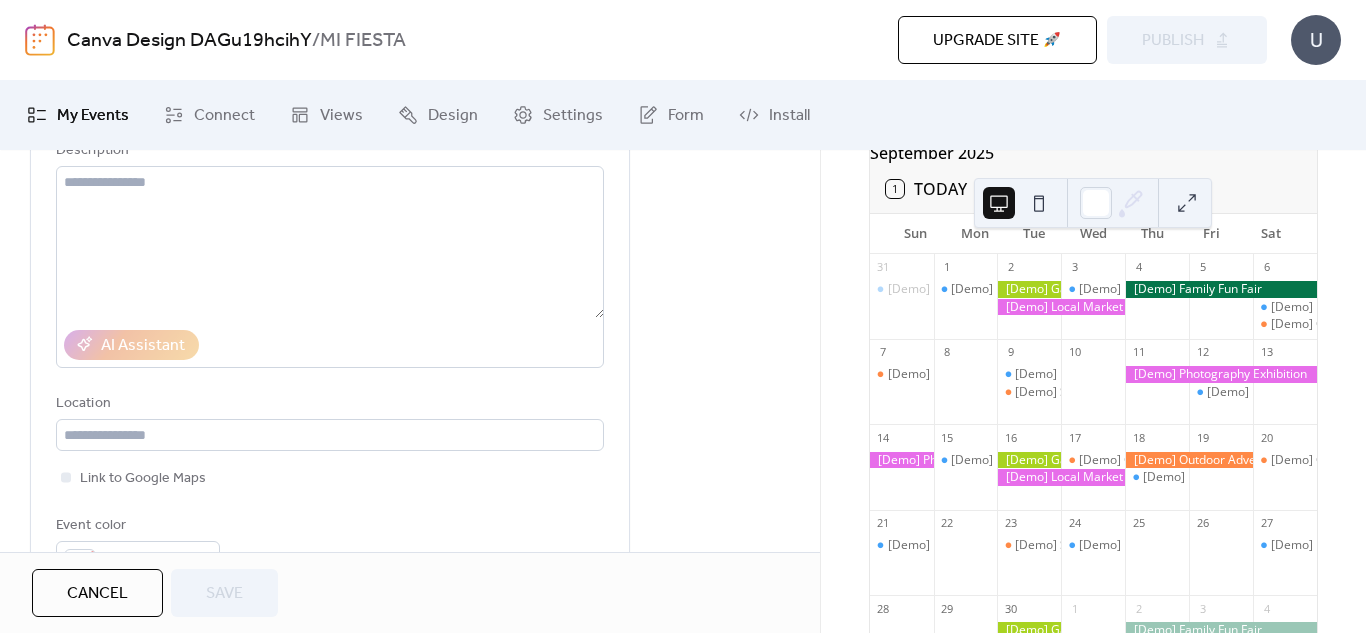 click on "September 2025 1 Today Sun Mon Tue Wed Thu Fri Sat 31 [Demo] Morning Yoga Bliss 1 [Demo] Fitness Bootcamp 2 3 [Demo] Morning Yoga Bliss 4 5 6 [Demo] Morning Yoga Bliss [Demo] Open Mic Night 7 [Demo] Book Club Gathering 8 9 [Demo] Morning Yoga Bliss [Demo] Seniors' Social Tea 10 11 12 [Demo] Morning Yoga Bliss 13 14 15 [Demo] Morning Yoga Bliss 16 17 [Demo] Culinary Cooking Class 18 [Demo] Morning Yoga Bliss 19 20 [Demo] Open Mic Night 21 [Demo] Morning Yoga Bliss 22 23 [Demo] Seniors' Social Tea 24 [Demo] Morning Yoga Bliss 25 26 27 [Demo] Morning Yoga Bliss 28 29 30 [Demo] Morning Yoga Bliss 1 2 3 [Demo] Morning Yoga Bliss 4 [Demo] Open Mic Night 5 [Demo] Book Club Gathering 6 [Demo] Fitness Bootcamp [Demo] Morning Yoga Bliss 7 [Demo] Seniors' Social Tea 8 9 [Demo] Morning Yoga Bliss 10 11 Powered by   EventsCalendar.co" at bounding box center (1093, 391) 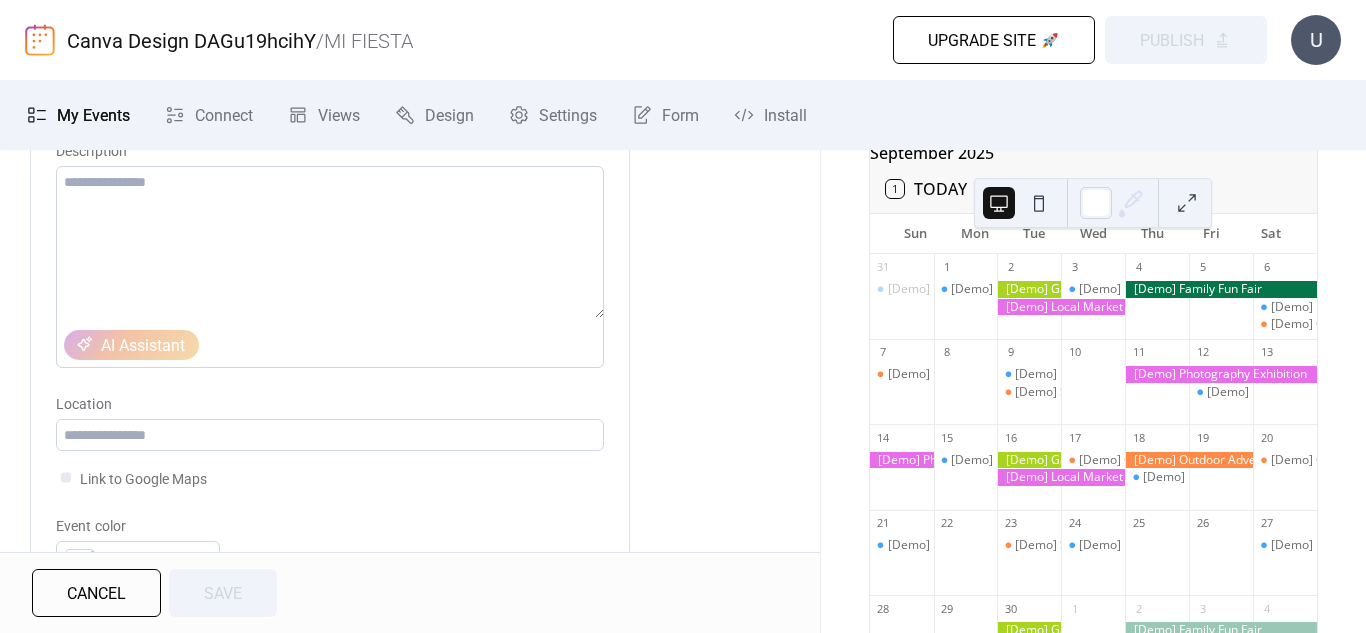 scroll, scrollTop: 227, scrollLeft: 0, axis: vertical 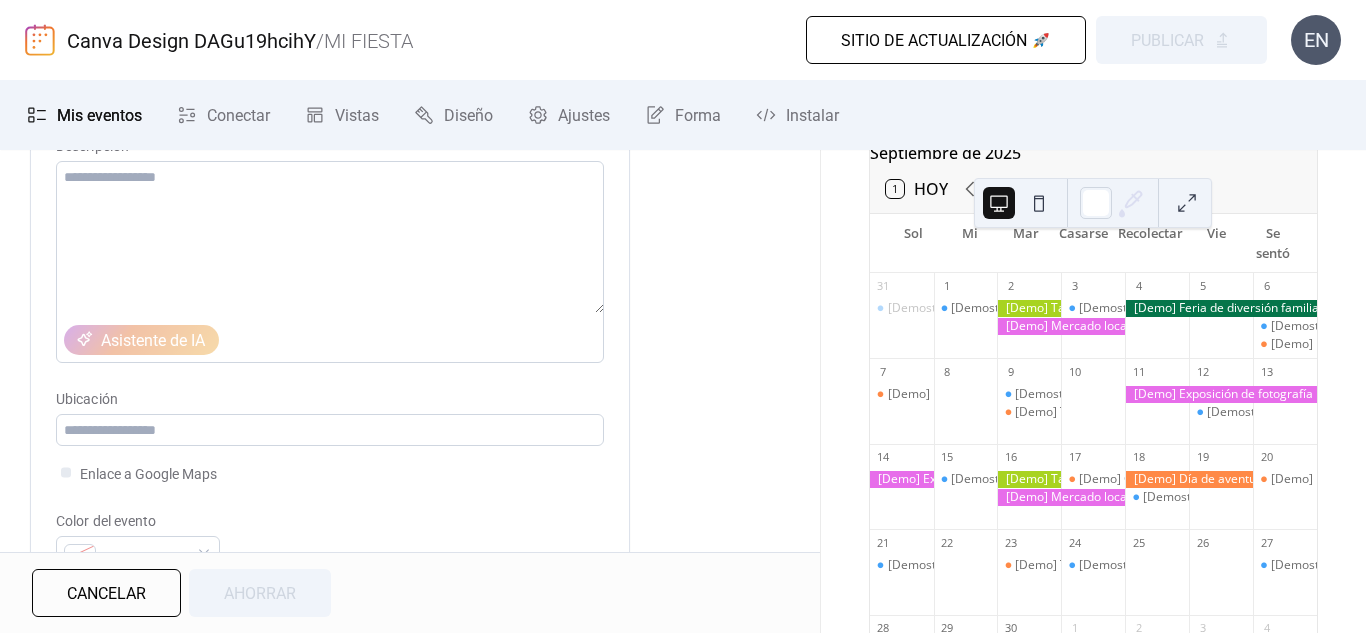 click on "**********" at bounding box center [410, 675] 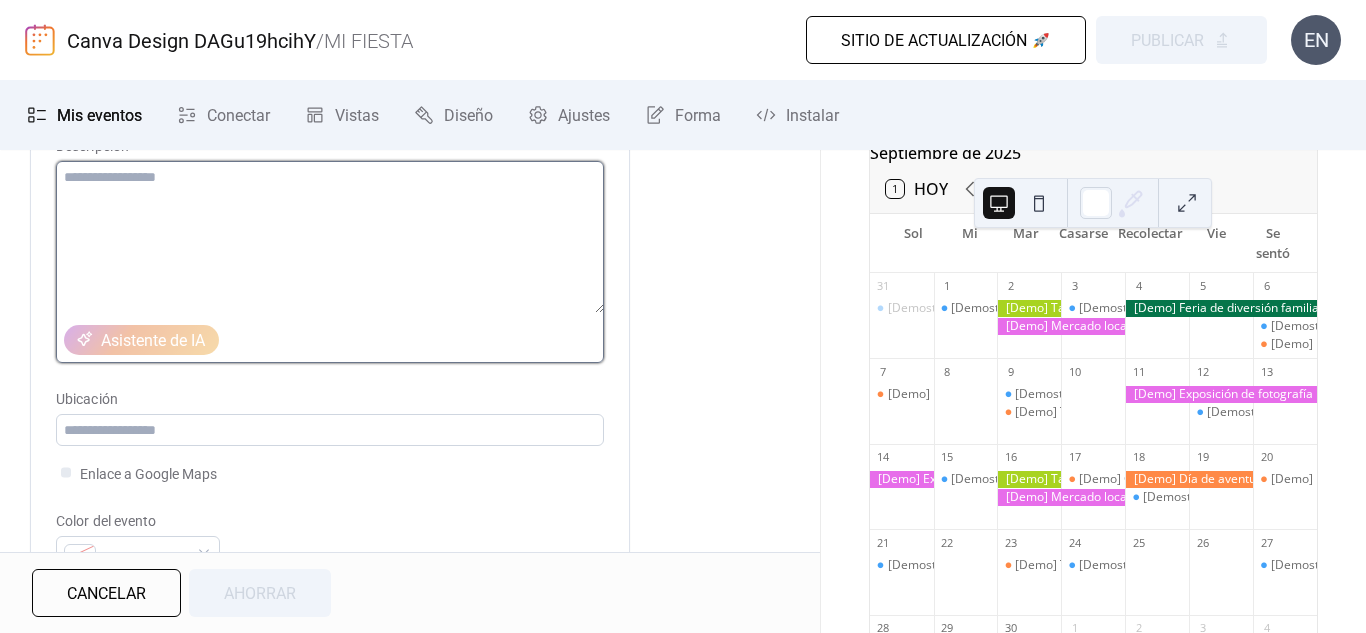 click at bounding box center (330, 237) 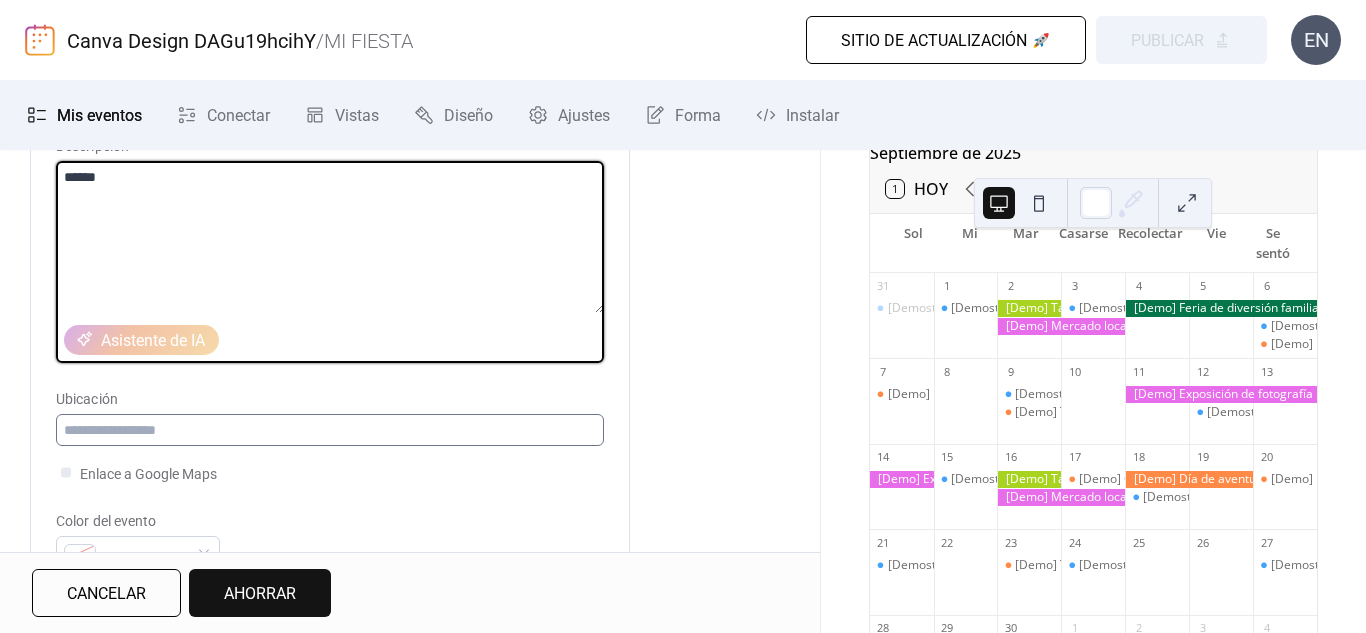 type on "******" 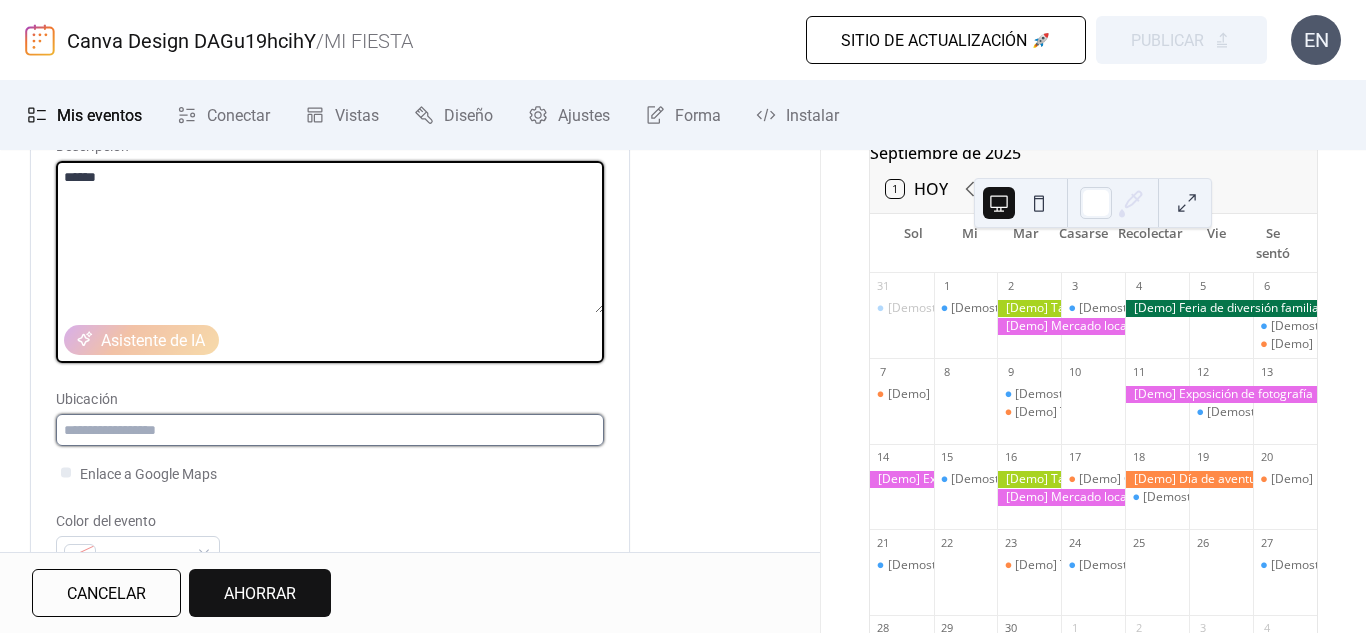 click at bounding box center [330, 430] 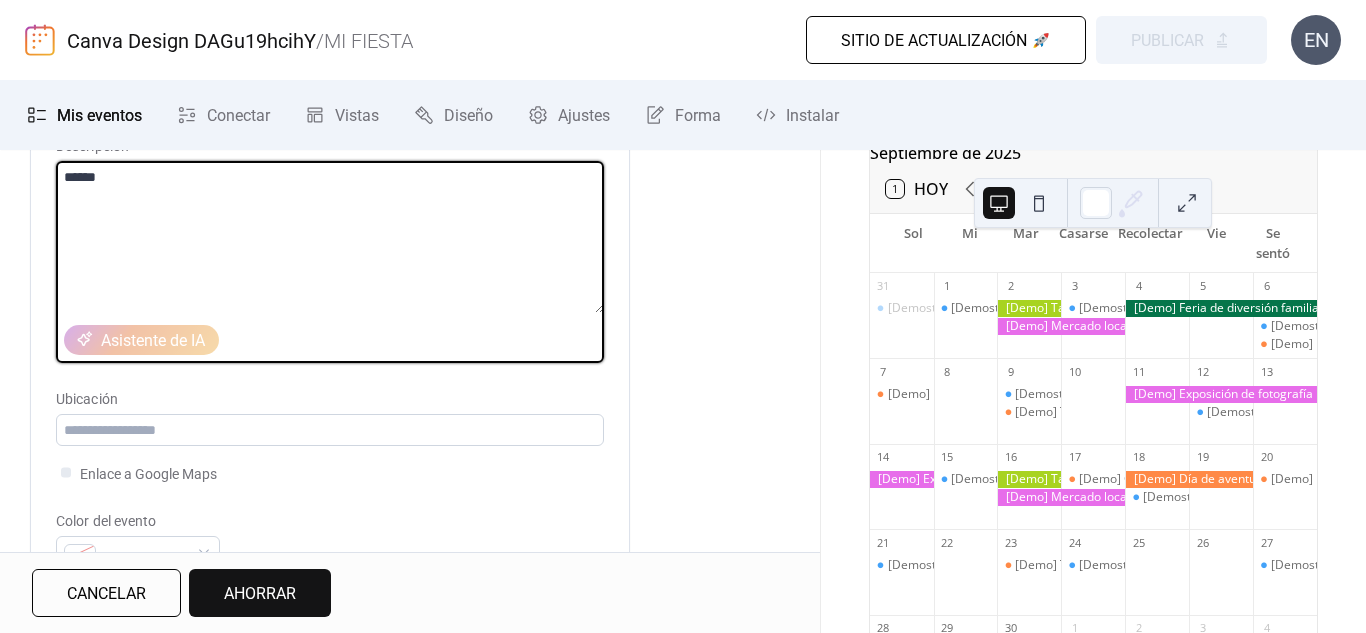 click on "******" at bounding box center [330, 237] 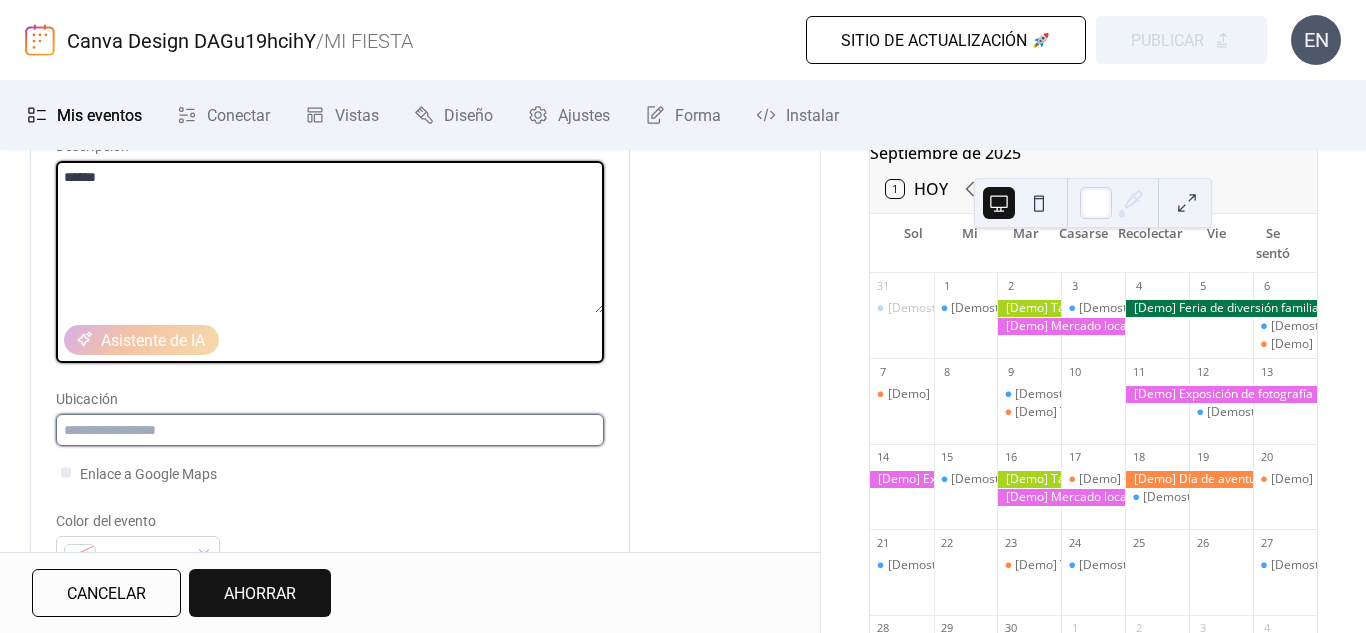 click at bounding box center (330, 430) 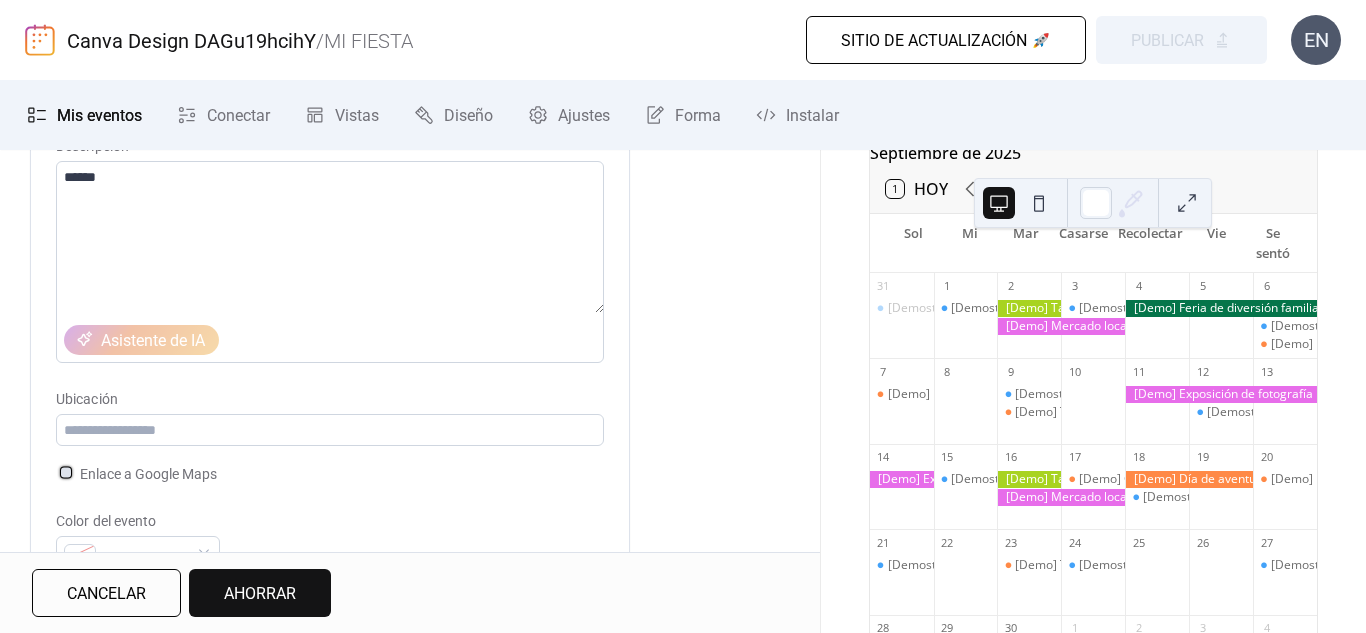 click on "Enlace a Google Maps" at bounding box center [148, 474] 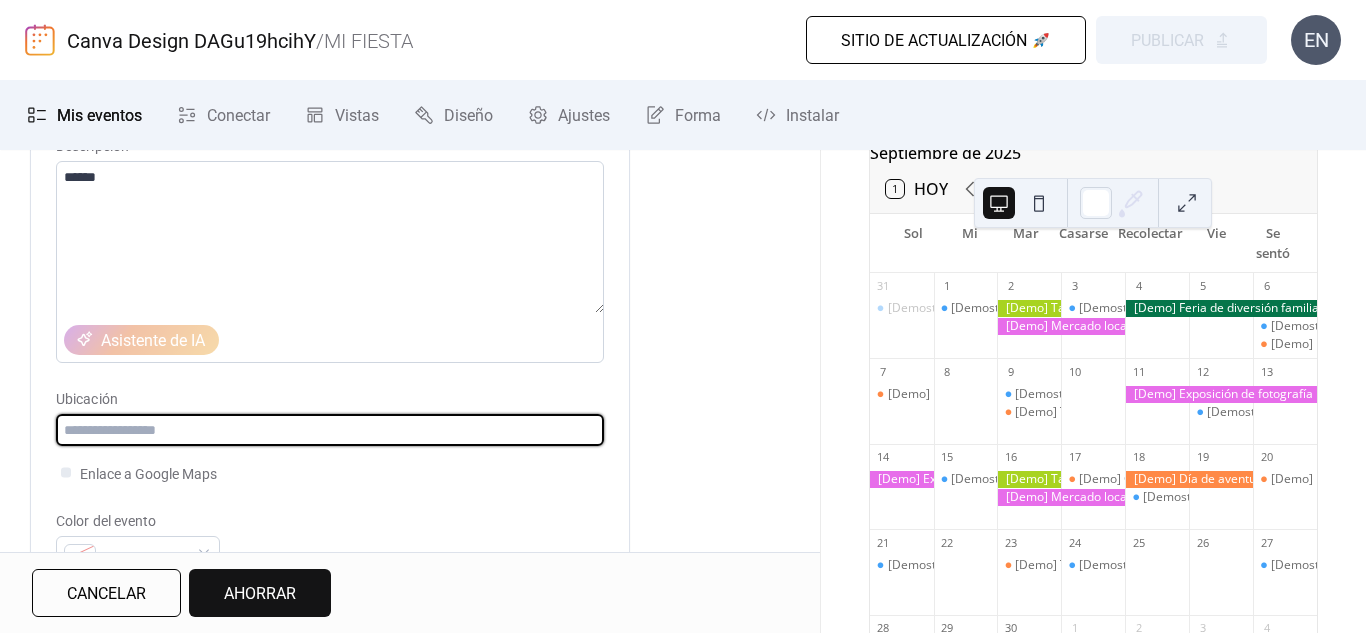 click at bounding box center (330, 430) 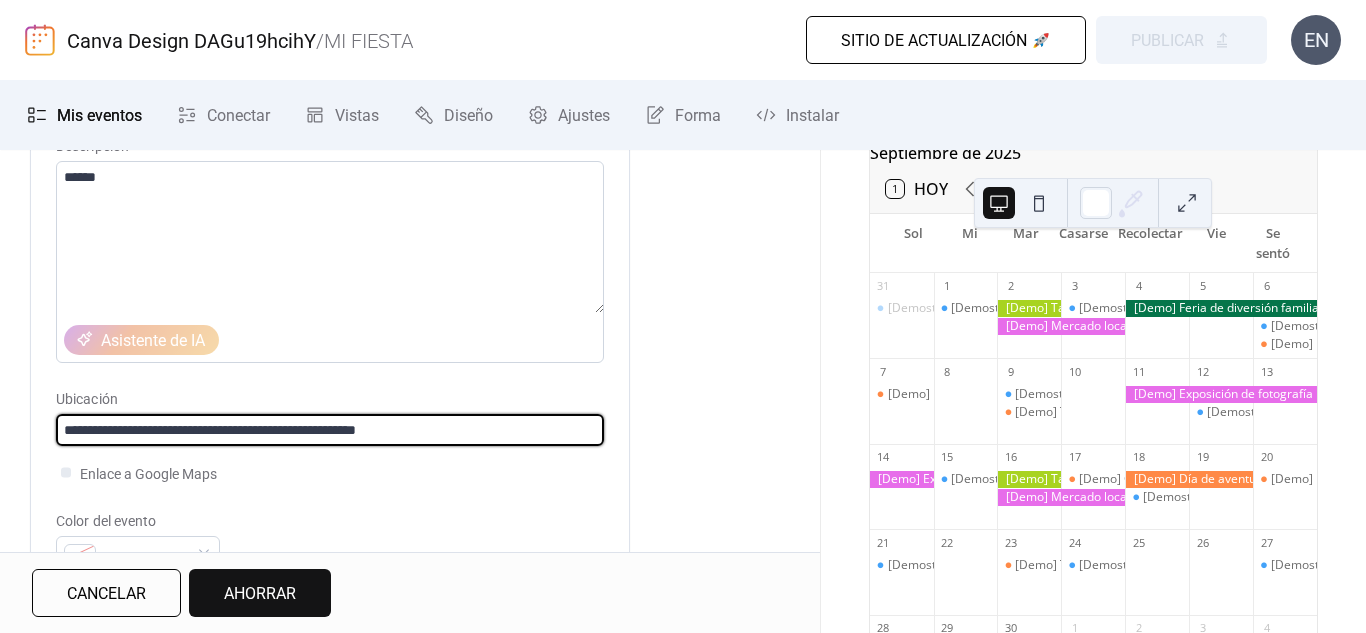 type on "**********" 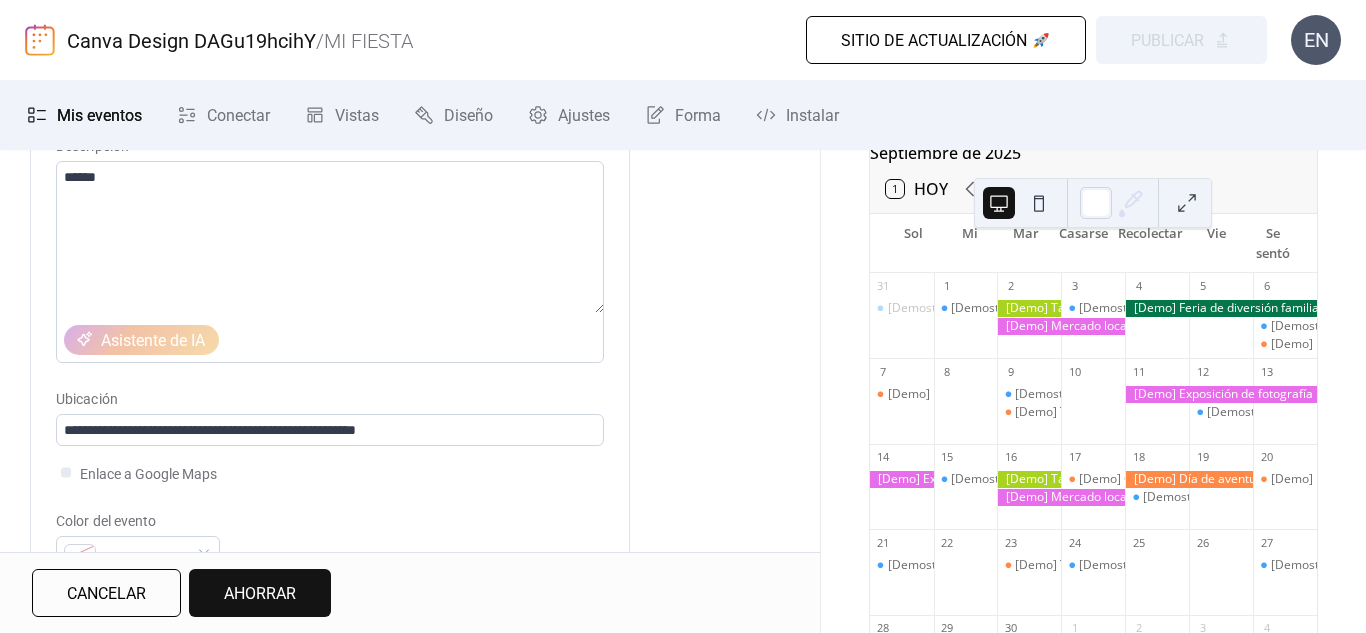 click on "Color del evento" at bounding box center (330, 538) 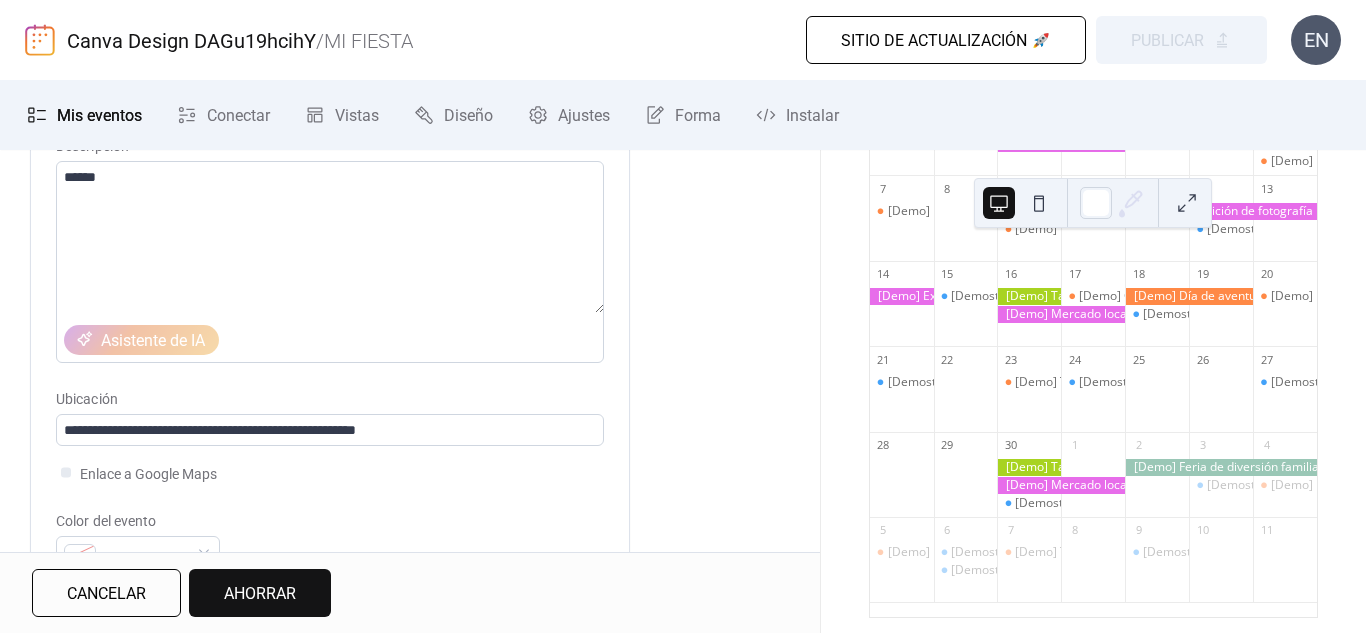 scroll, scrollTop: 302, scrollLeft: 0, axis: vertical 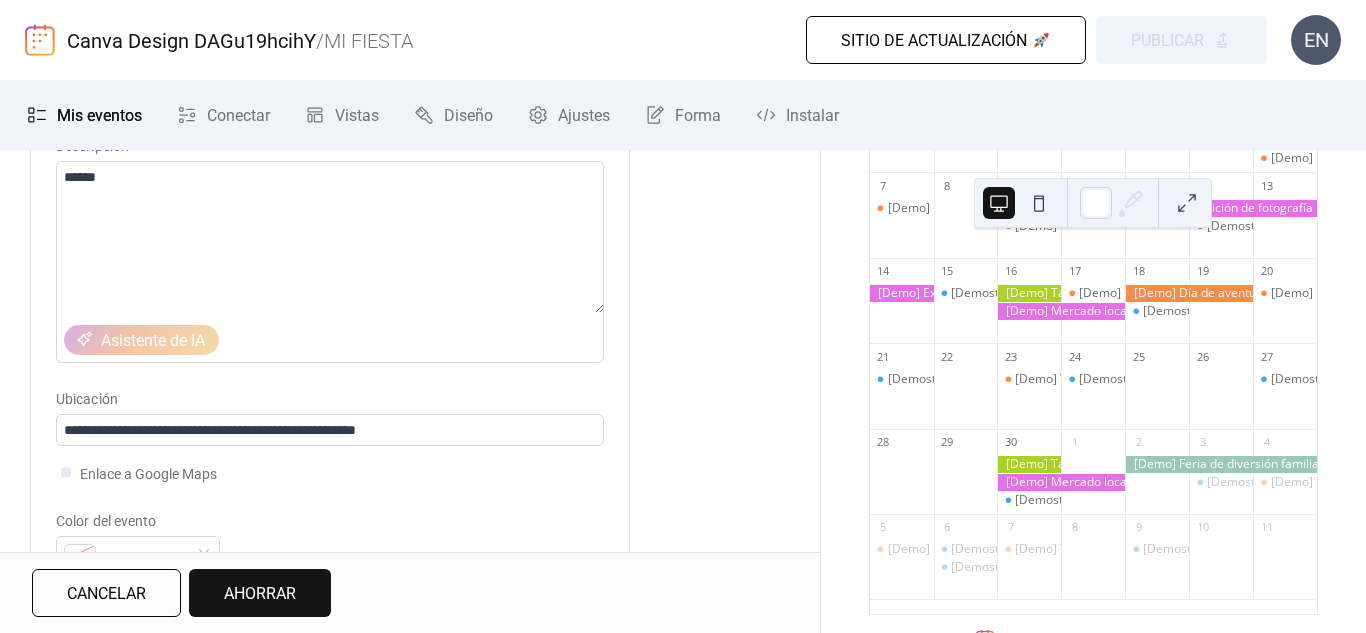 drag, startPoint x: 813, startPoint y: 283, endPoint x: 806, endPoint y: 351, distance: 68.359344 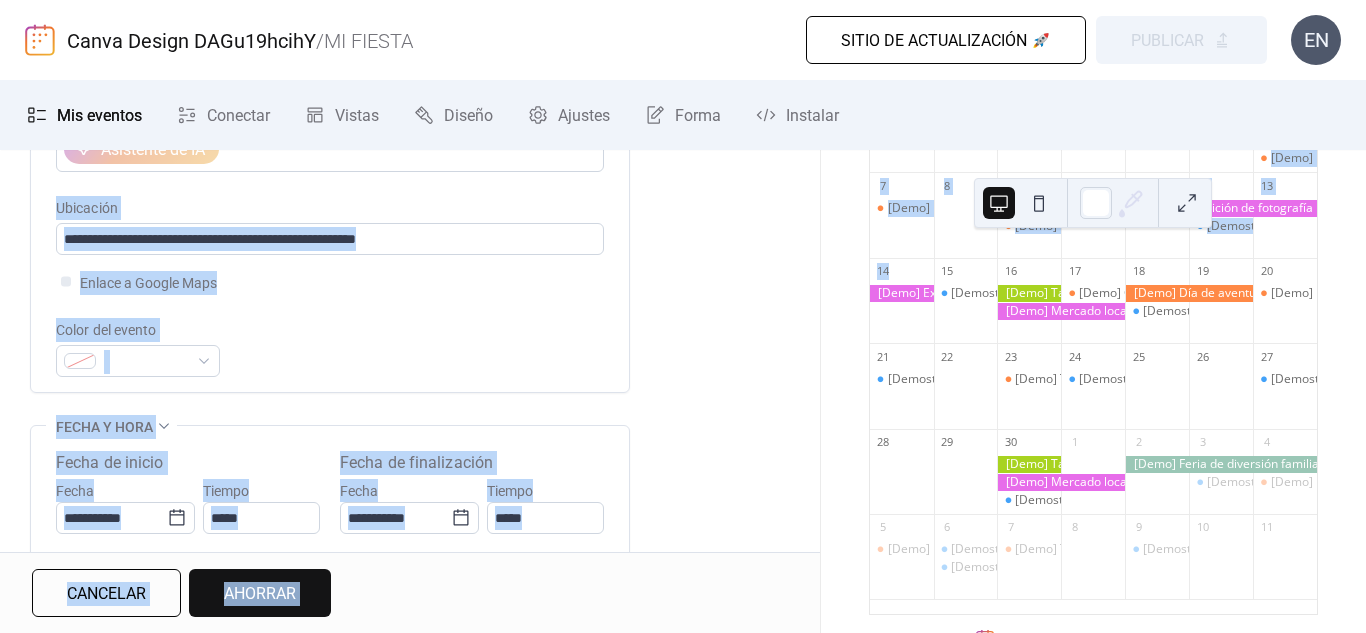 scroll, scrollTop: 362, scrollLeft: 0, axis: vertical 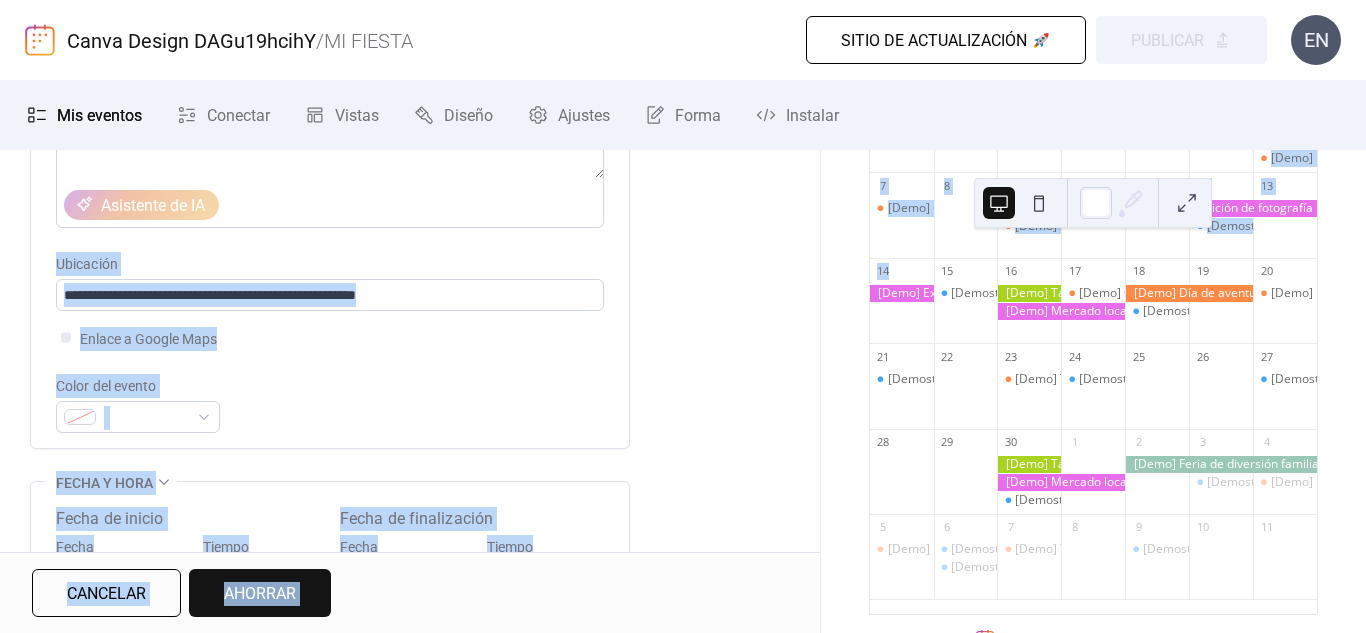 click on "**********" at bounding box center [410, 540] 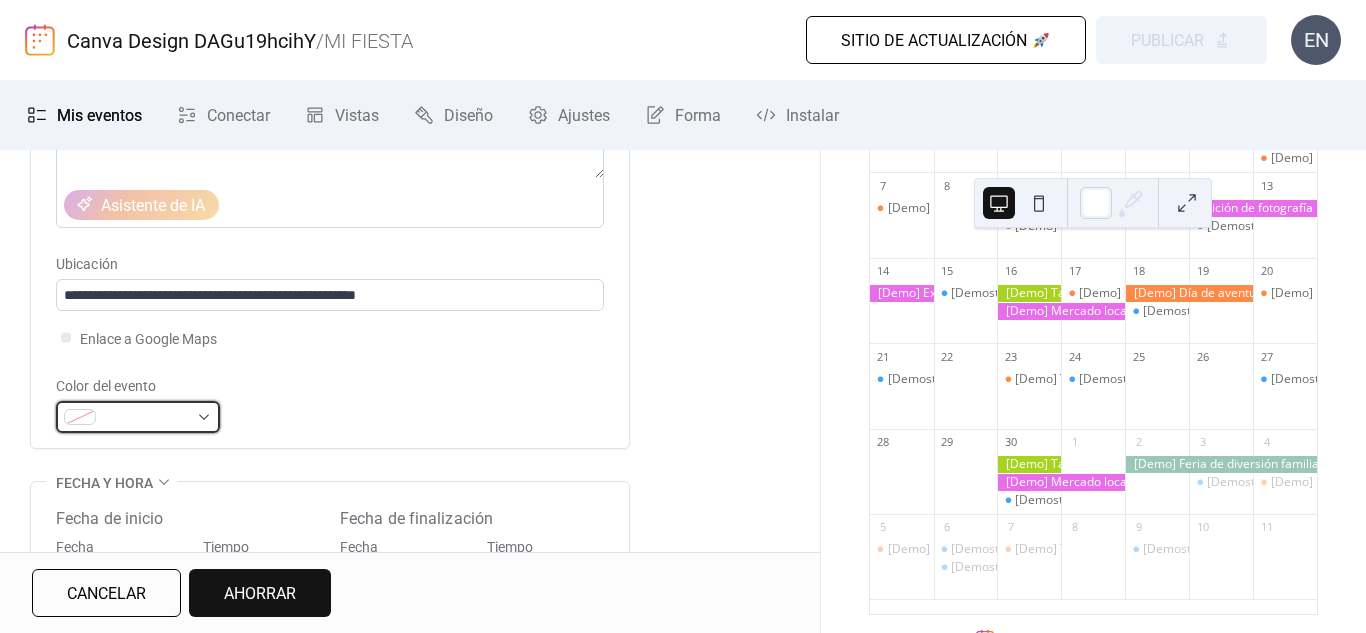 click at bounding box center [138, 417] 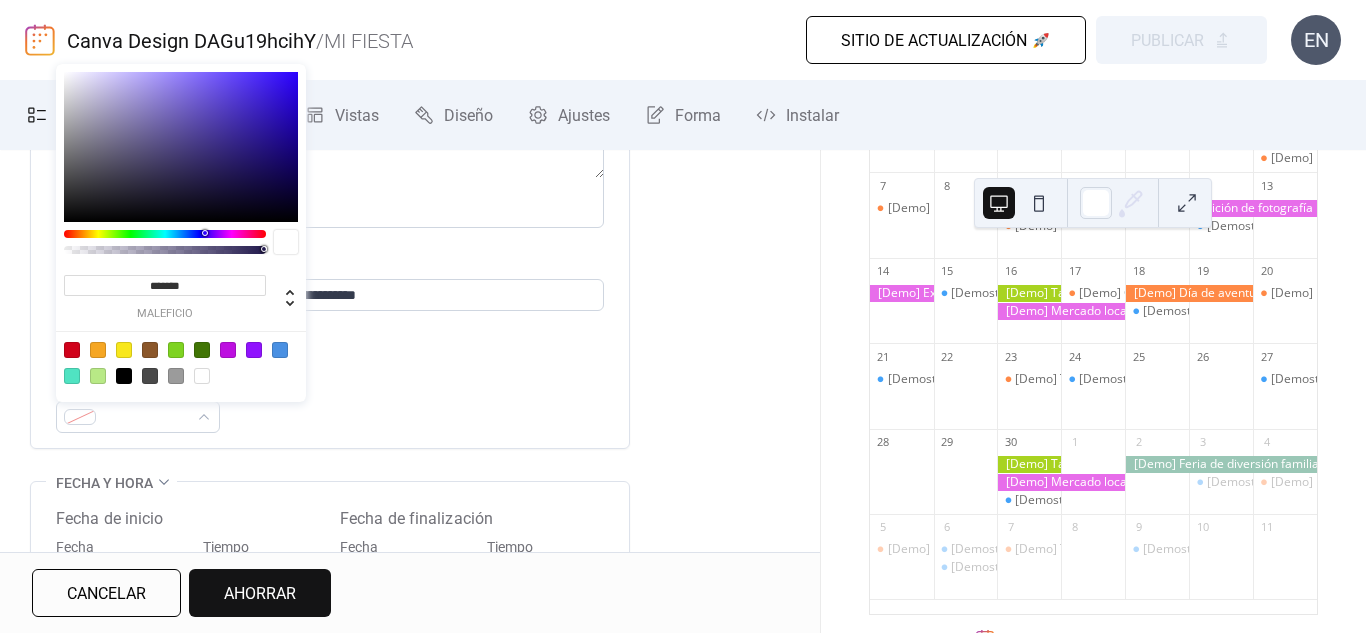 click at bounding box center [165, 234] 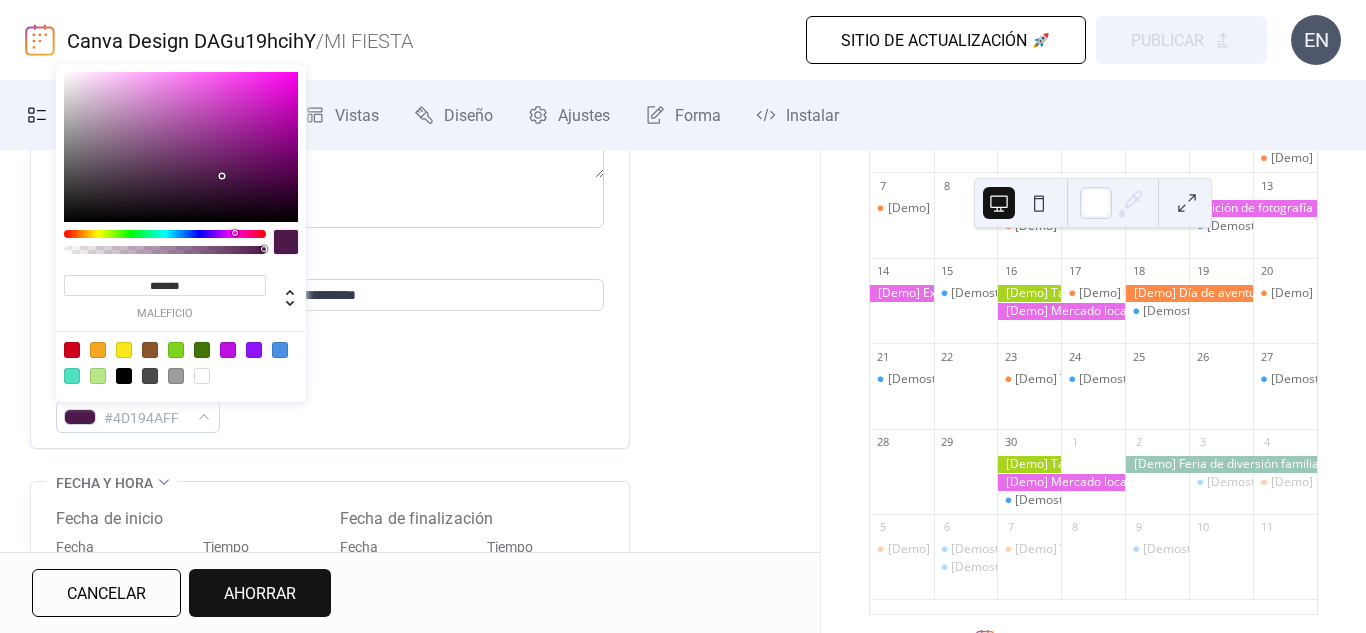 click at bounding box center [181, 147] 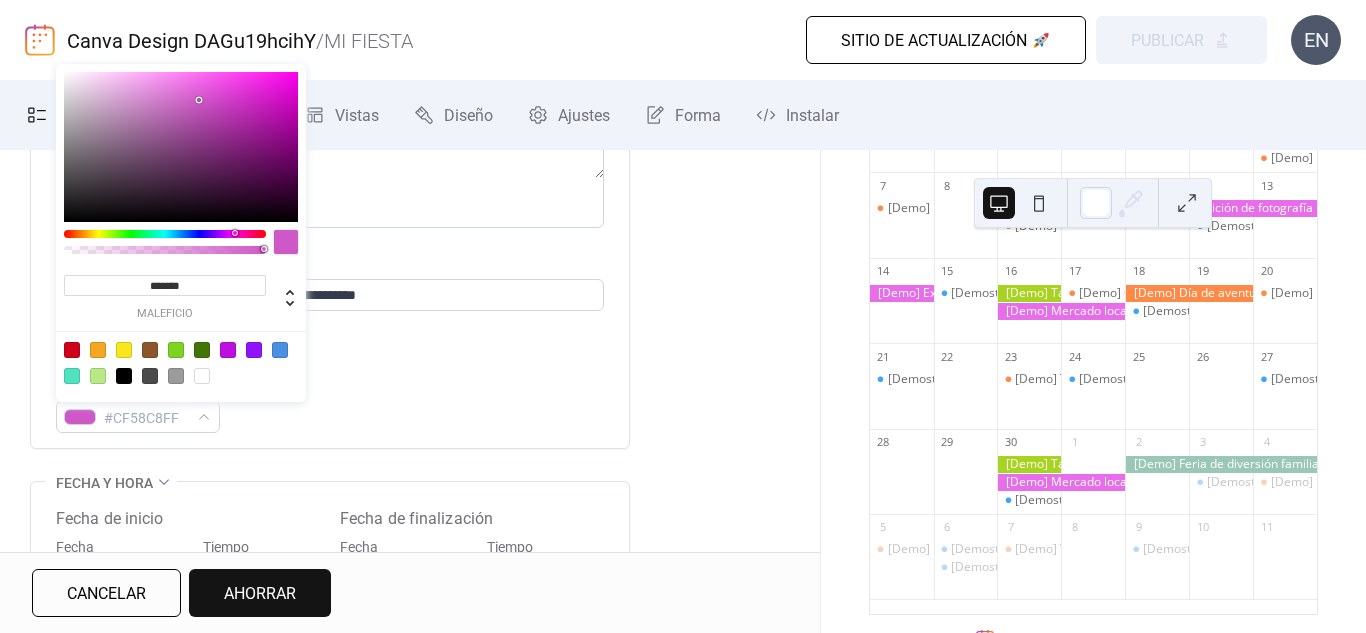 type on "*******" 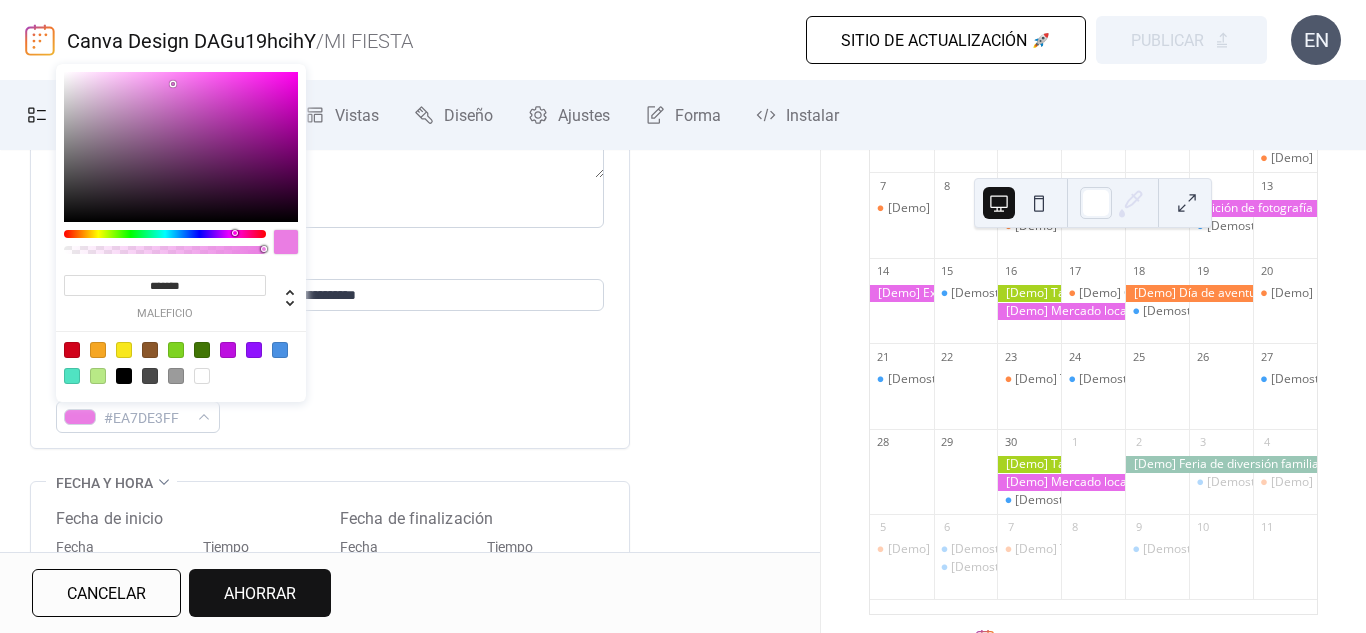 click at bounding box center (181, 147) 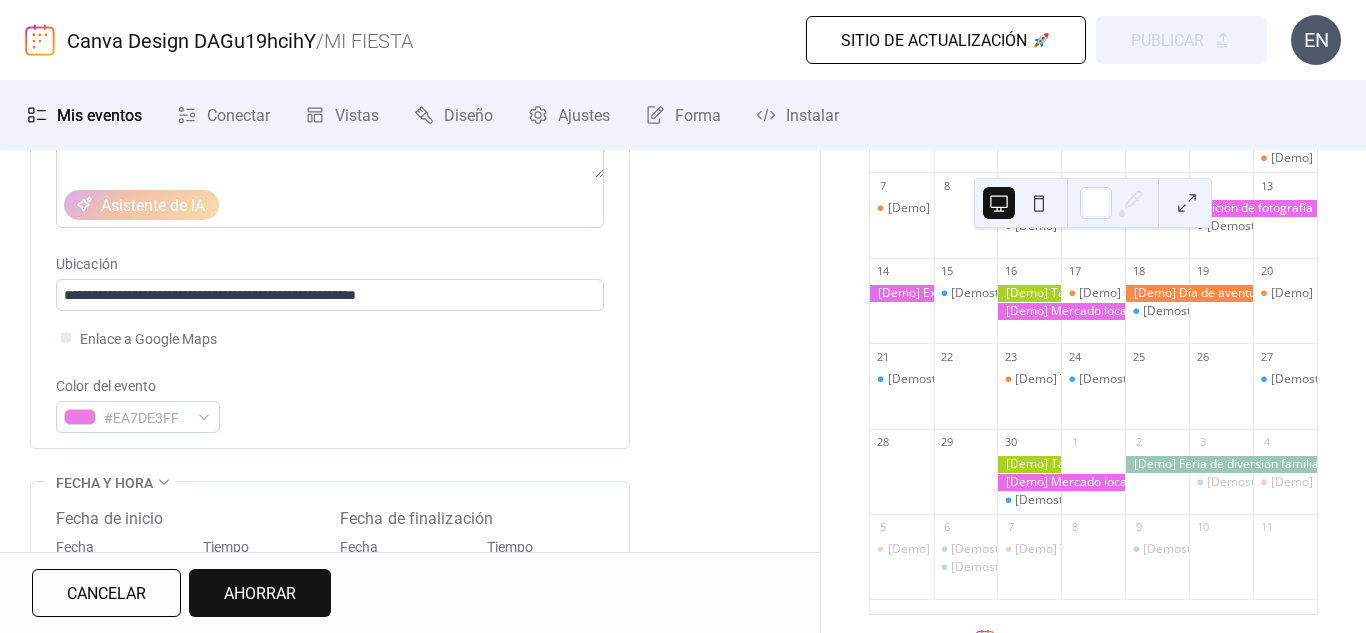 click on "**********" at bounding box center [330, 529] 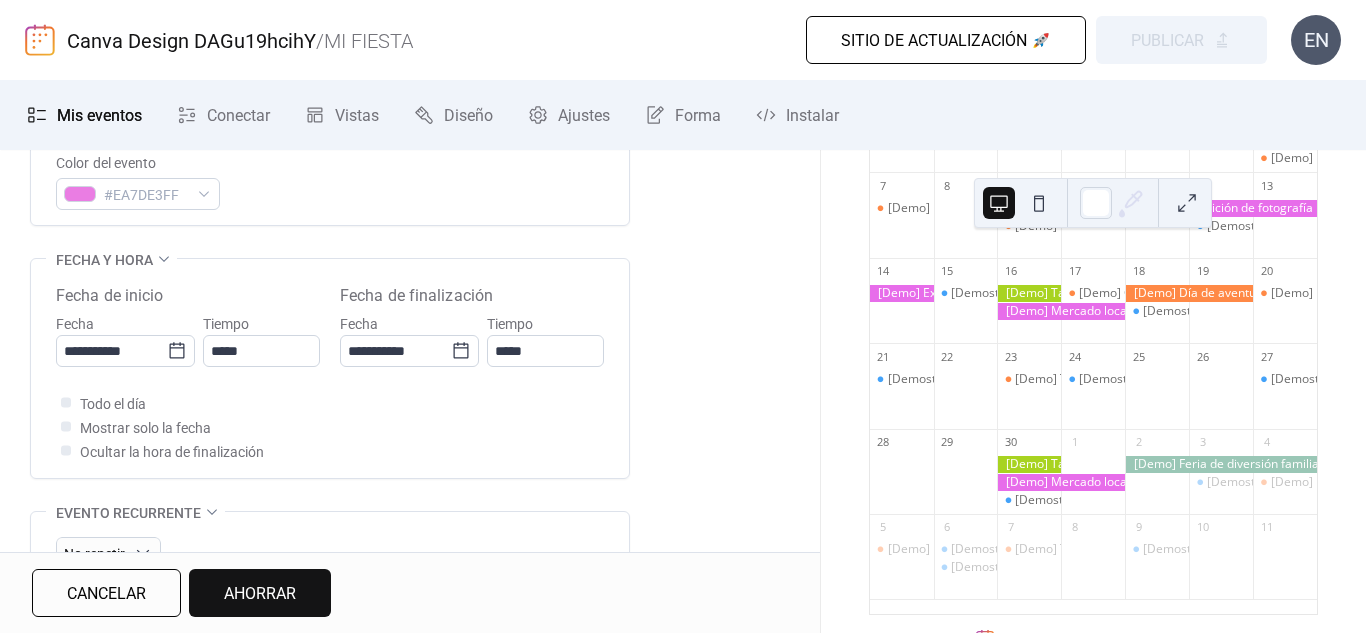 scroll, scrollTop: 637, scrollLeft: 0, axis: vertical 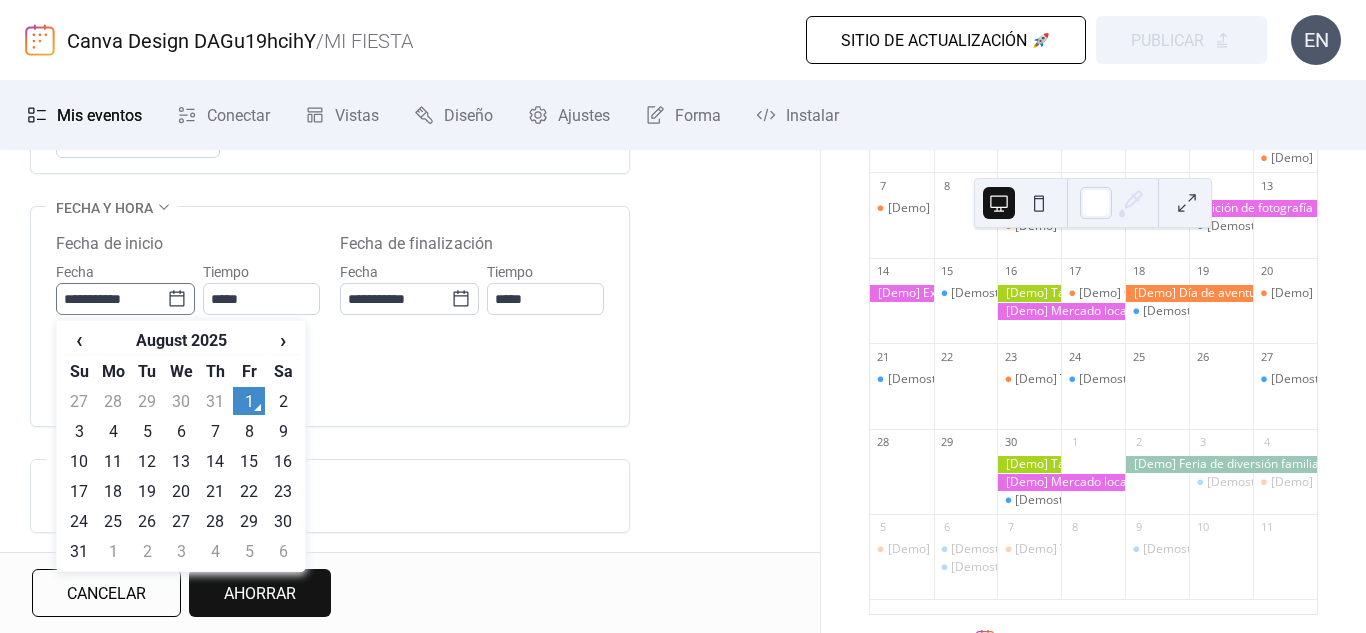 click 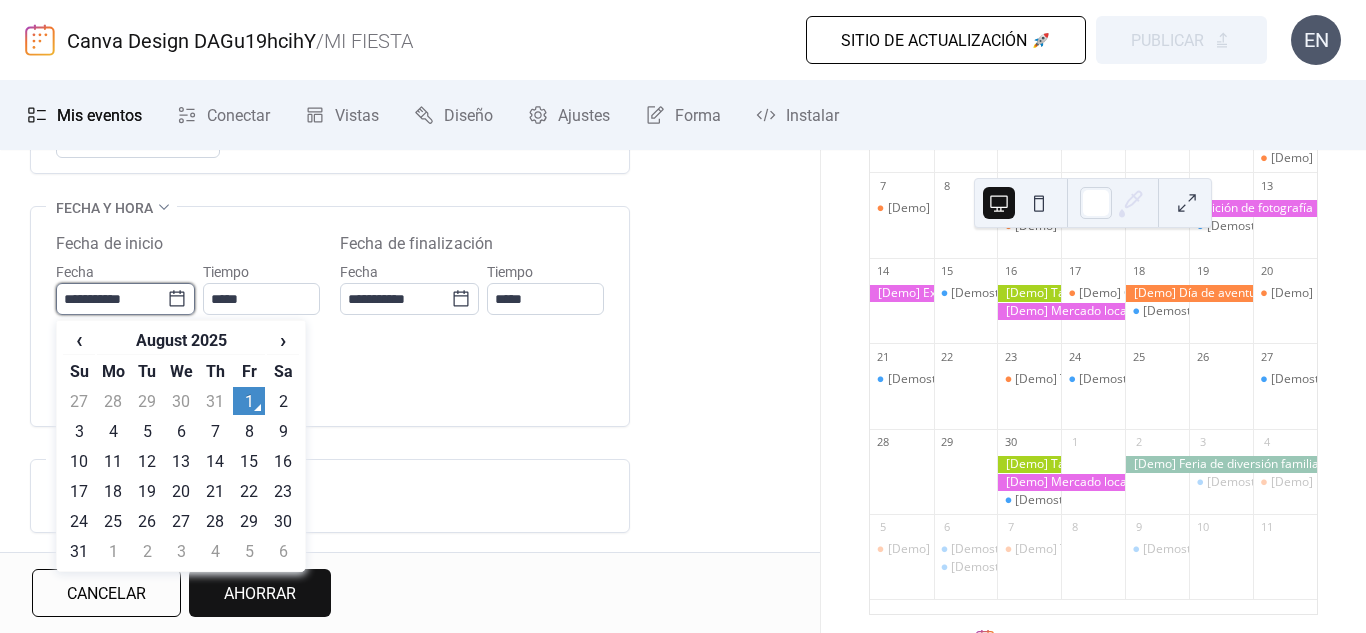 click on "**********" at bounding box center (111, 299) 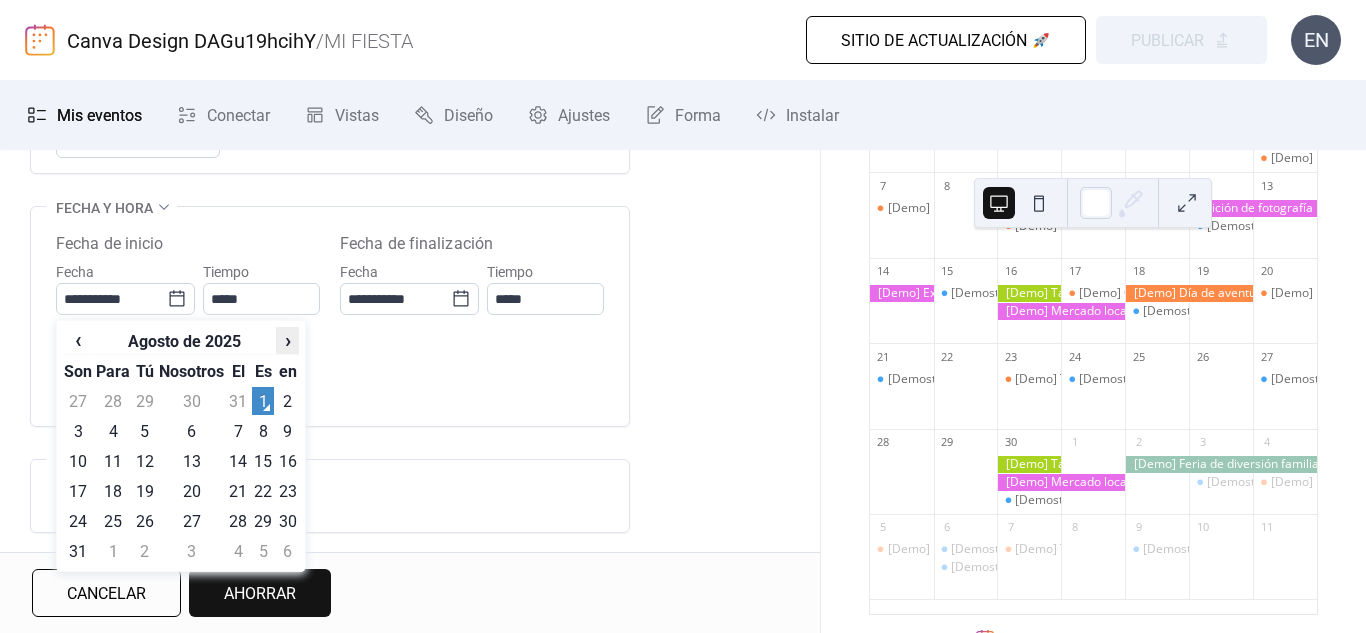 click on "›" at bounding box center [288, 340] 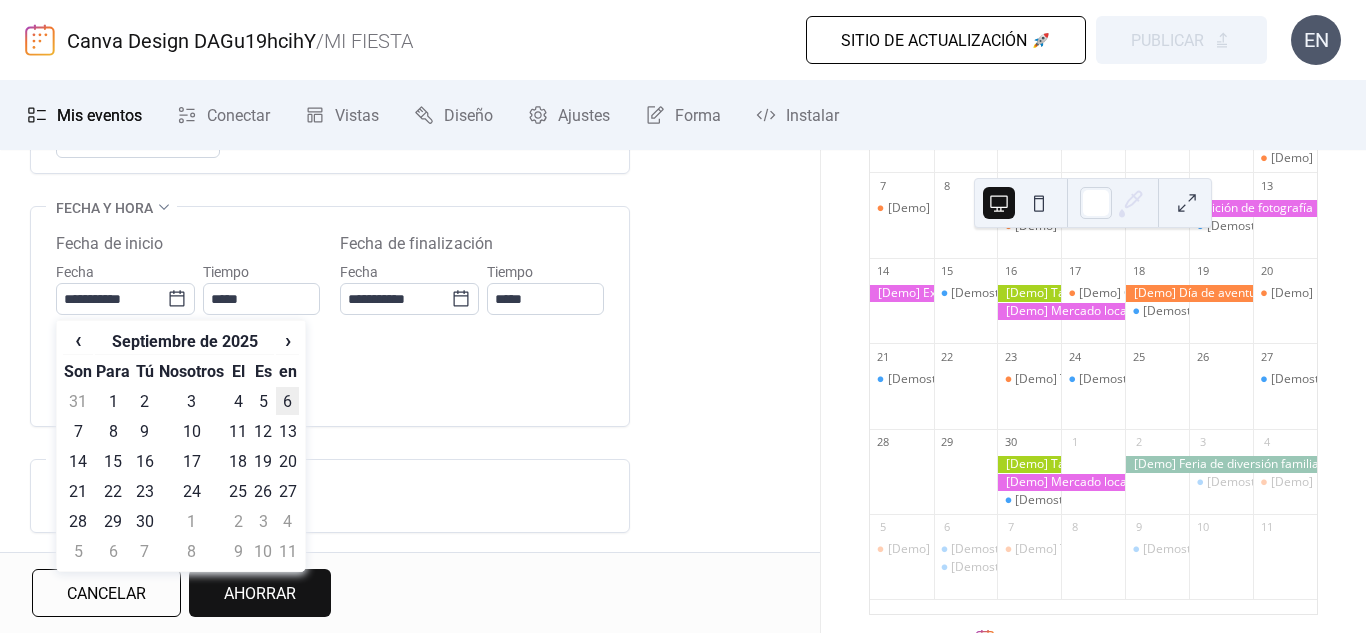 click on "6" at bounding box center [287, 401] 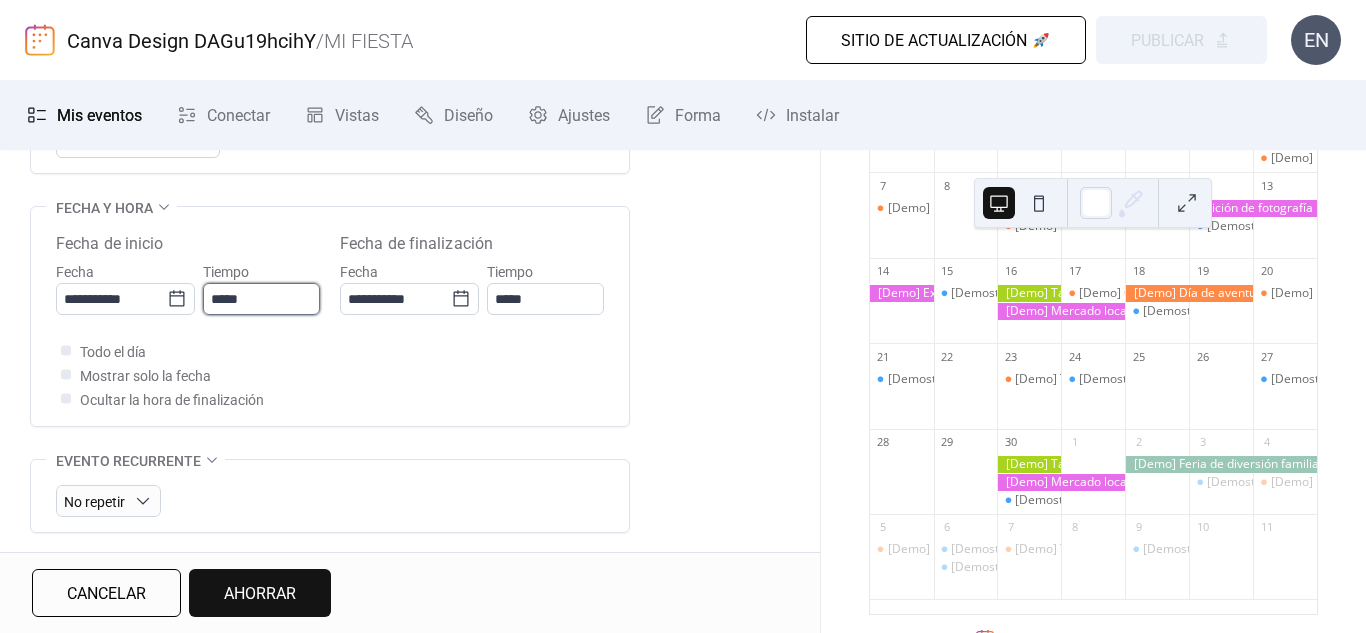 click on "*****" at bounding box center (261, 299) 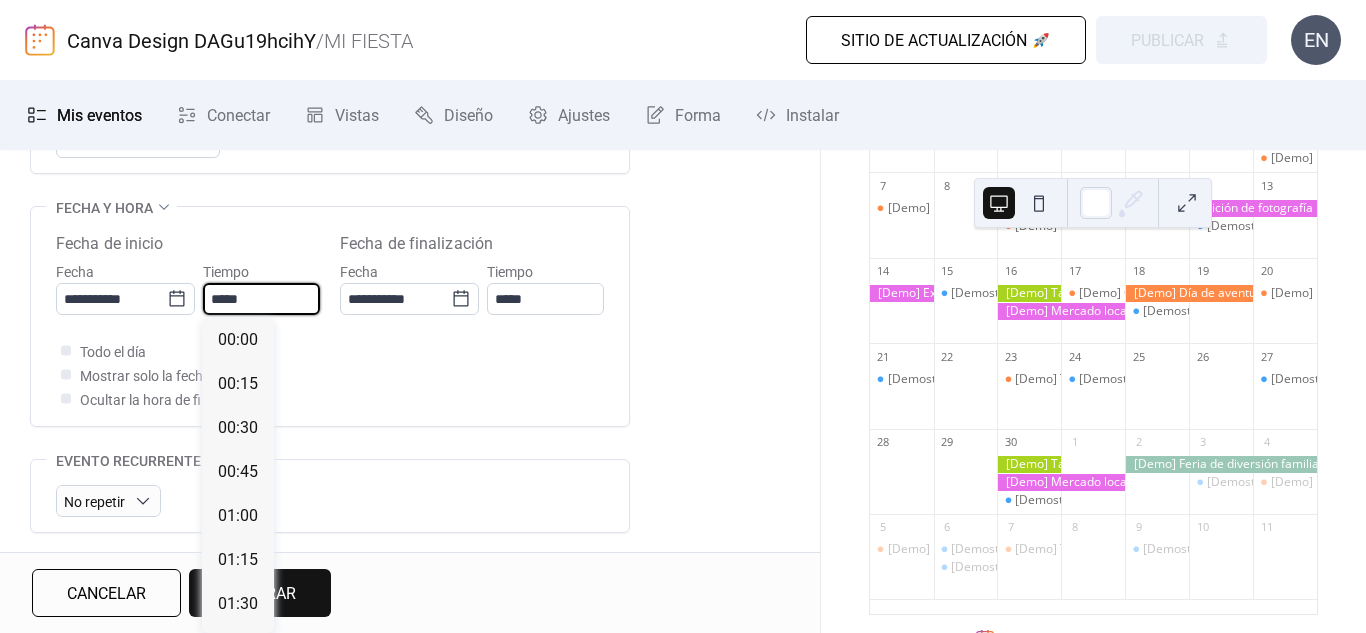 scroll, scrollTop: 2112, scrollLeft: 0, axis: vertical 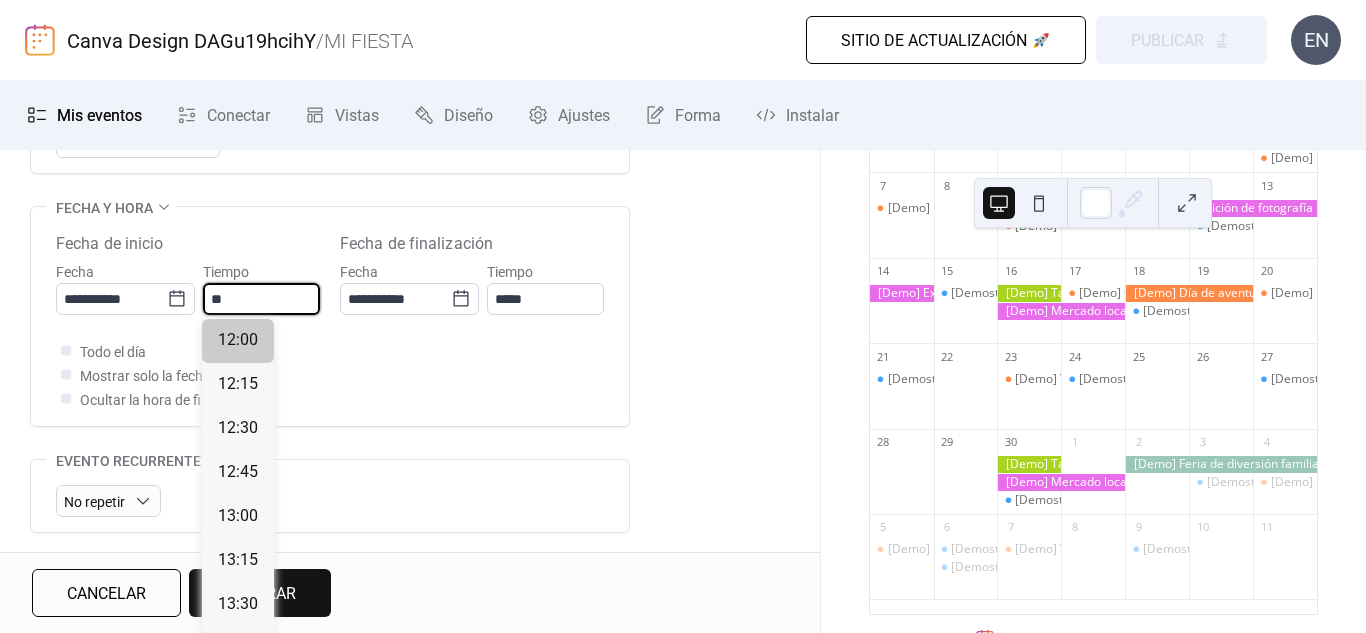 type on "*" 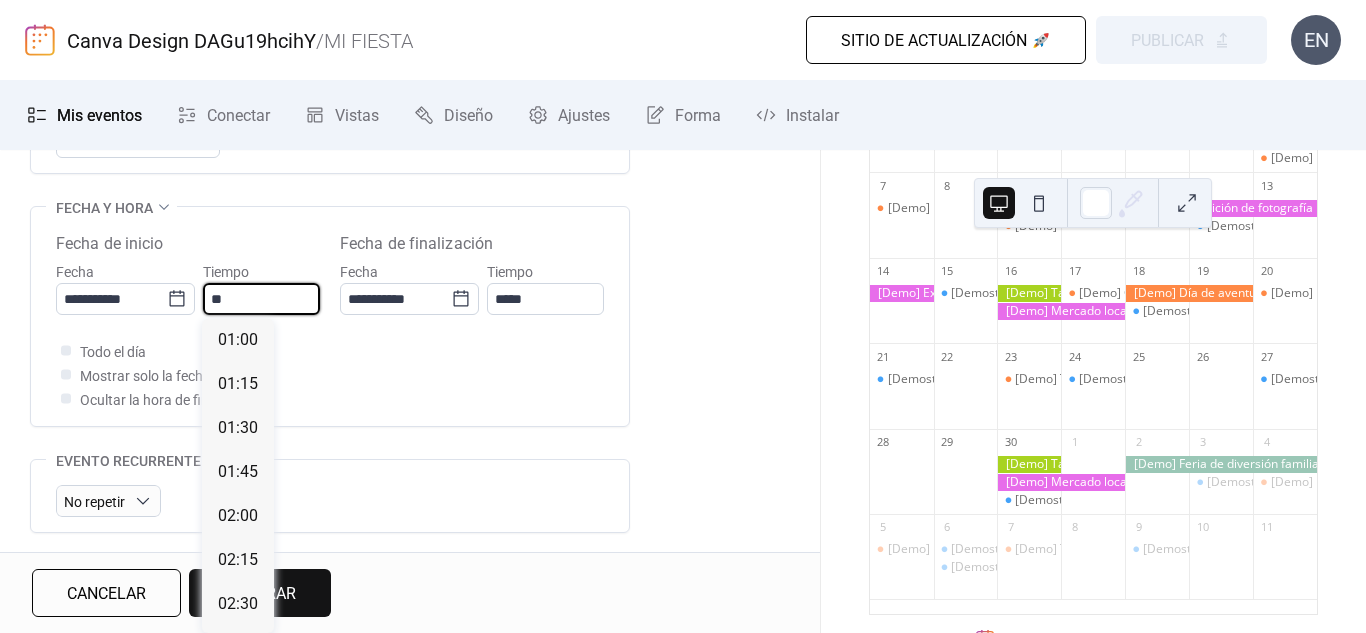 scroll, scrollTop: 3872, scrollLeft: 0, axis: vertical 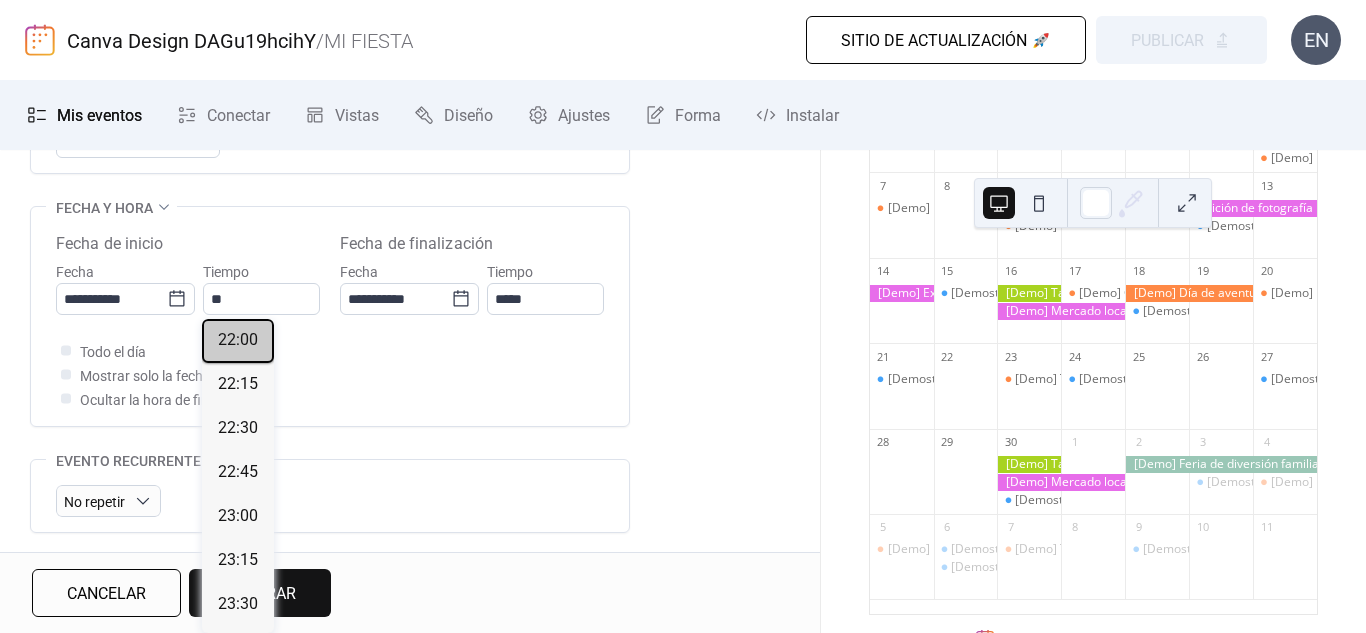 click on "22:00" at bounding box center (238, 340) 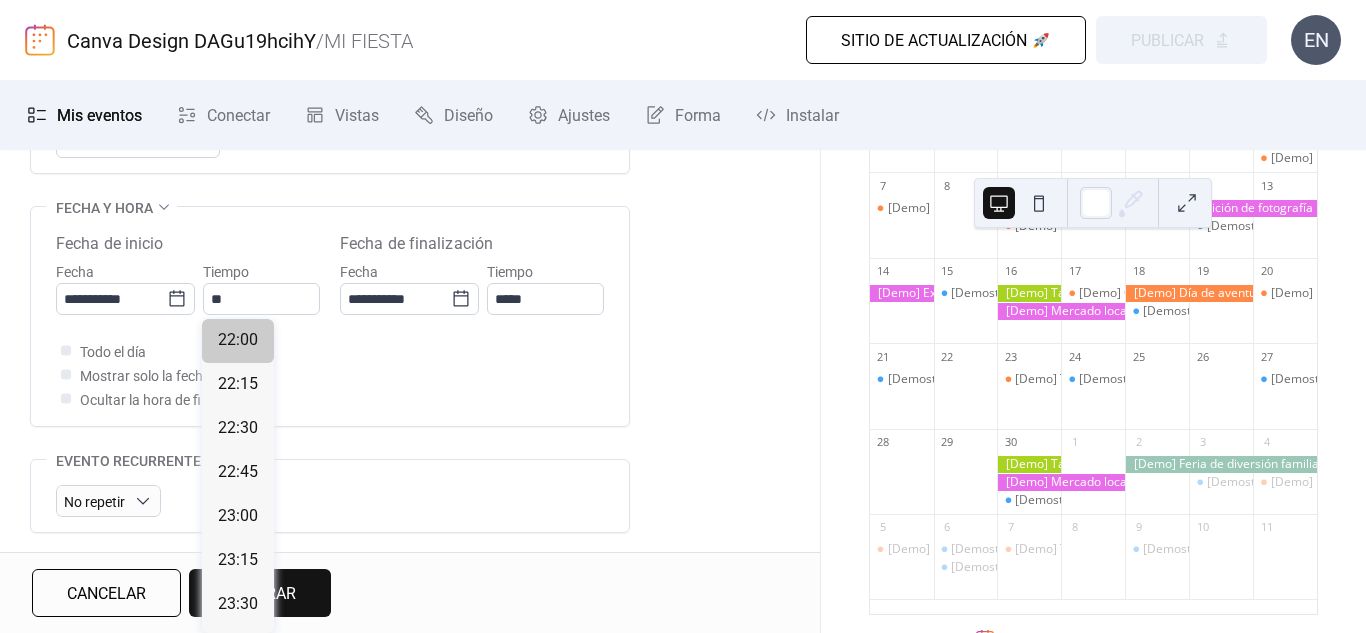 type on "*****" 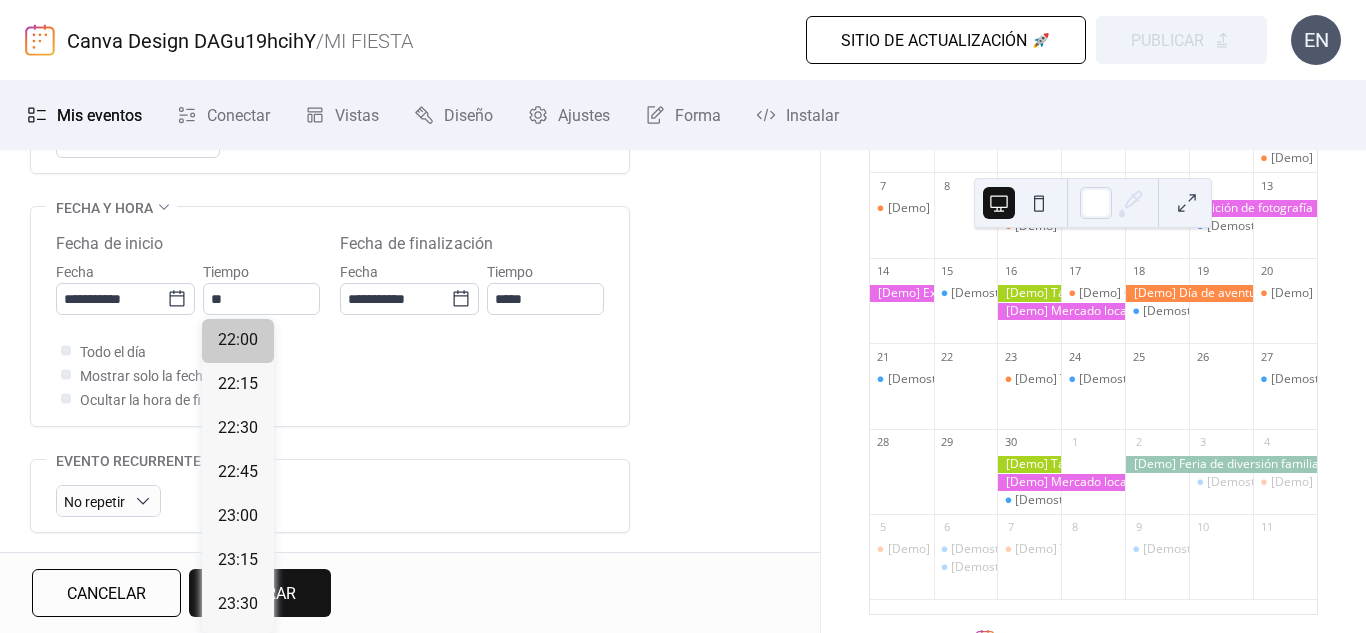 type on "*****" 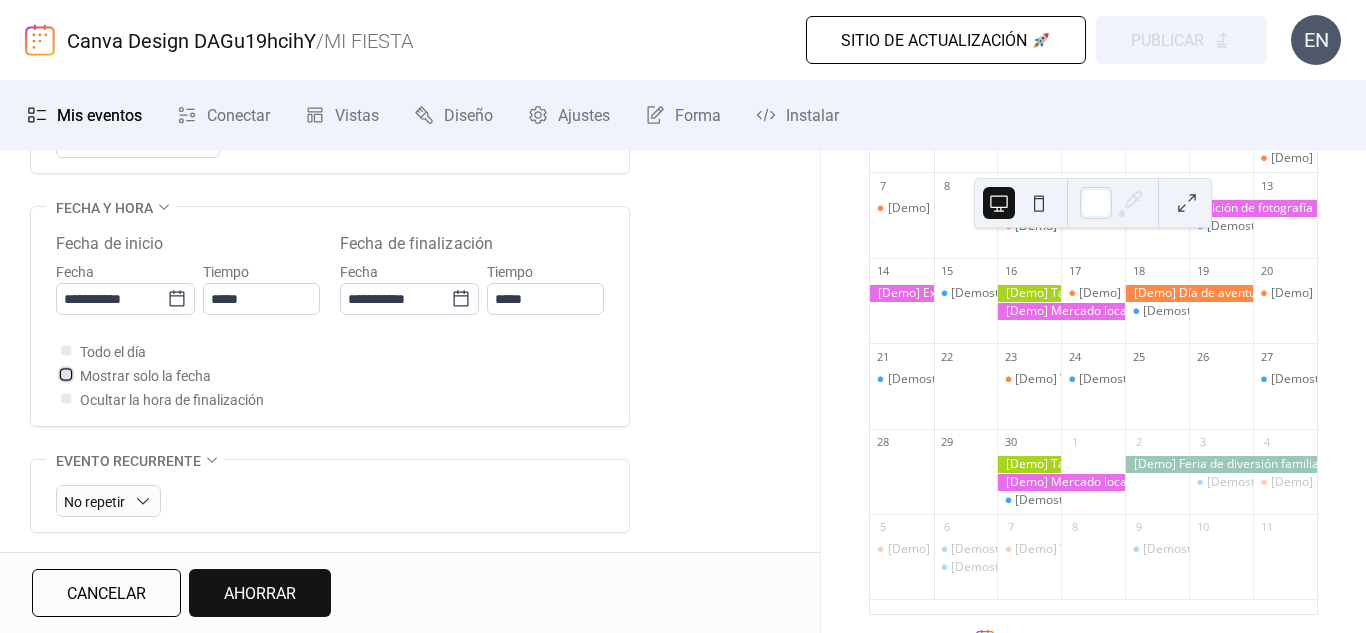 click at bounding box center [66, 374] 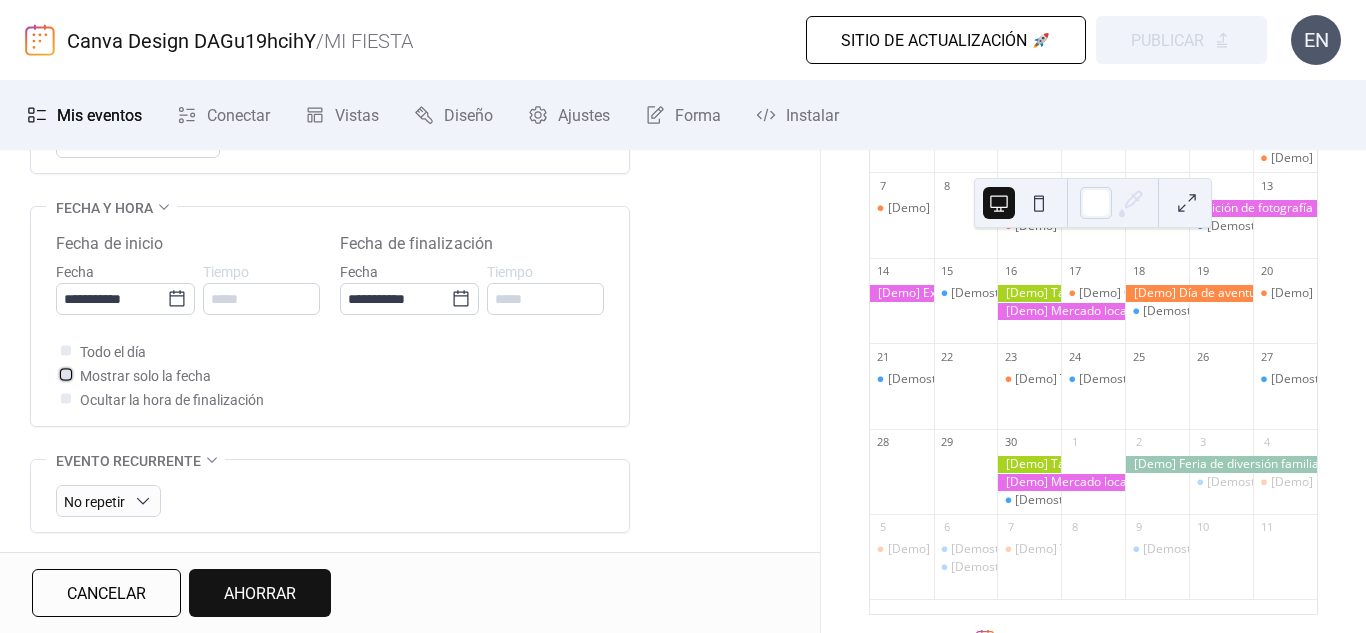 click at bounding box center (66, 374) 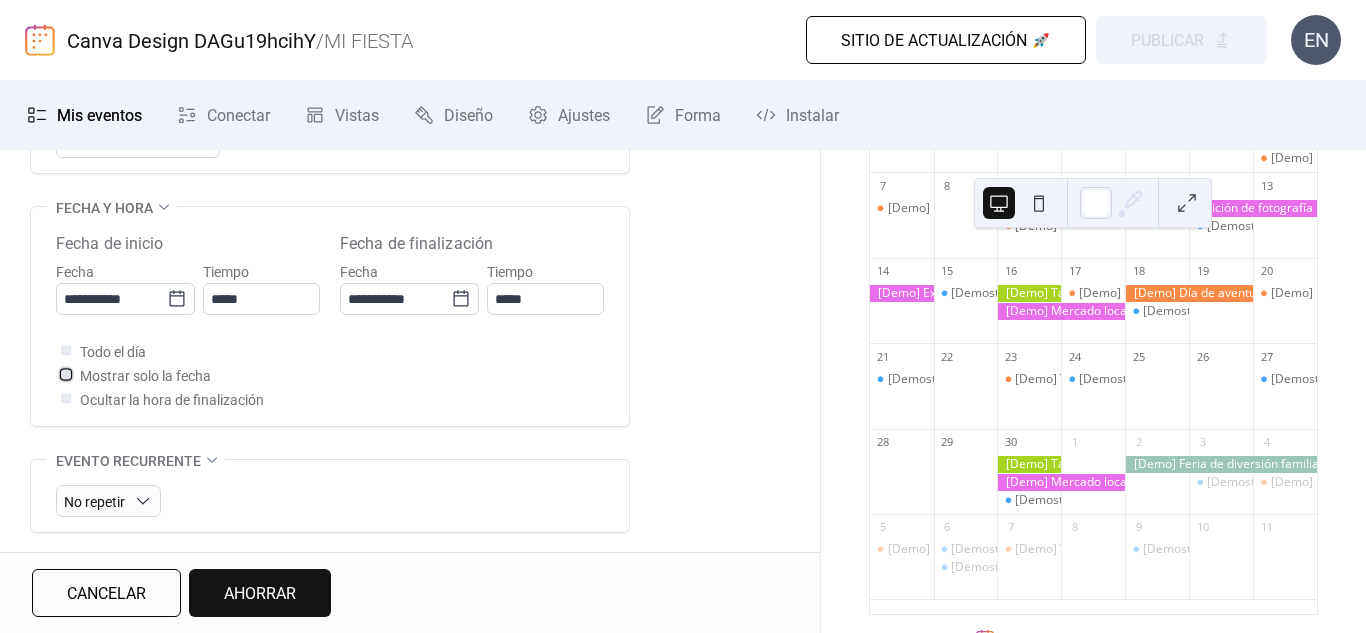click at bounding box center (66, 374) 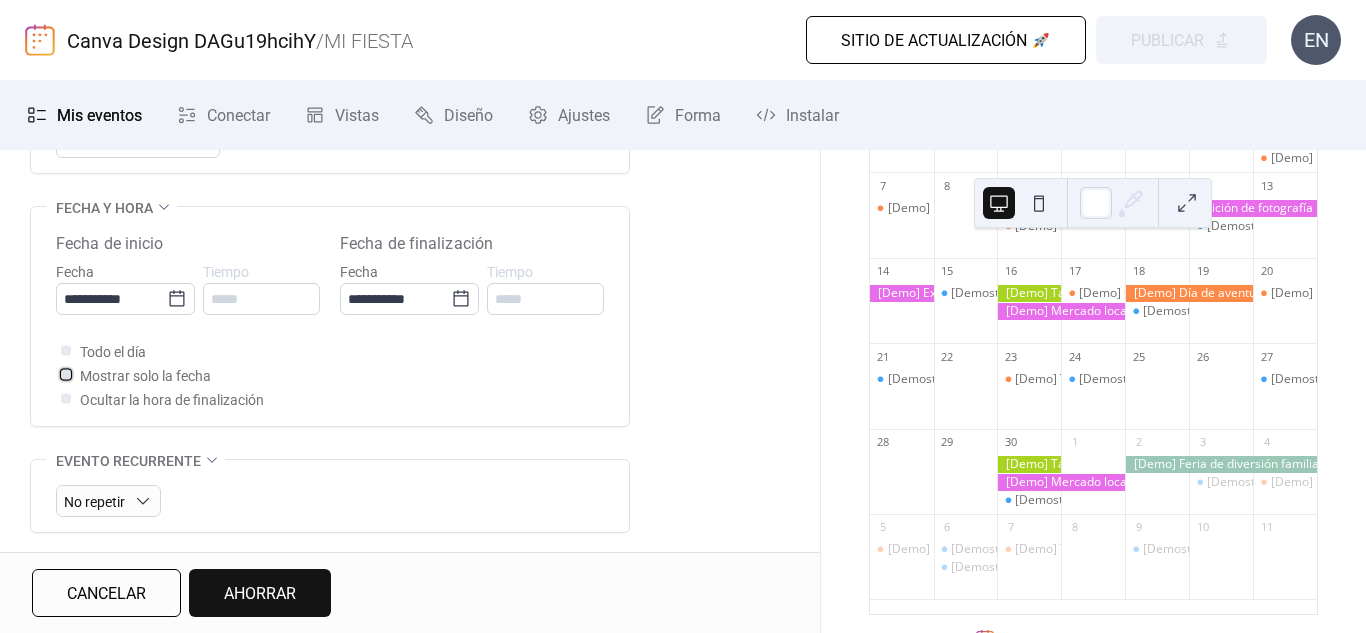 click at bounding box center (66, 374) 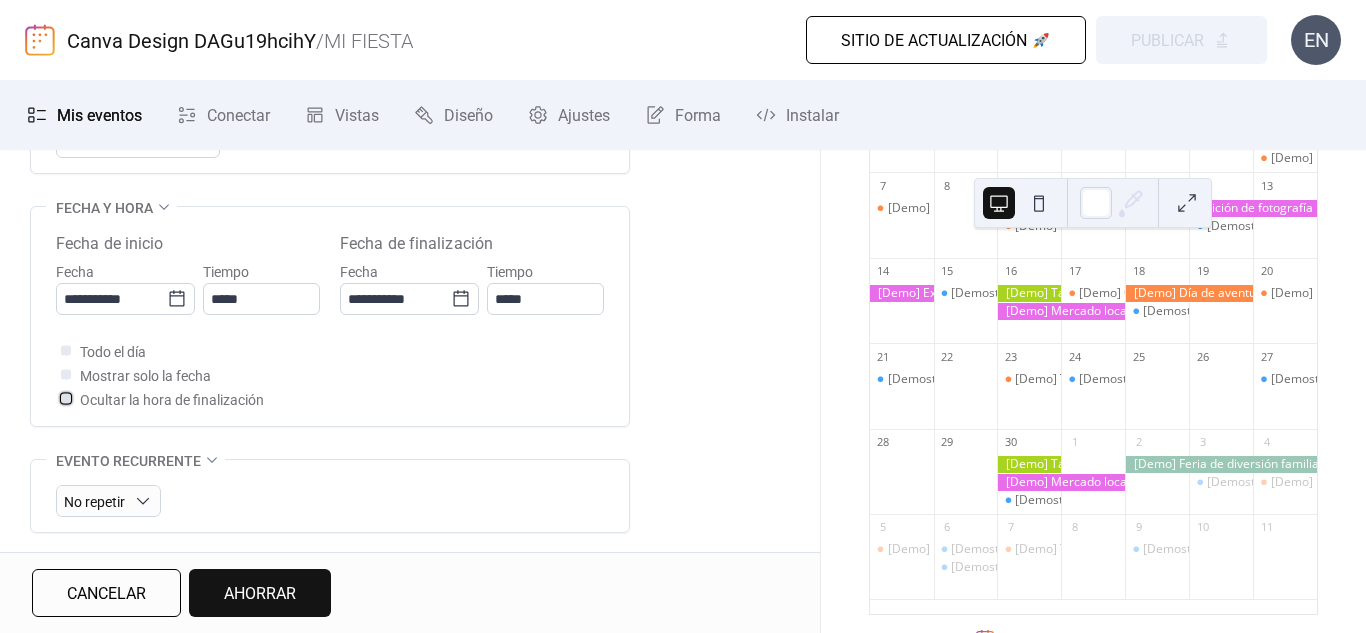 click at bounding box center [66, 398] 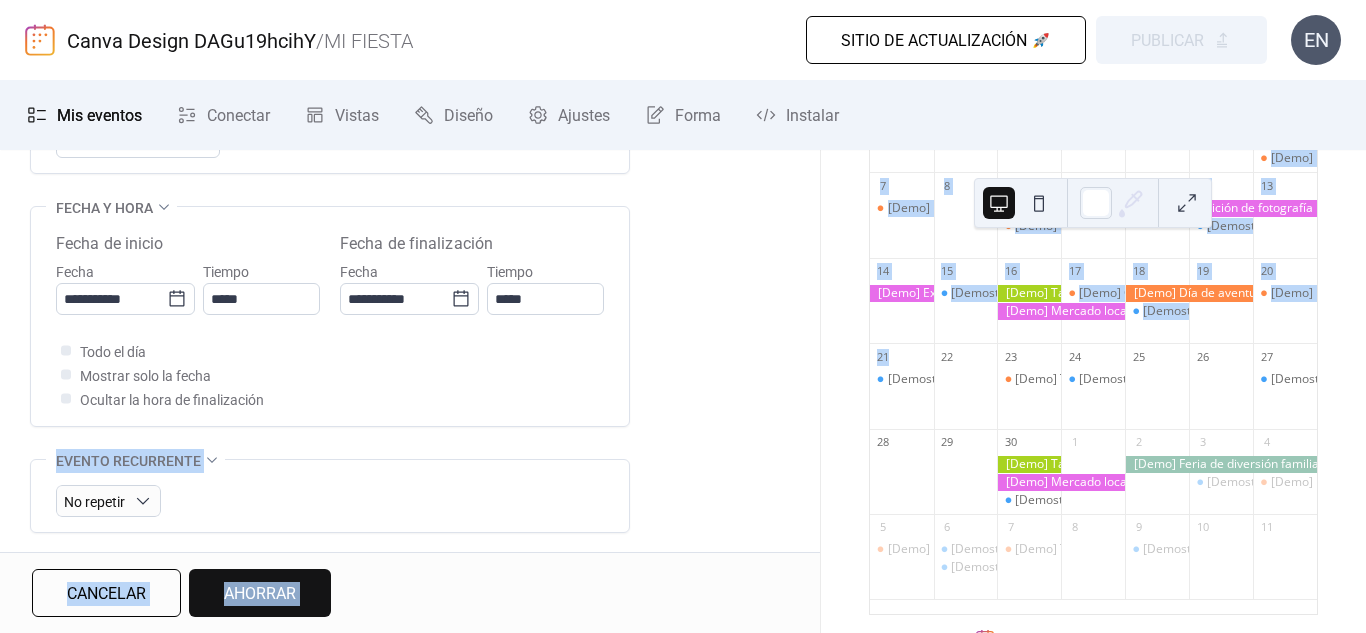 drag, startPoint x: 821, startPoint y: 409, endPoint x: 817, endPoint y: 439, distance: 30.265491 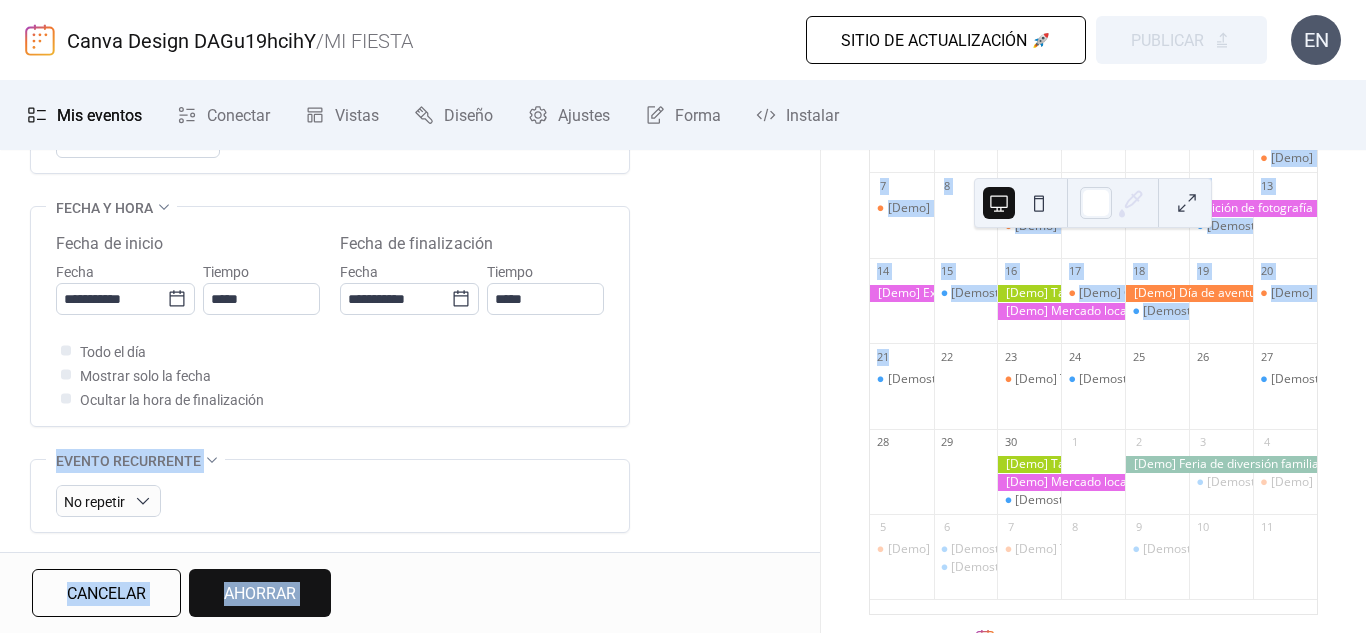 click on "**********" at bounding box center (683, 356) 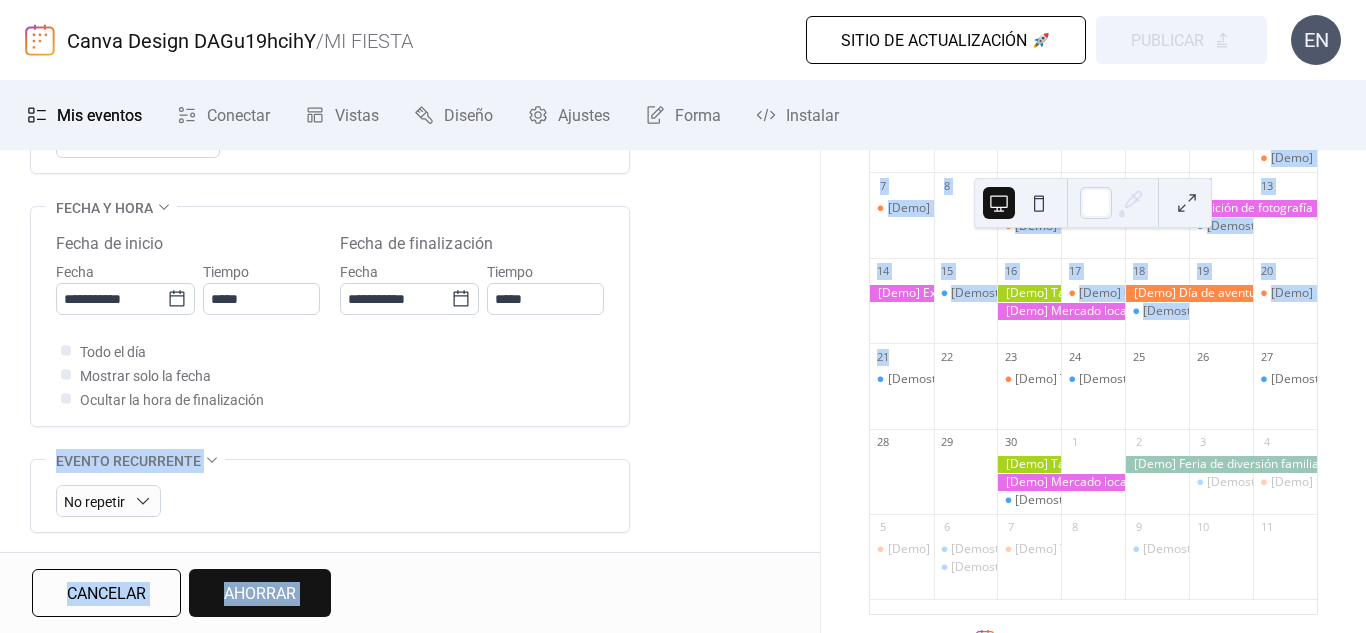 click on "**********" at bounding box center [410, 265] 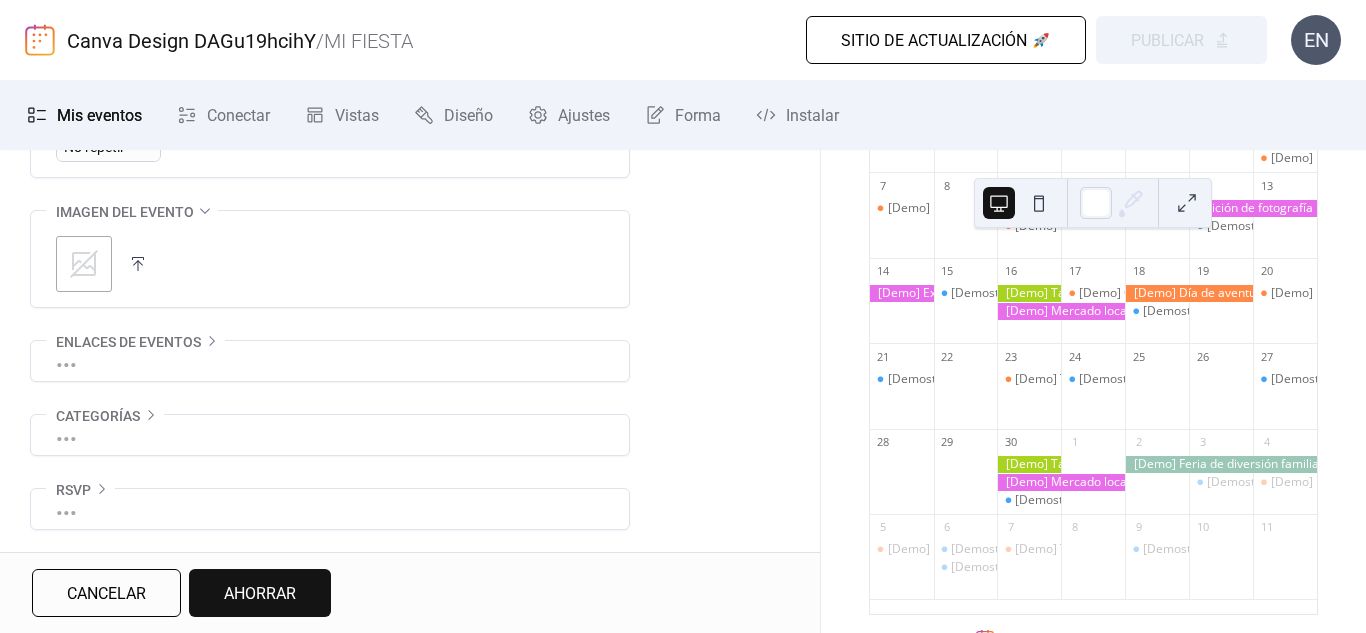 scroll, scrollTop: 996, scrollLeft: 0, axis: vertical 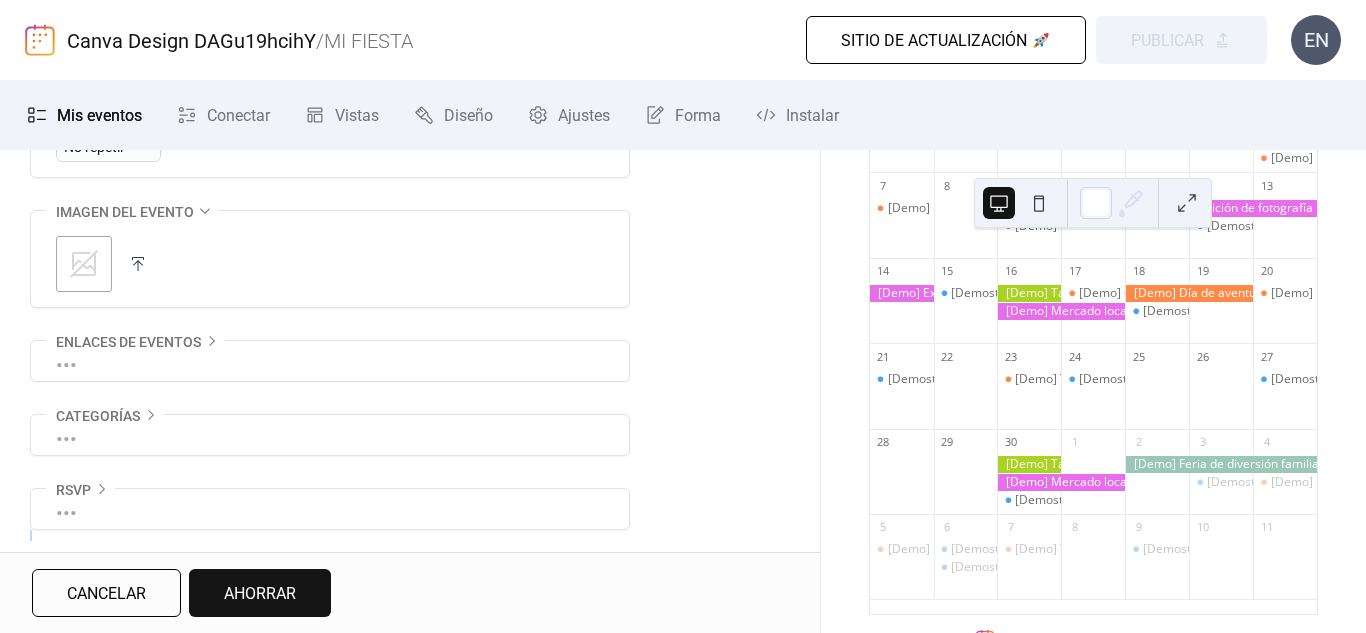 drag, startPoint x: 804, startPoint y: 518, endPoint x: 803, endPoint y: 541, distance: 23.021729 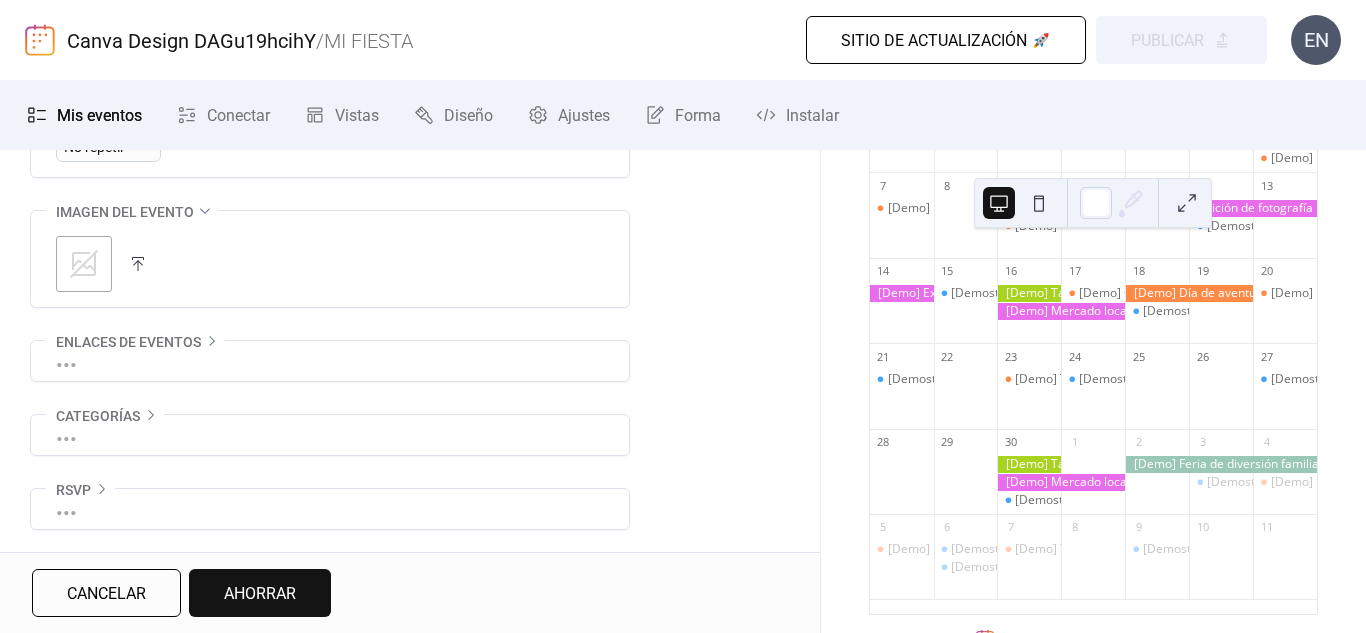 scroll, scrollTop: 164, scrollLeft: 0, axis: vertical 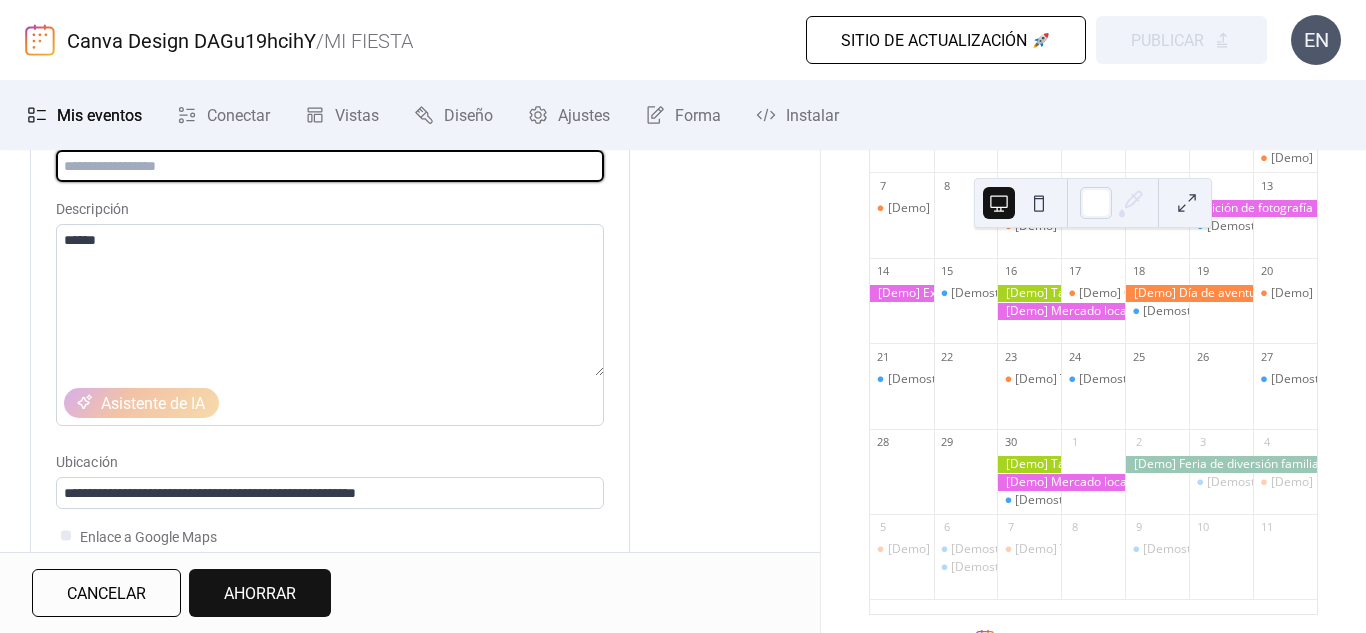 click at bounding box center [330, 166] 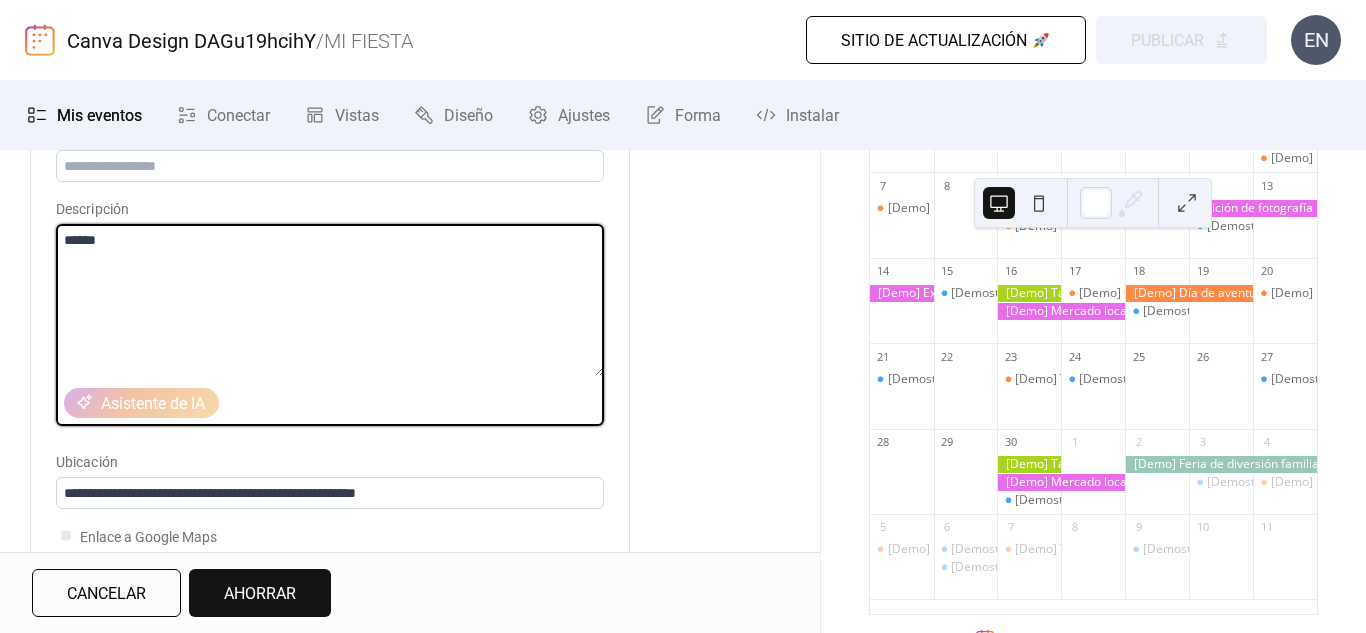 drag, startPoint x: 170, startPoint y: 252, endPoint x: 61, endPoint y: 235, distance: 110.317726 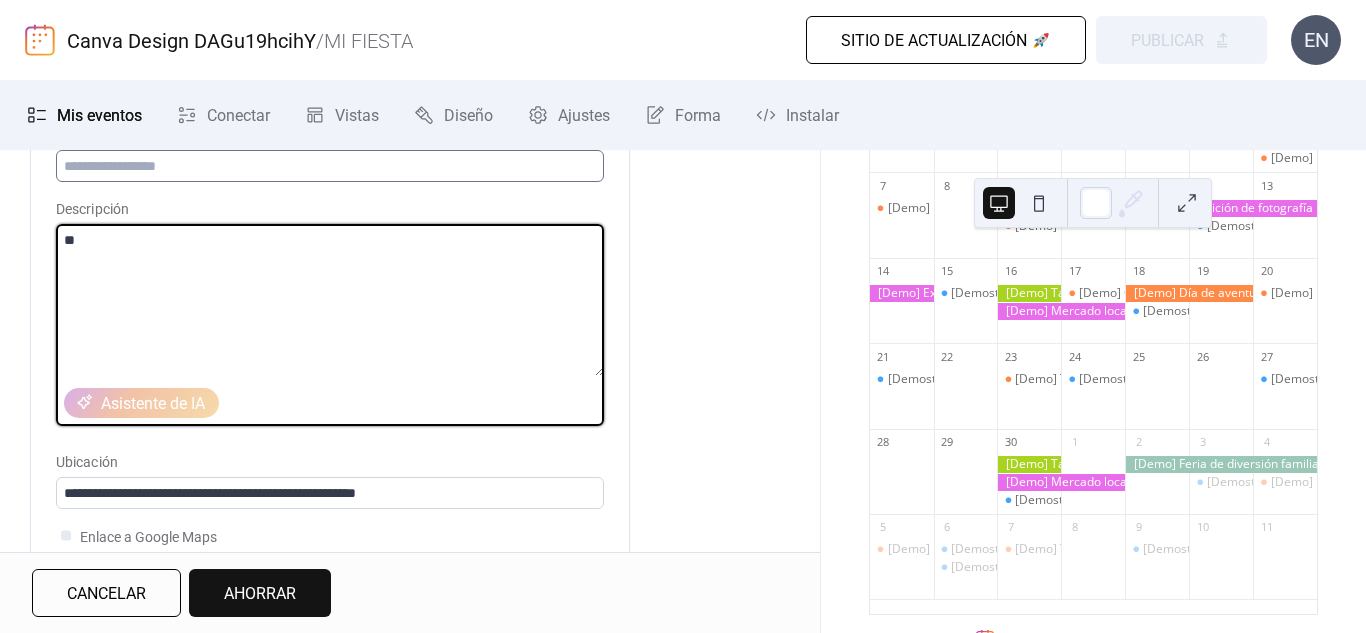 type on "*" 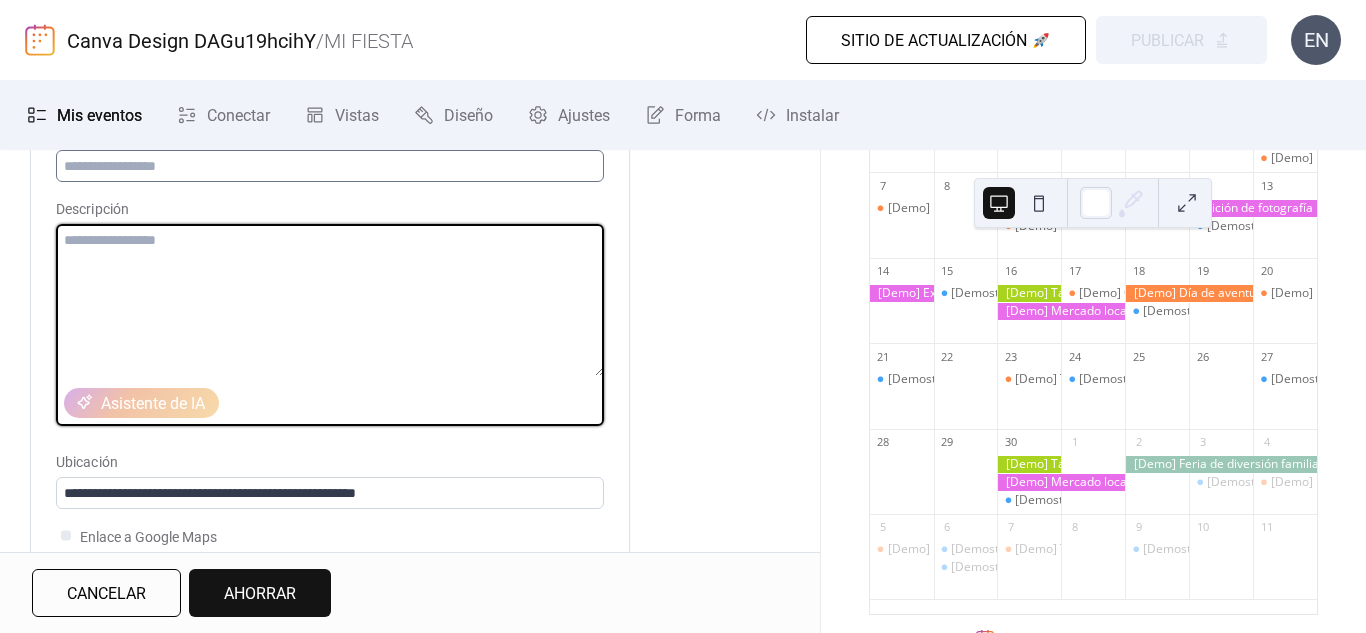 type 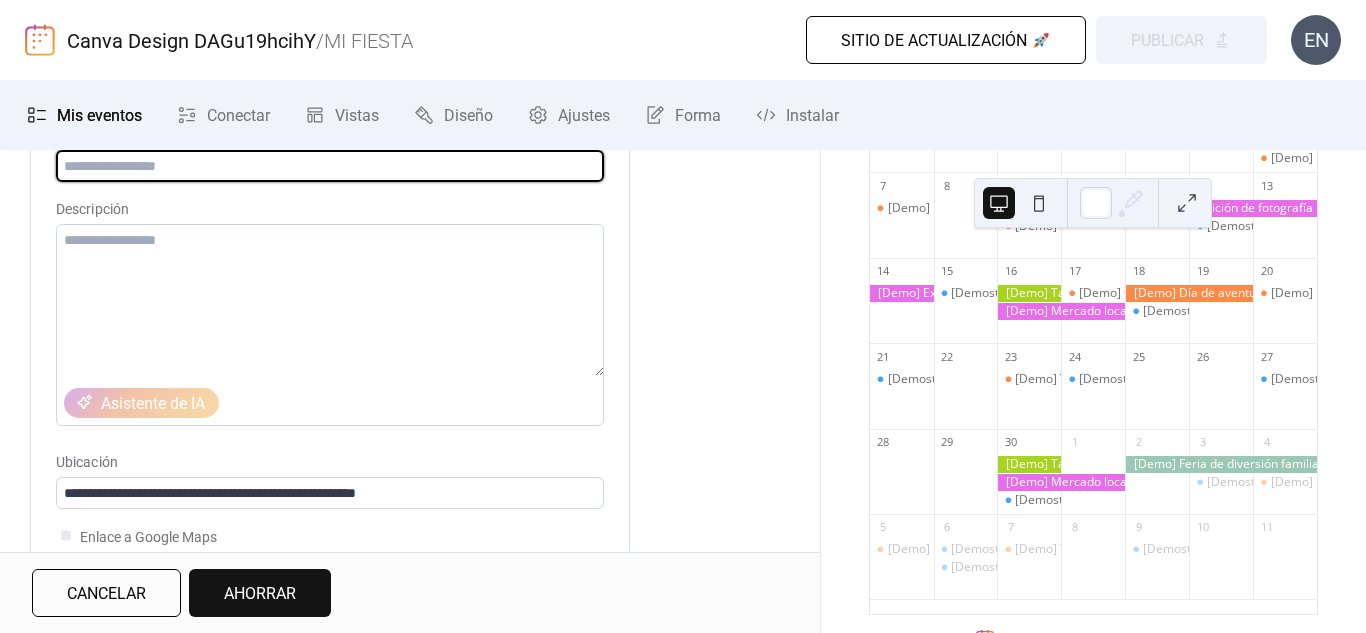 click at bounding box center (330, 166) 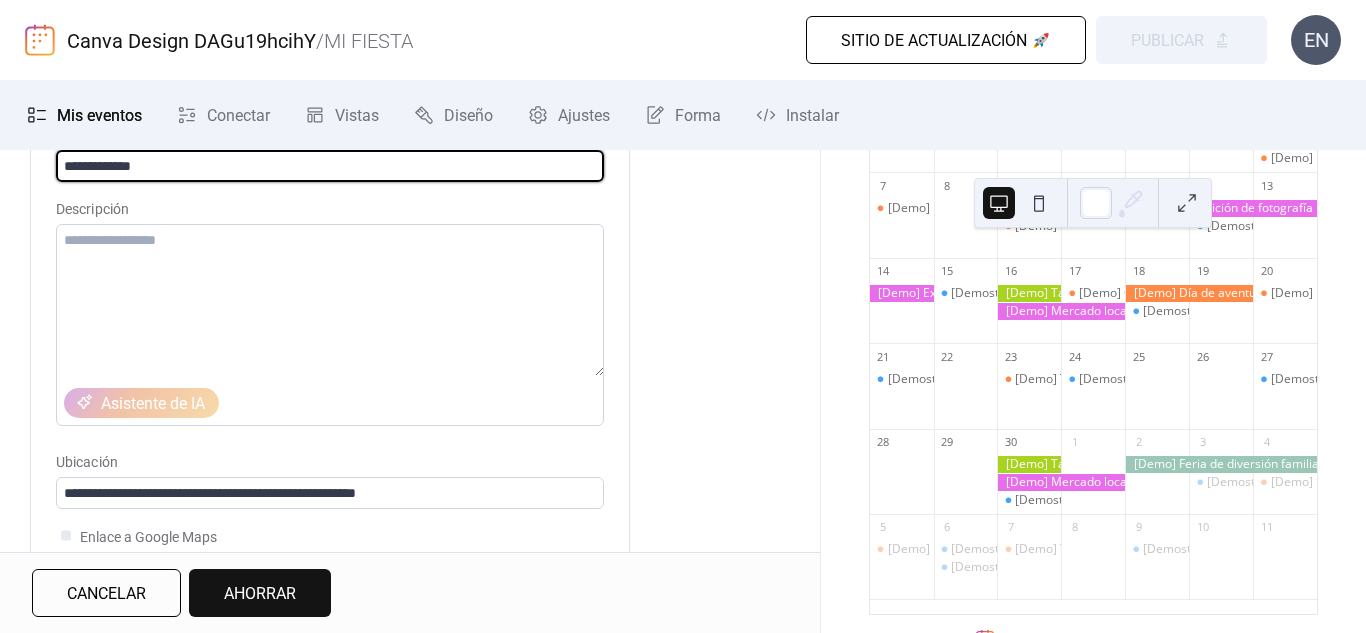 type on "**********" 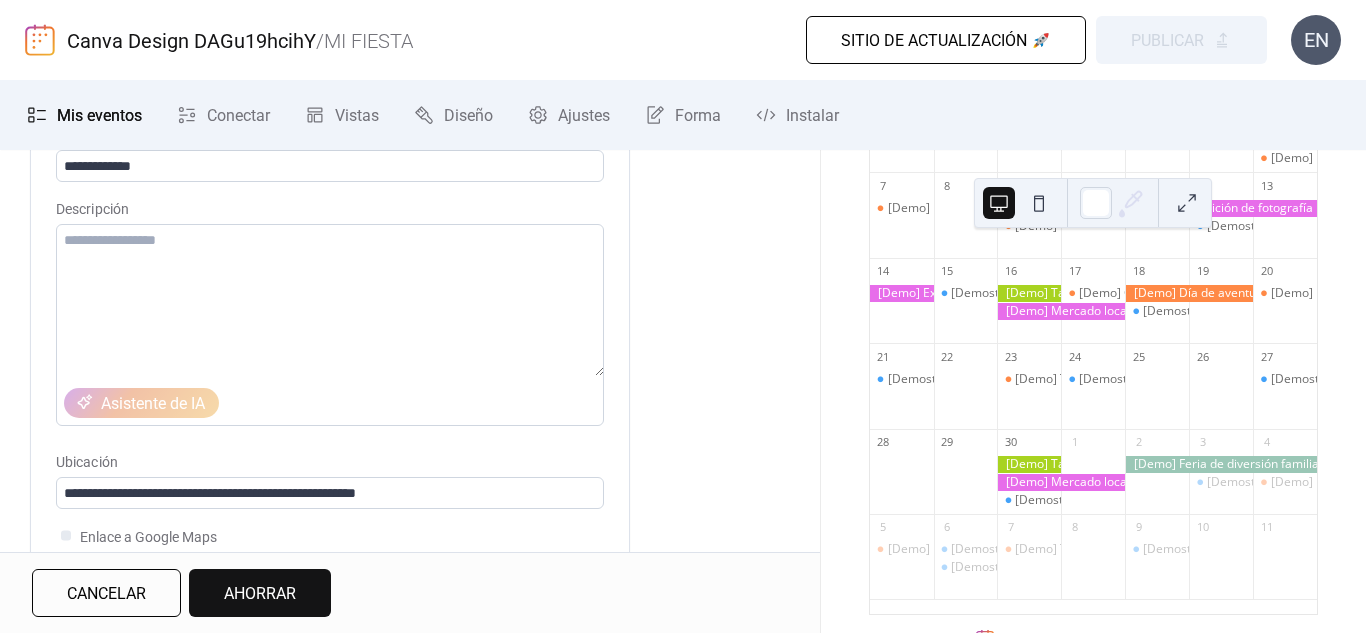 click on "**********" at bounding box center [410, 738] 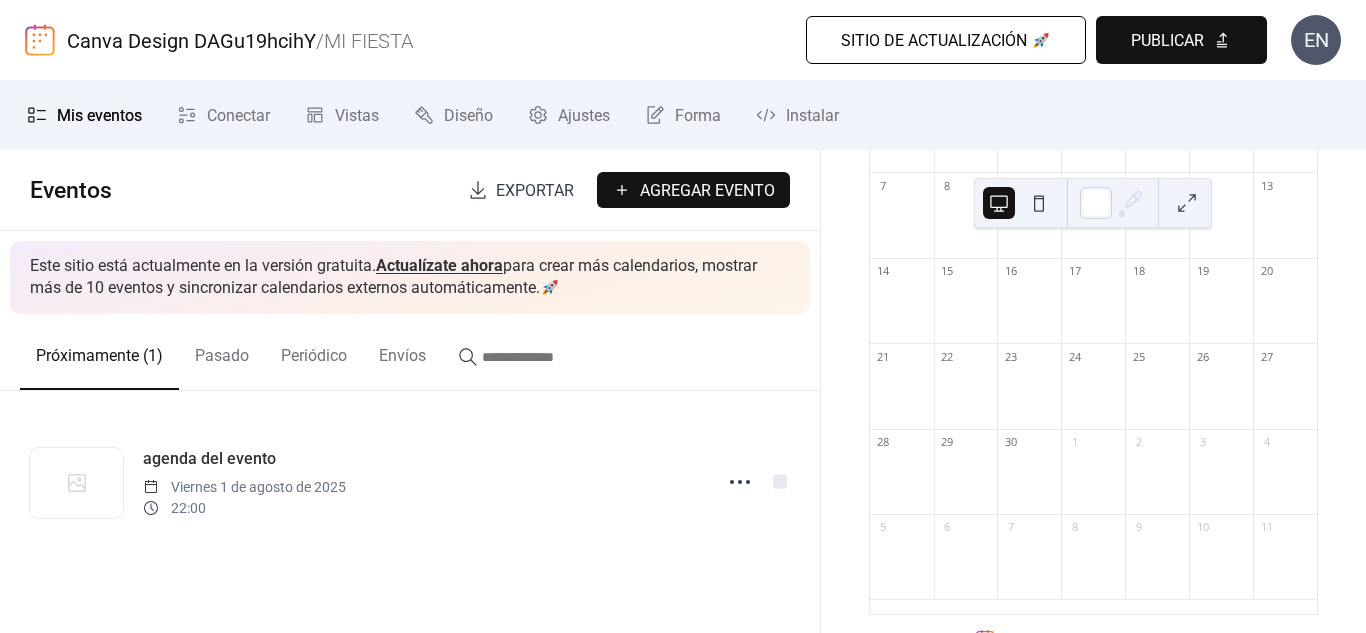 click on "Exportar" at bounding box center (535, 190) 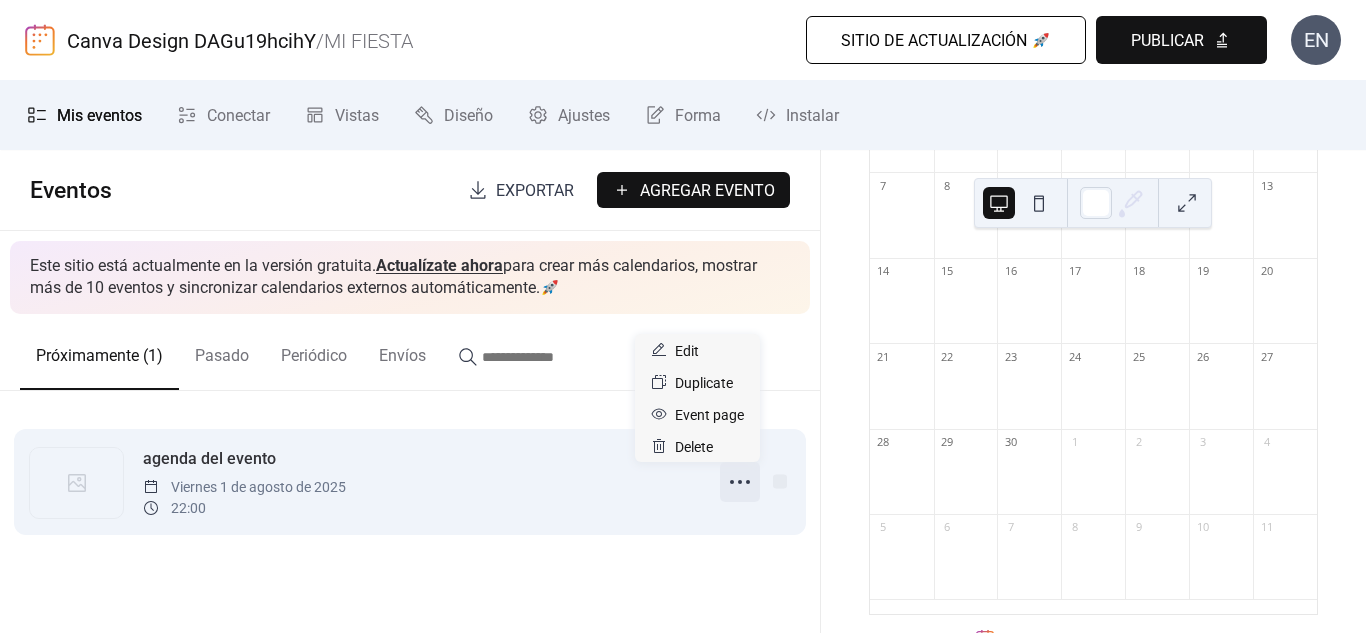 click 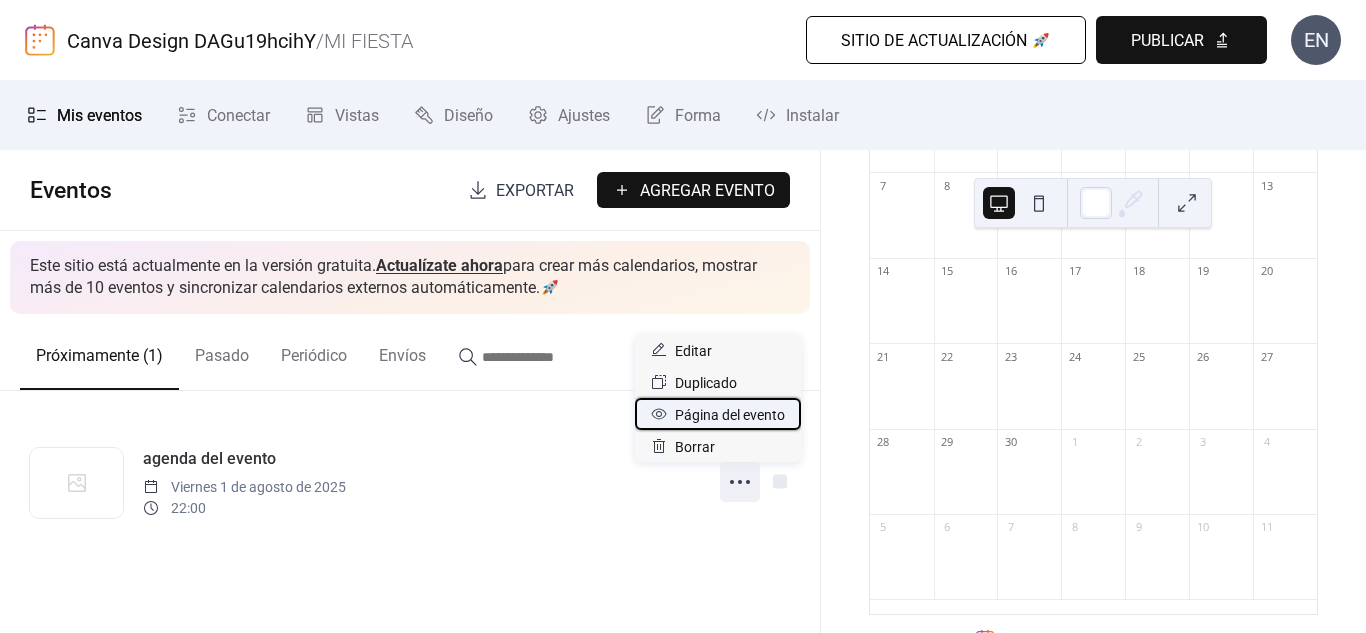 click on "Página del evento" at bounding box center [730, 415] 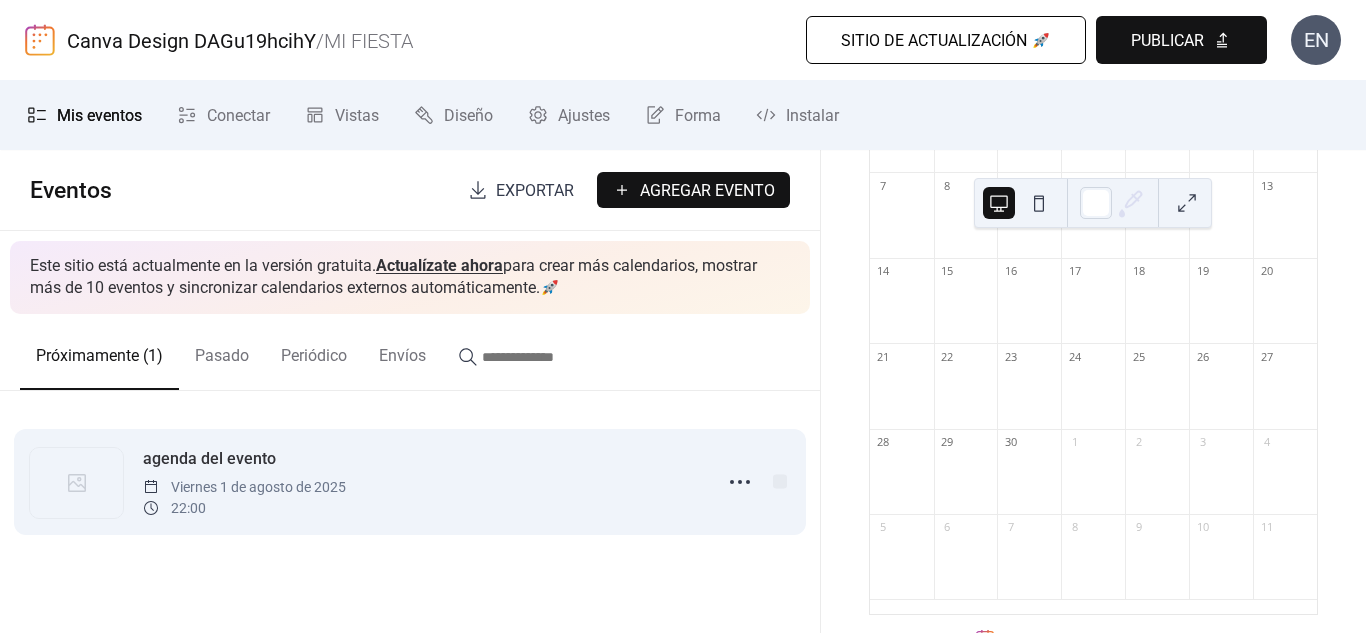 drag, startPoint x: 725, startPoint y: 481, endPoint x: 671, endPoint y: 490, distance: 54.74486 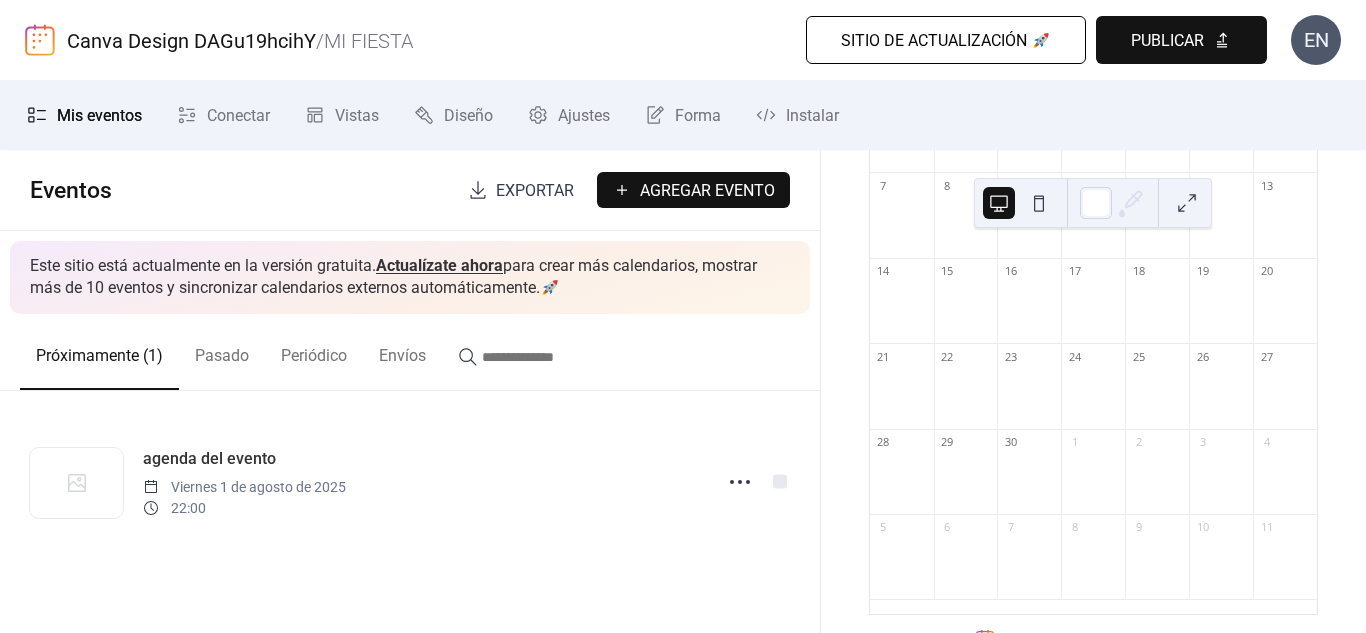 click on "Exportar" at bounding box center [521, 190] 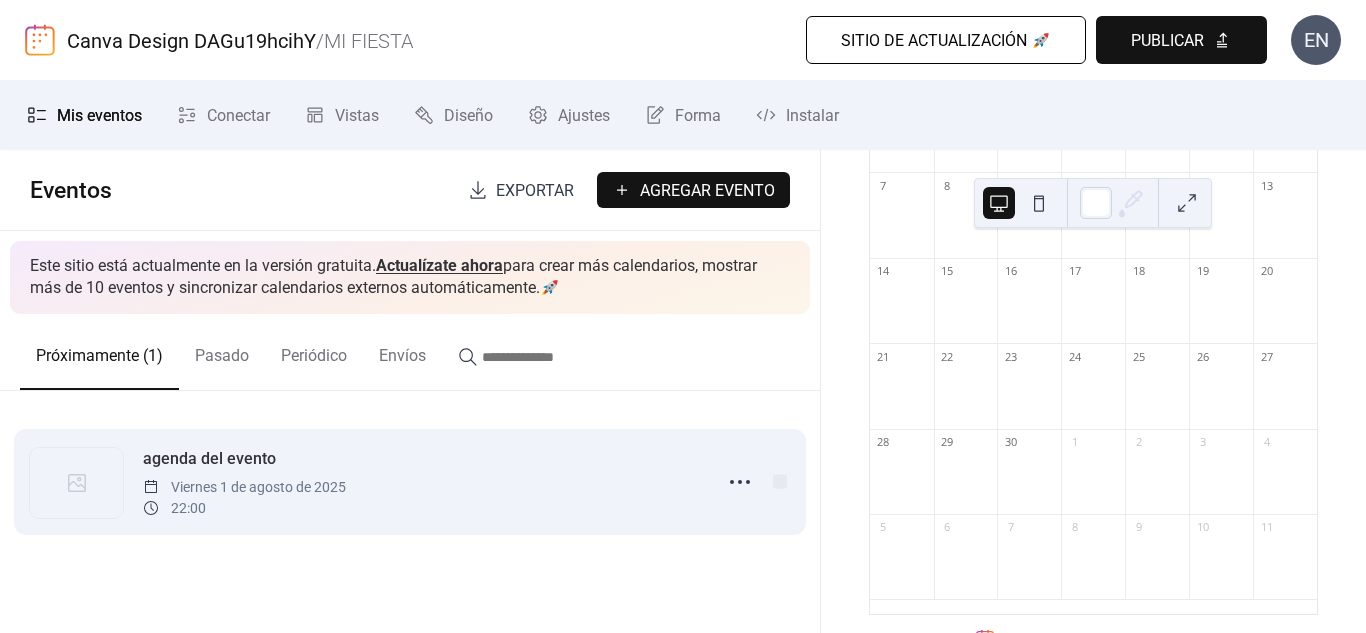 click on "agenda del evento Viernes 1 de agosto de 2025 22:00" at bounding box center (421, 482) 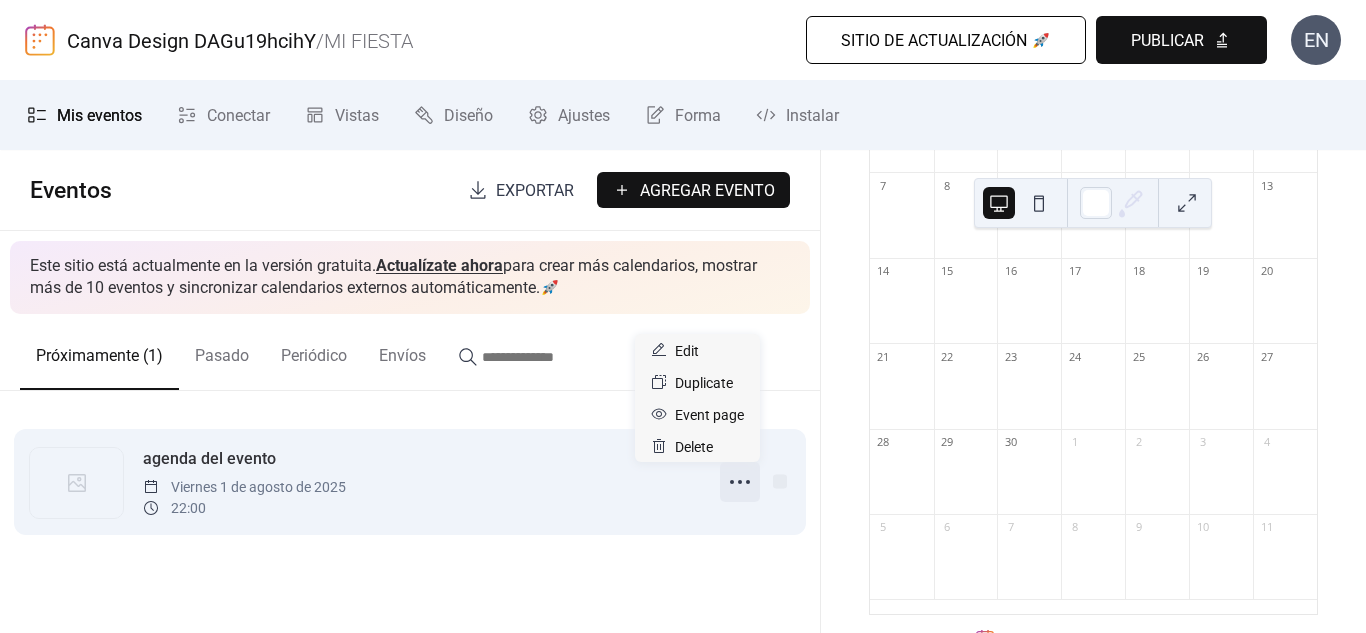 click 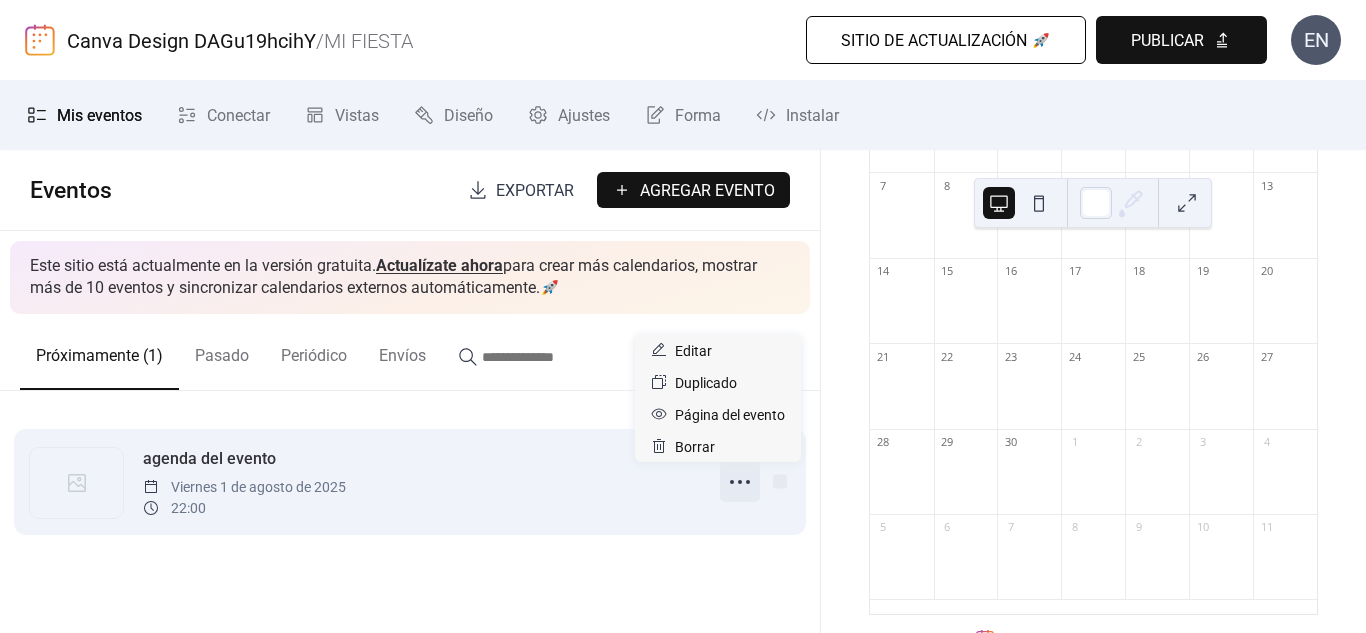 click on "agenda del evento Viernes 1 de agosto de 2025 22:00" at bounding box center [421, 482] 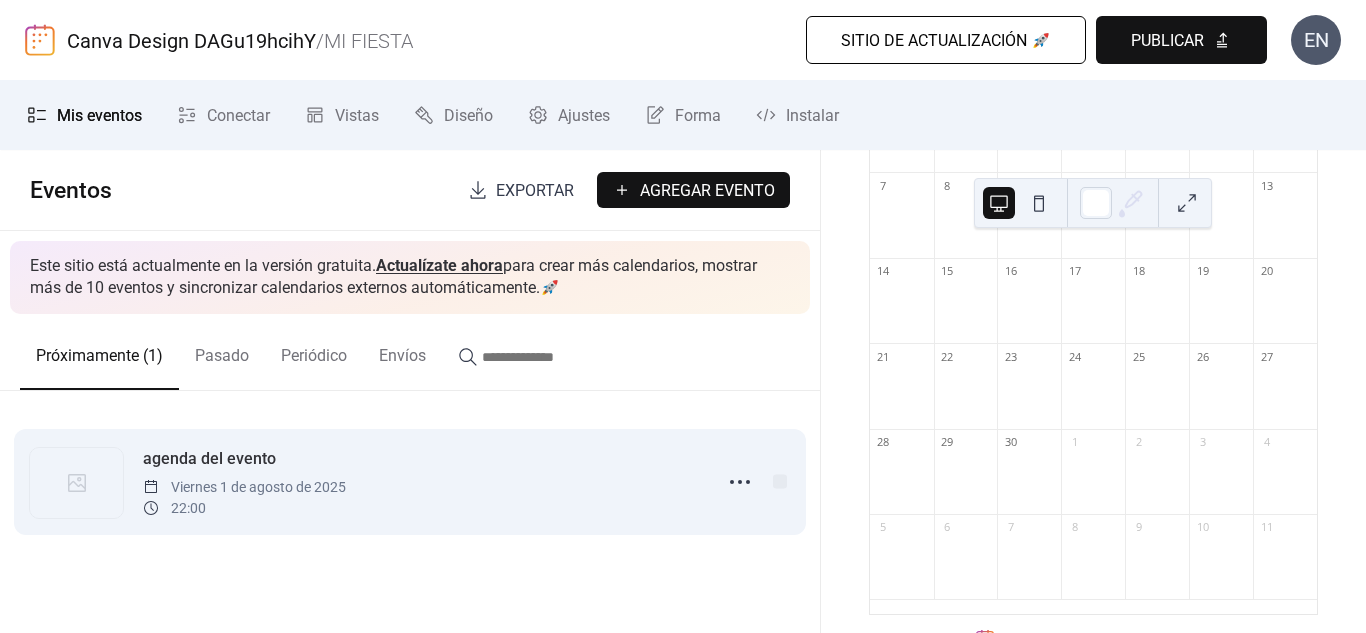 click on "agenda del evento Viernes 1 de agosto de 2025 22:00" at bounding box center (421, 482) 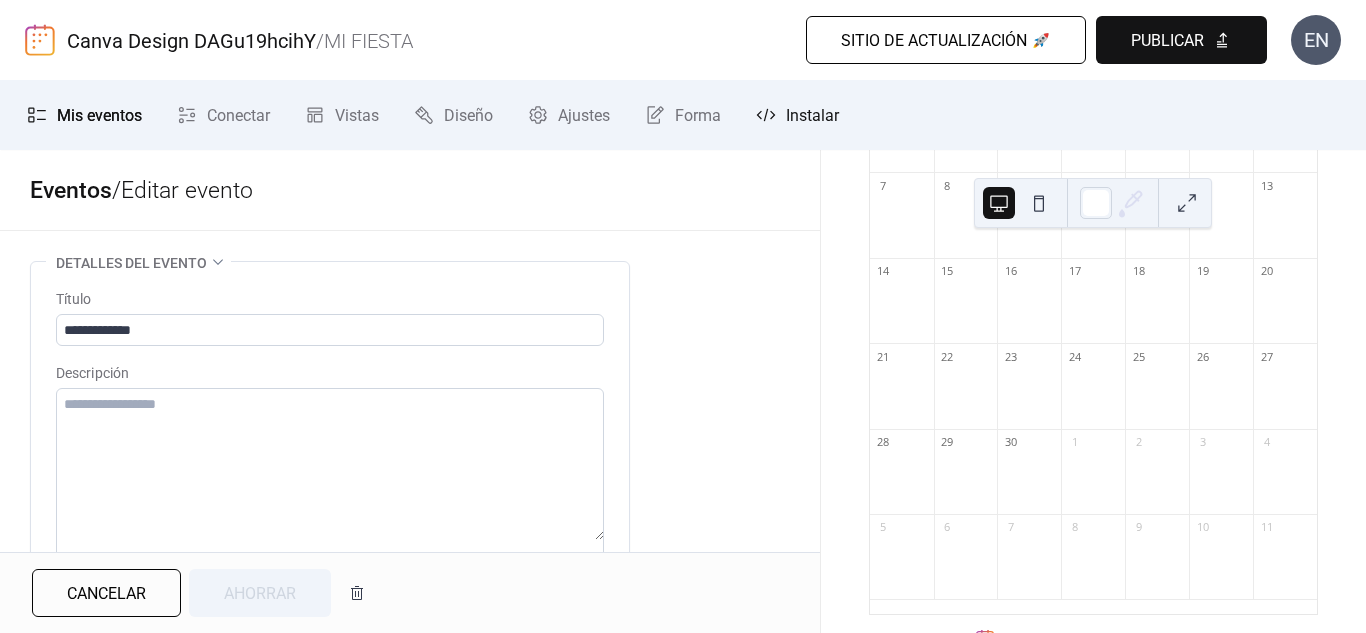click on "Instalar" at bounding box center [812, 115] 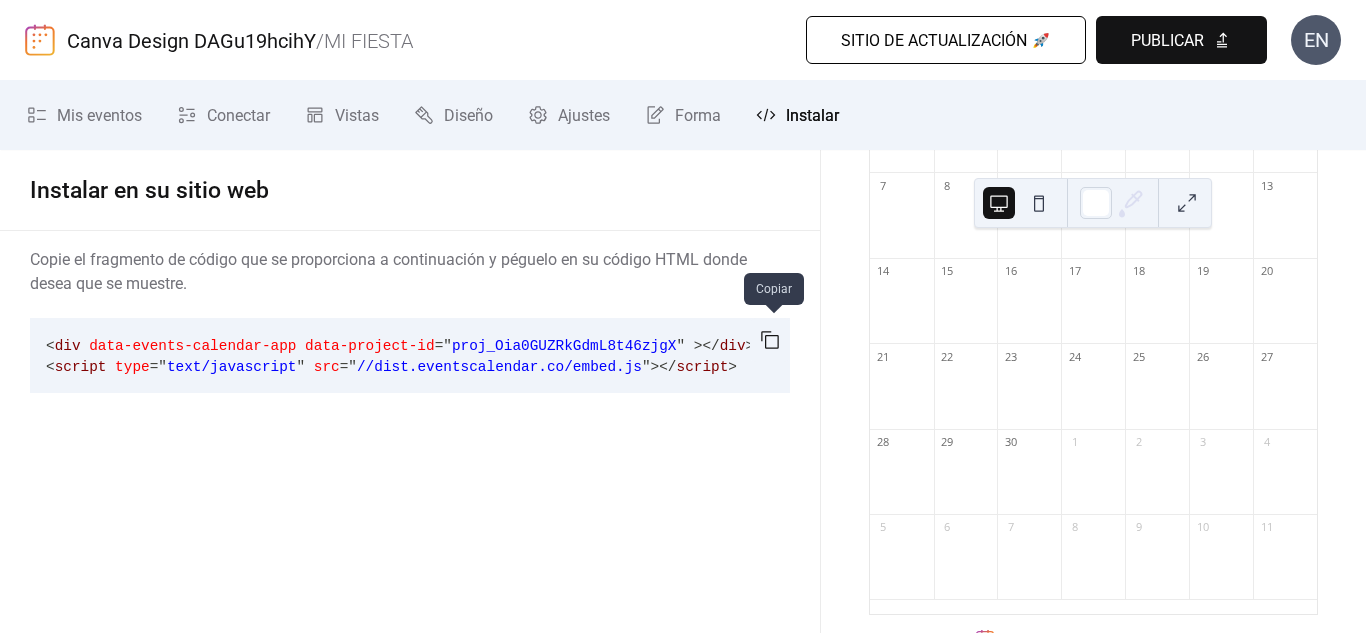 click at bounding box center [770, 340] 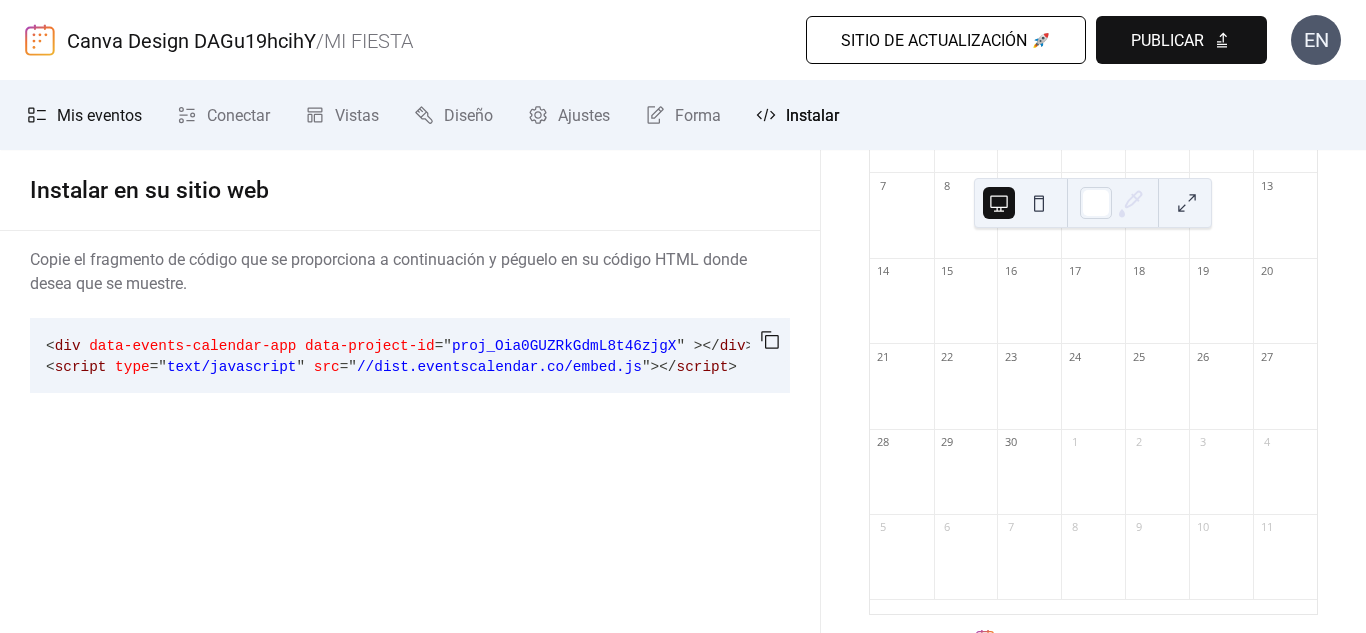 click on "Mis eventos" at bounding box center [99, 115] 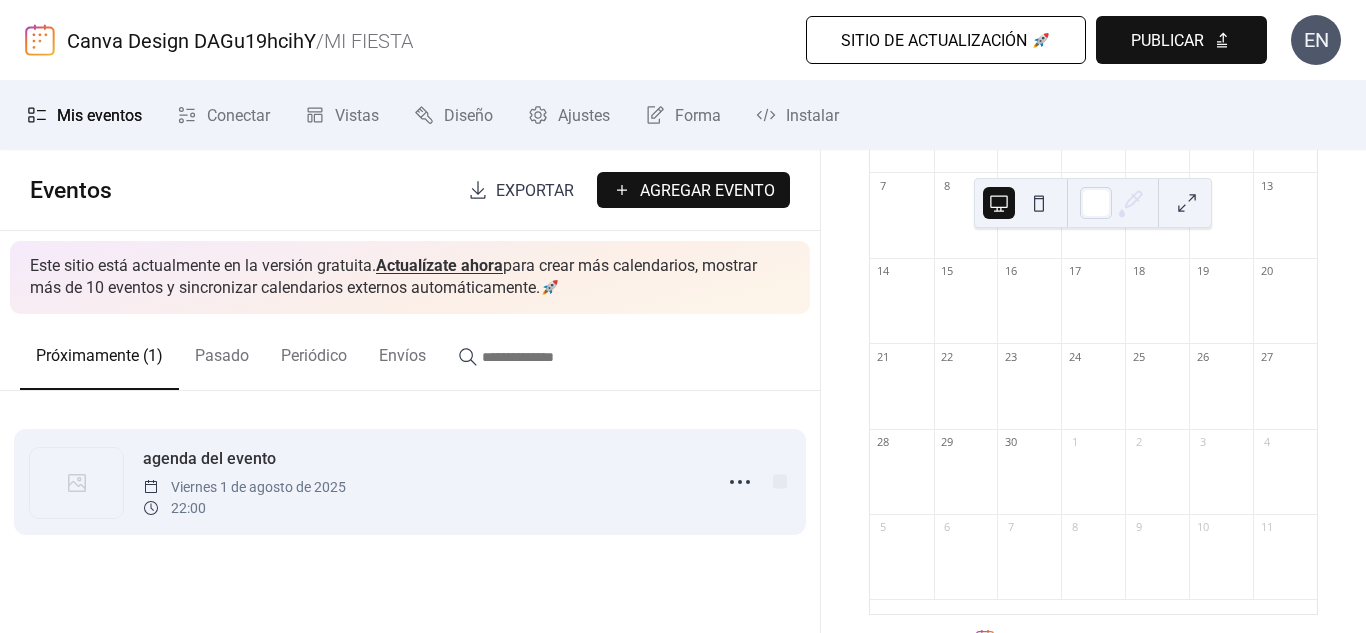drag, startPoint x: 194, startPoint y: 475, endPoint x: 332, endPoint y: 521, distance: 145.46477 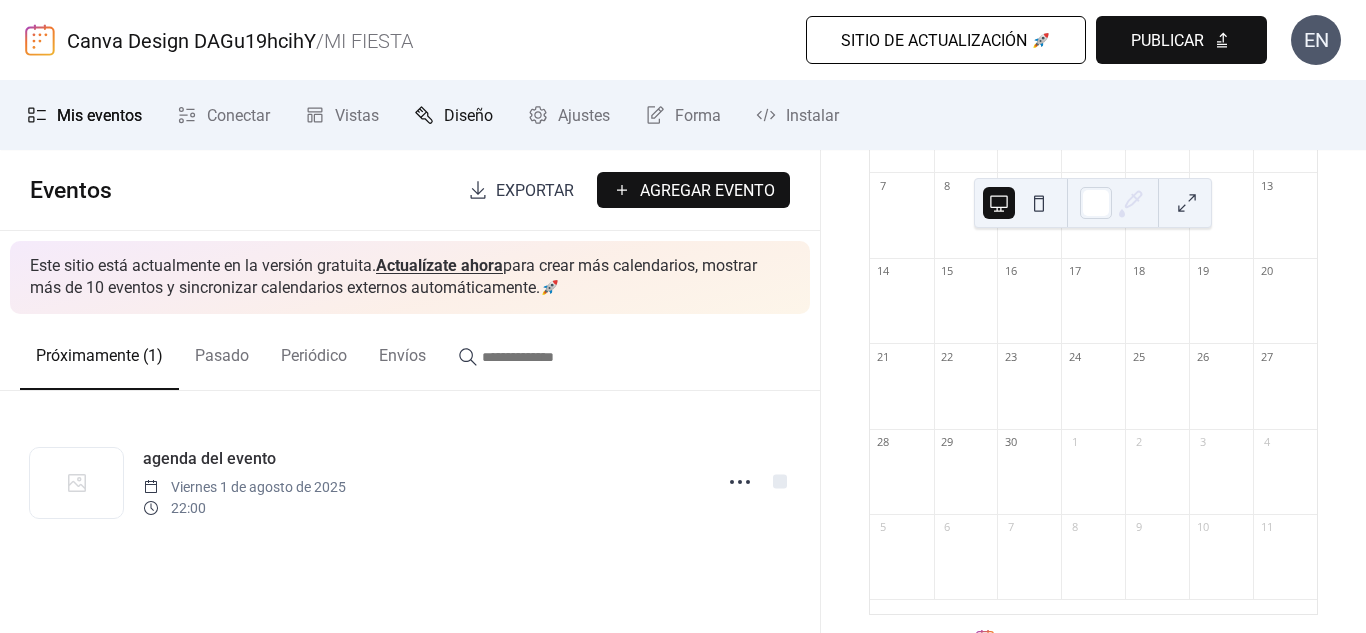 click on "Diseño" at bounding box center [453, 115] 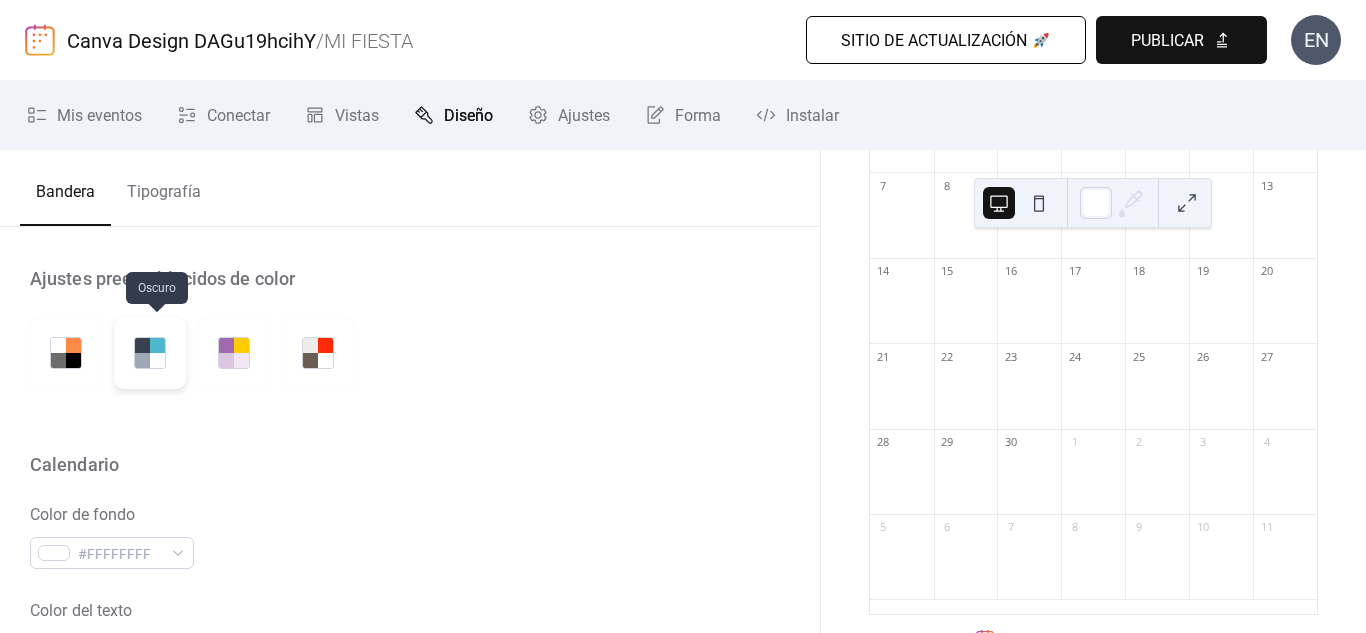 click at bounding box center [142, 360] 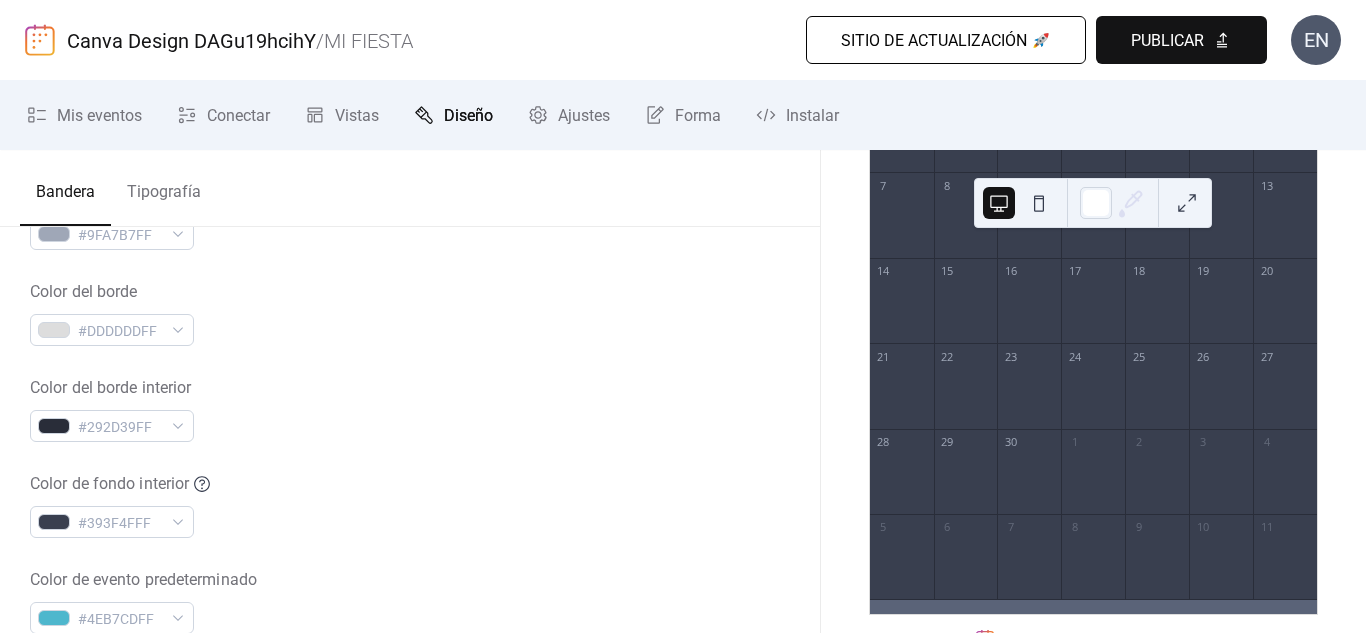 scroll, scrollTop: 0, scrollLeft: 0, axis: both 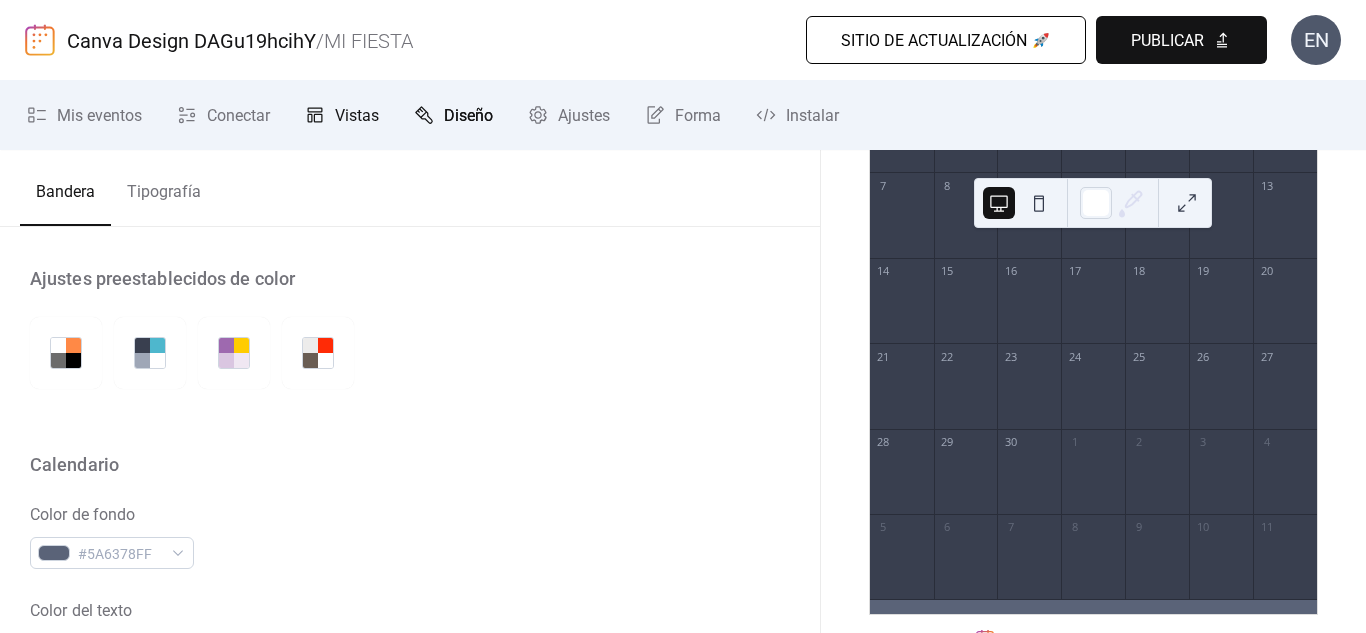 click on "Vistas" at bounding box center [357, 115] 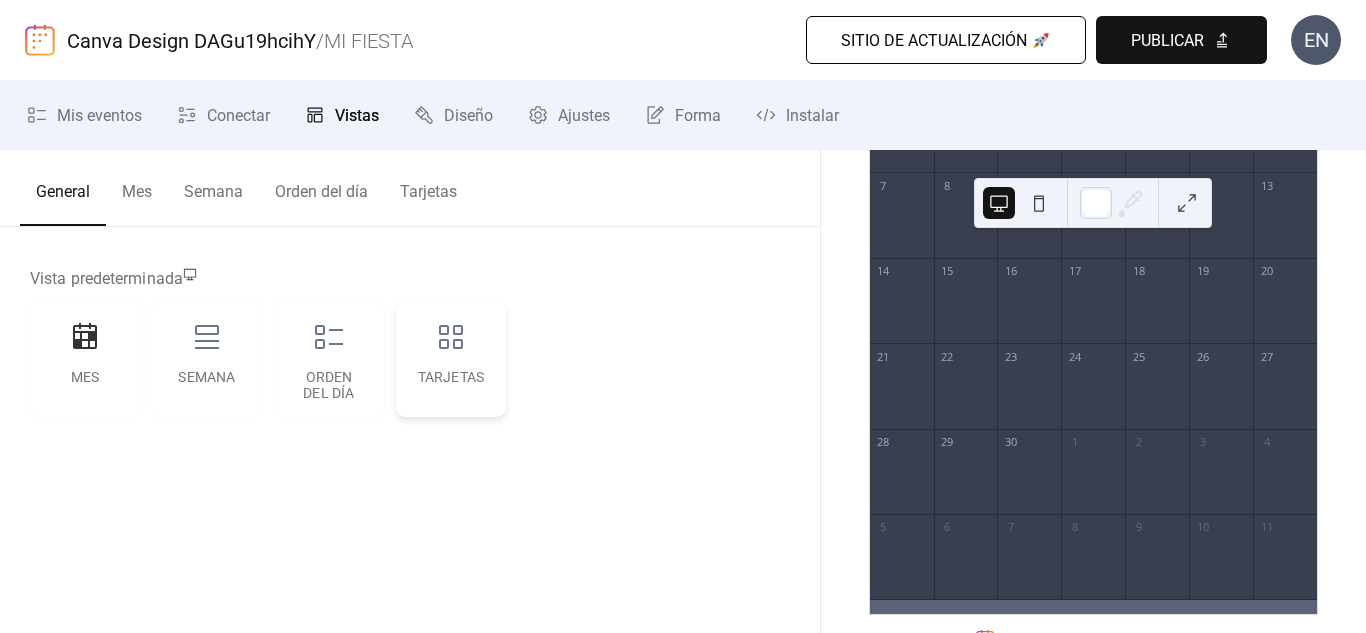 click on "Tarjetas" at bounding box center [451, 359] 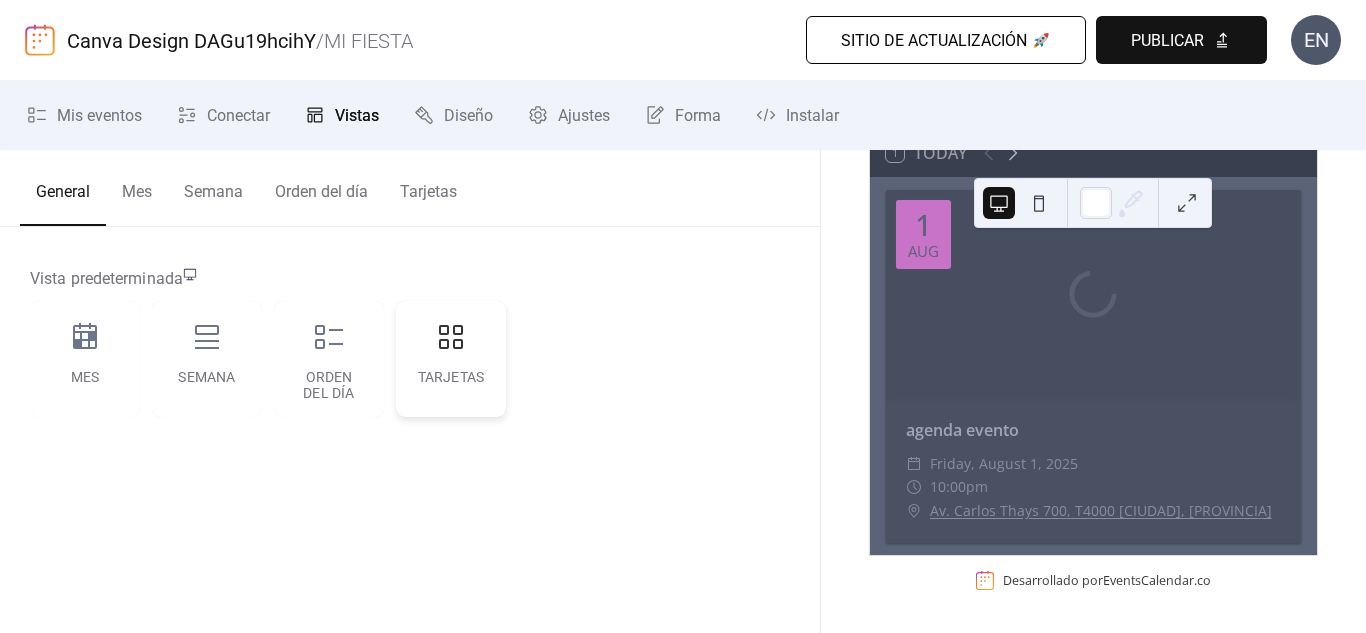 scroll, scrollTop: 0, scrollLeft: 0, axis: both 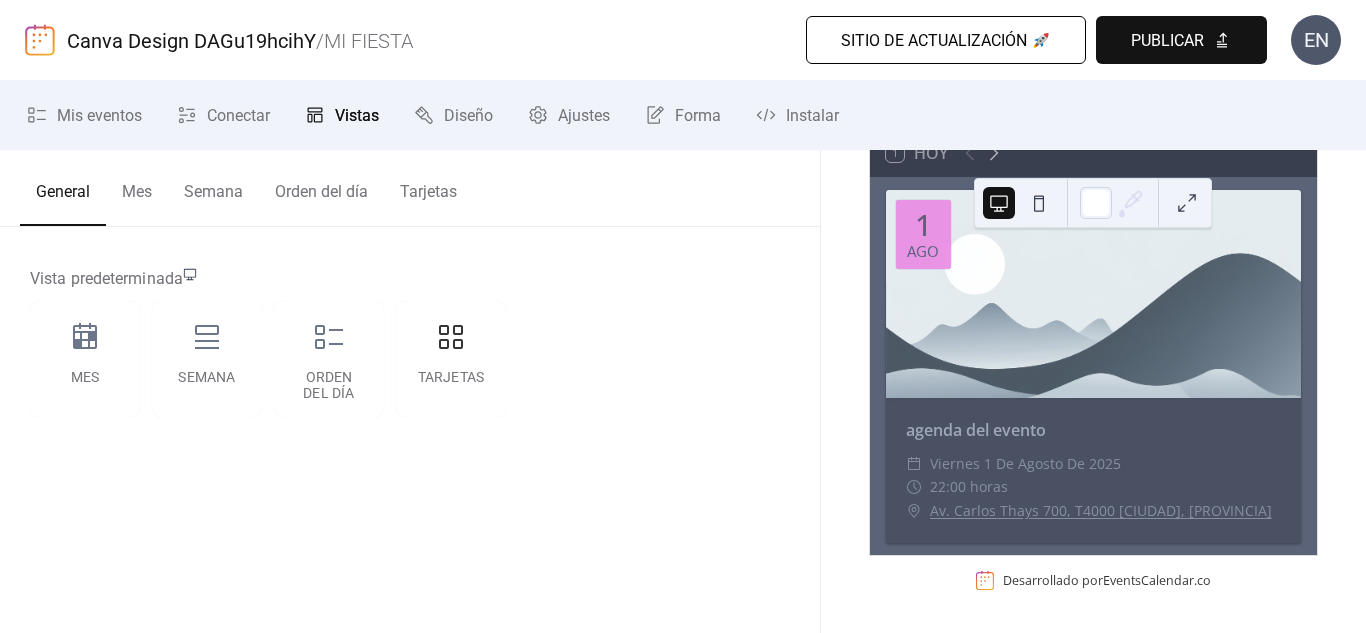 click on "Mes" at bounding box center [137, 191] 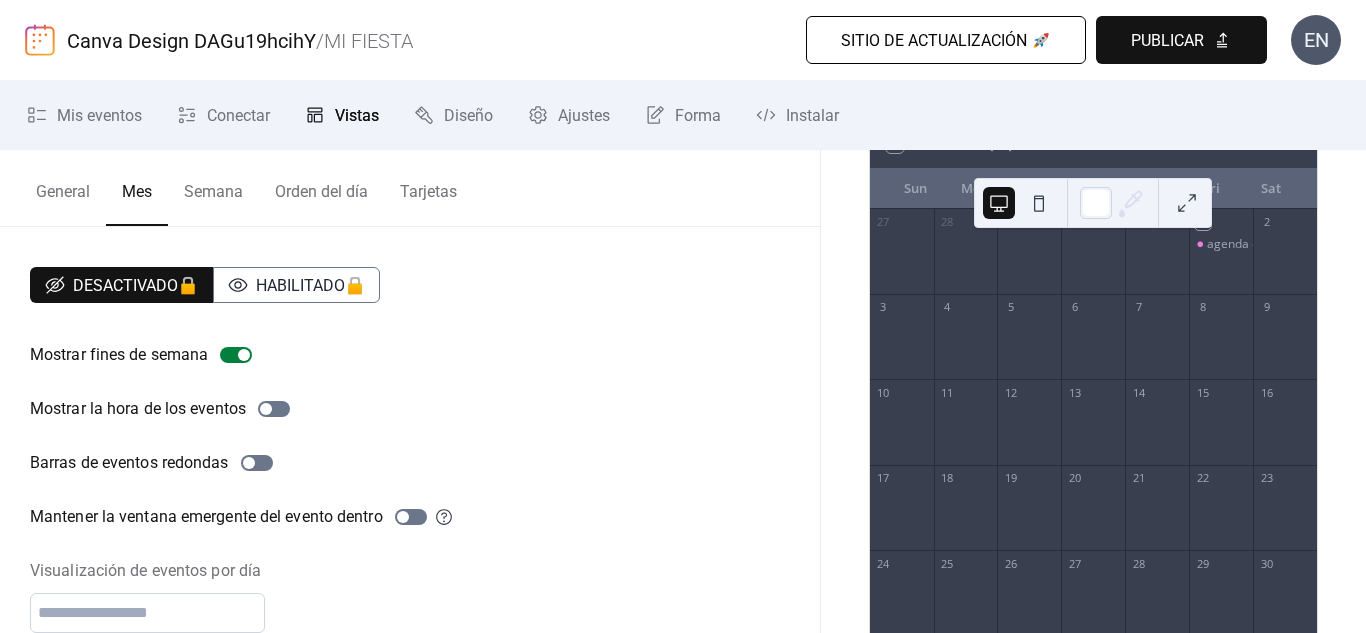 scroll, scrollTop: 0, scrollLeft: 0, axis: both 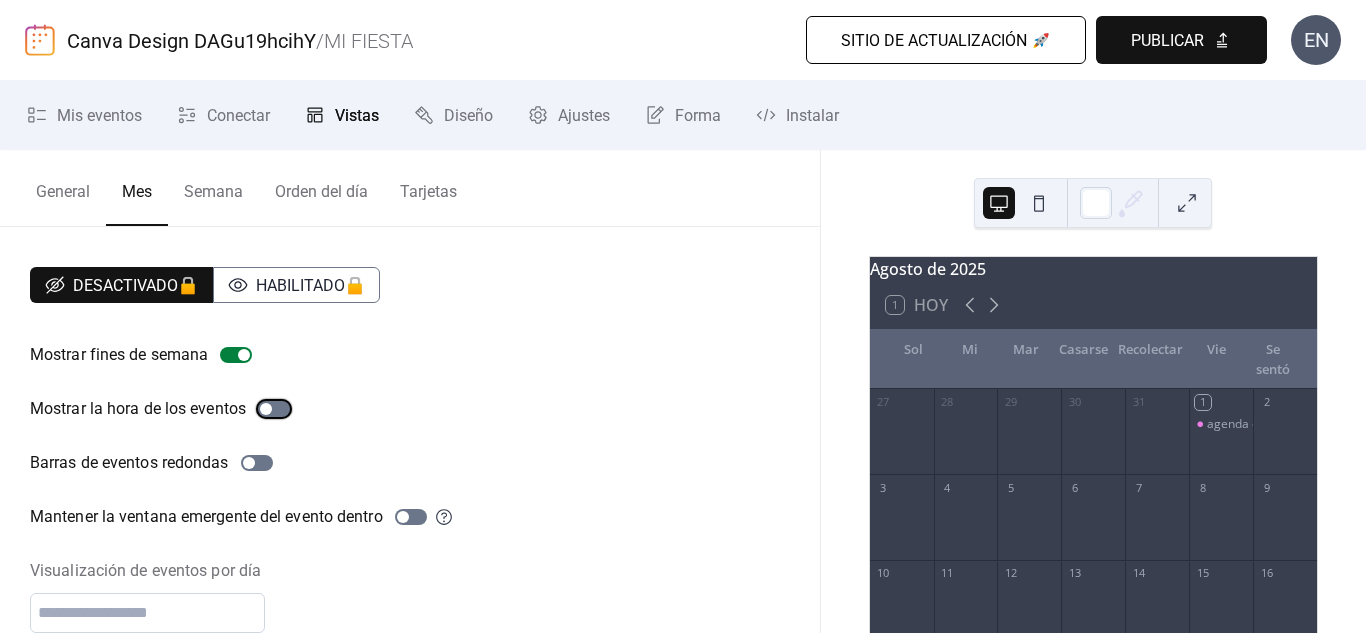 click at bounding box center [274, 409] 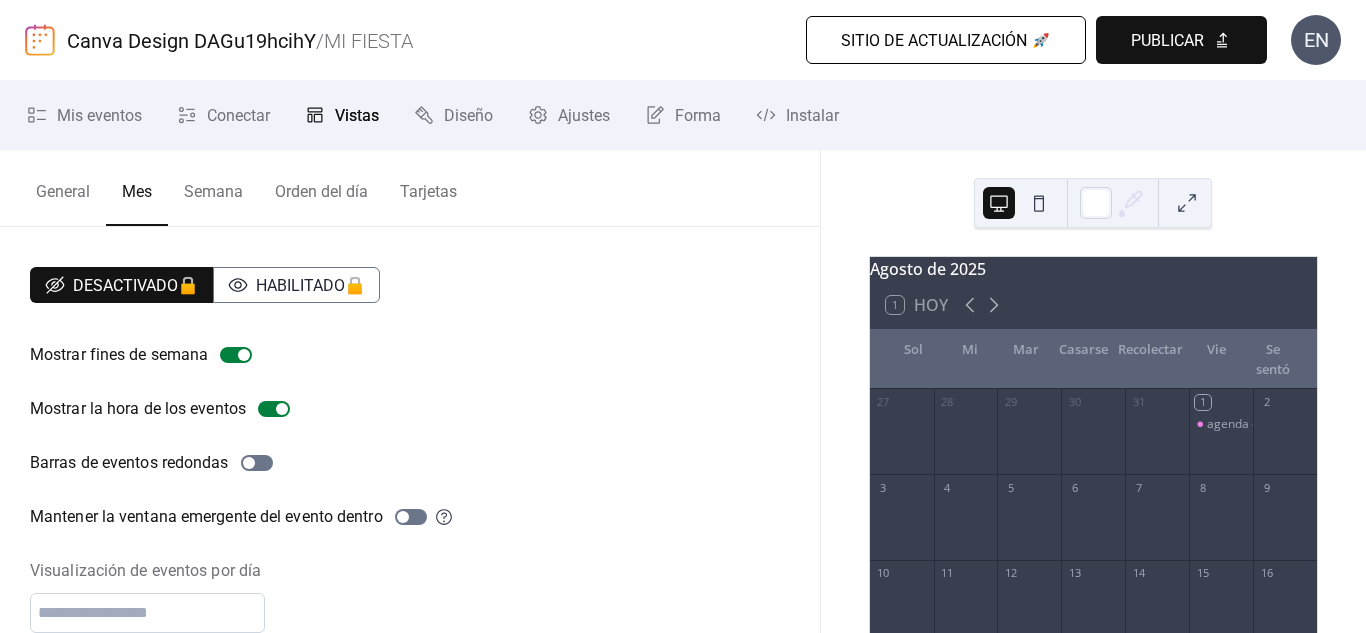 click on "General" at bounding box center [63, 192] 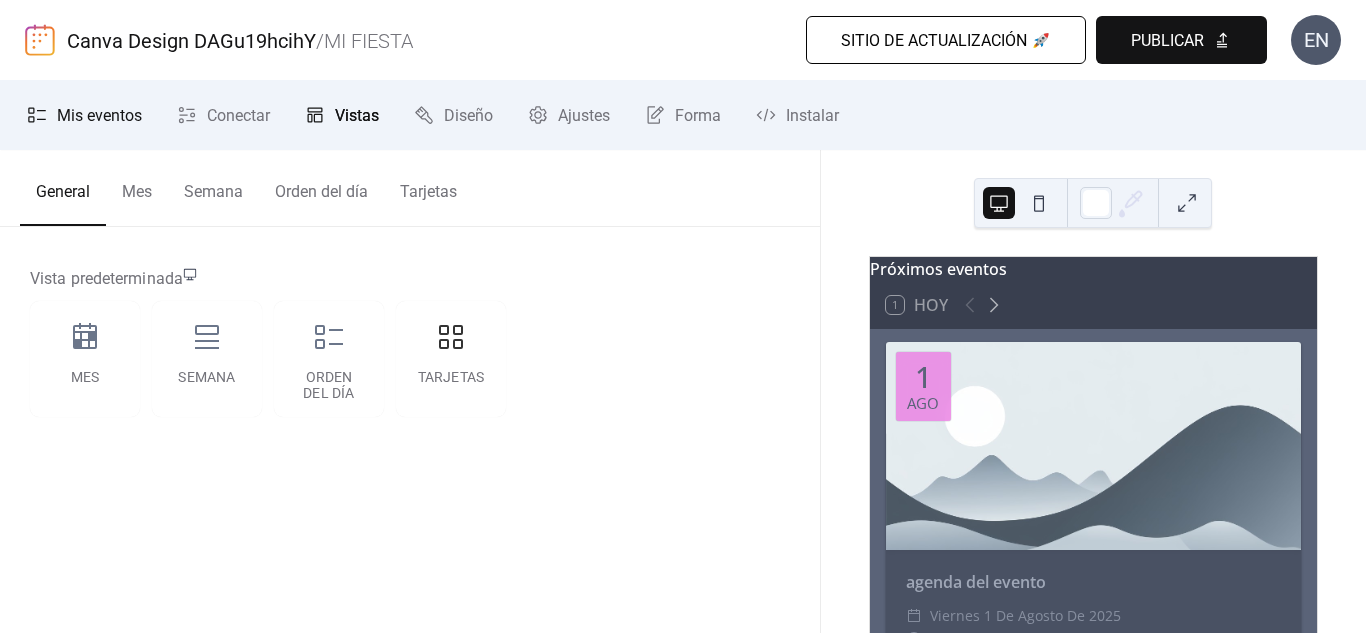 click on "Mis eventos" at bounding box center [99, 115] 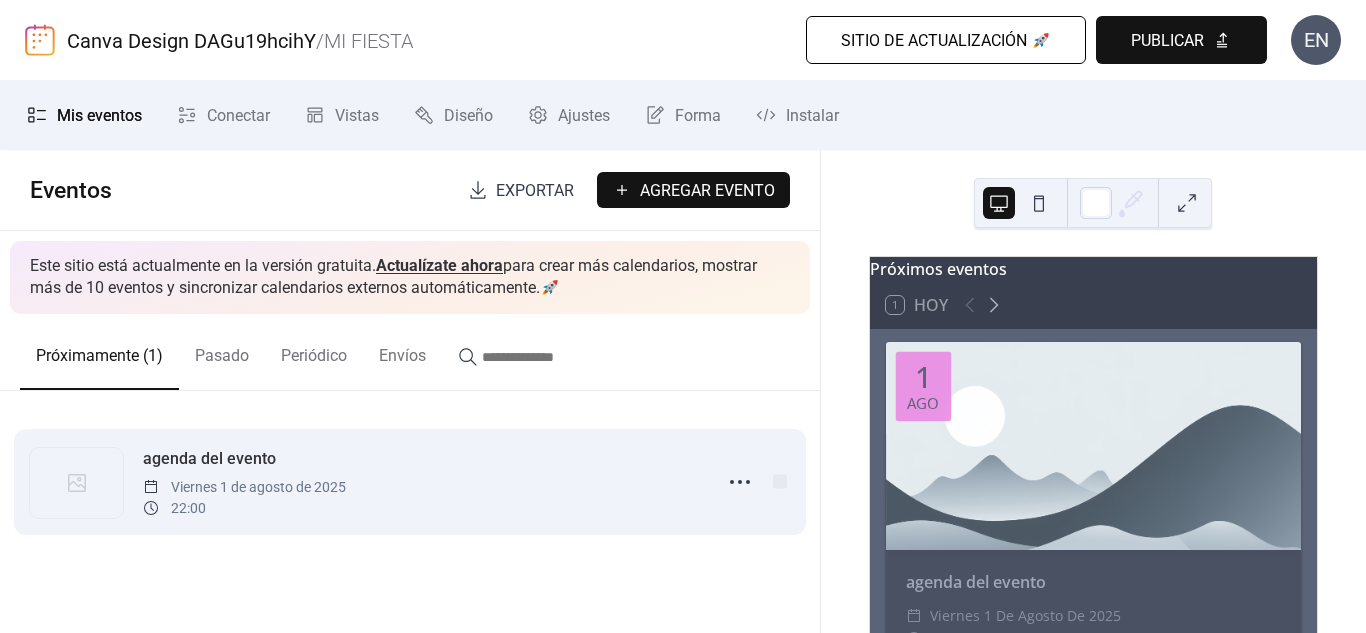 click on "22:00" at bounding box center [244, 508] 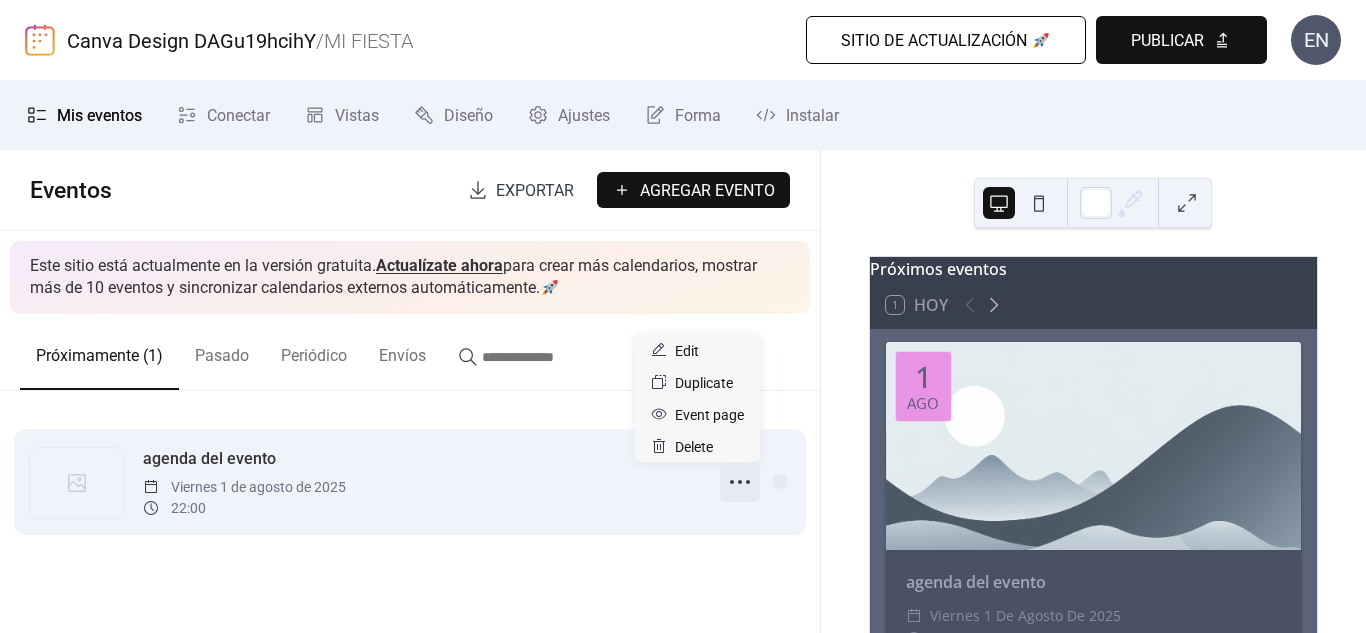 click 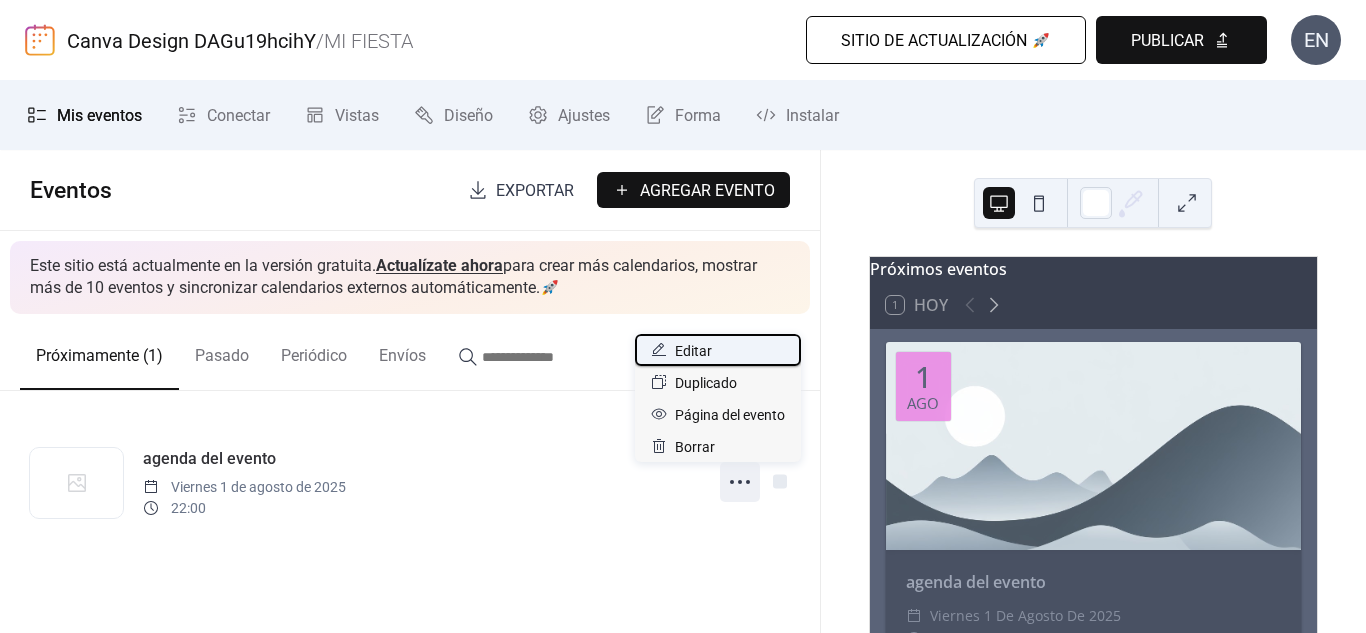 click on "Editar" at bounding box center (718, 350) 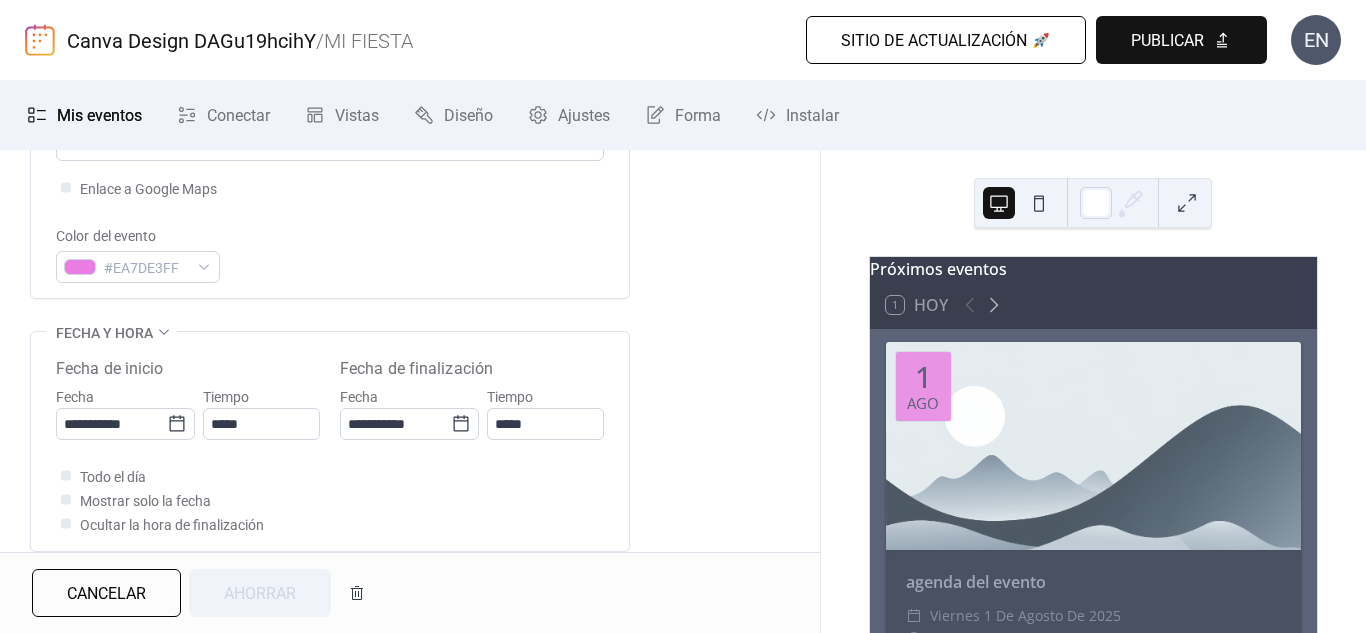 scroll, scrollTop: 518, scrollLeft: 0, axis: vertical 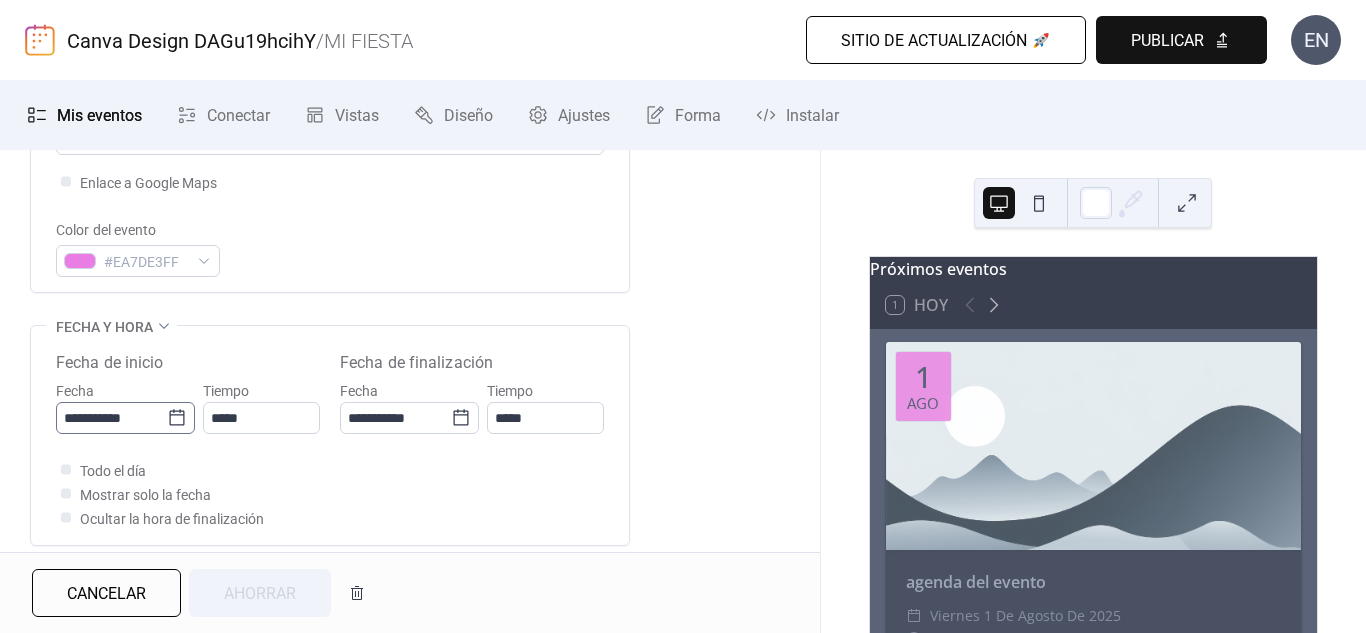 click 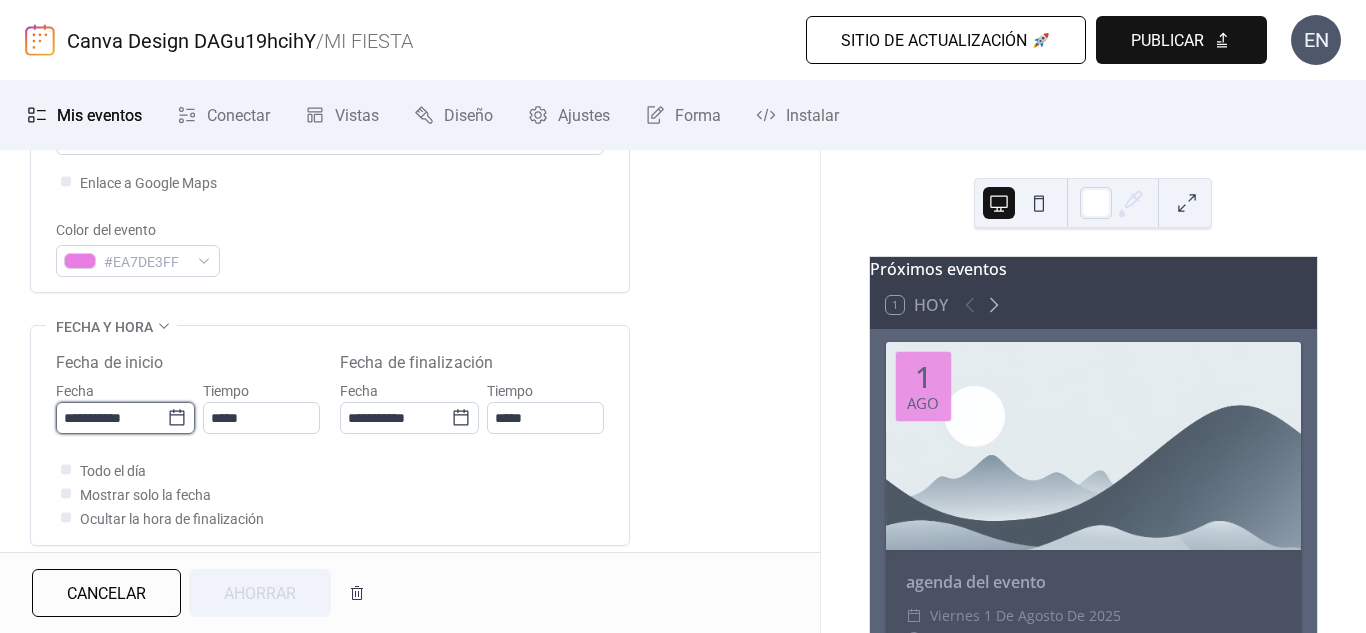 click on "**********" at bounding box center [111, 418] 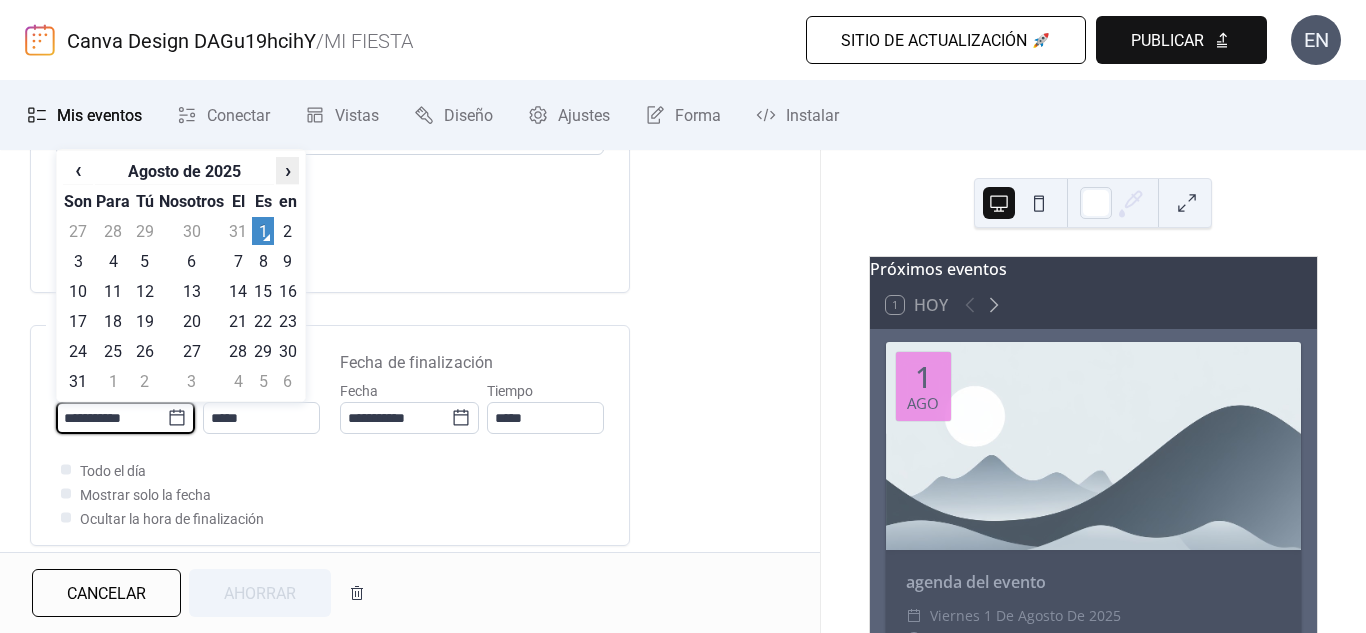 click on "›" at bounding box center [287, 170] 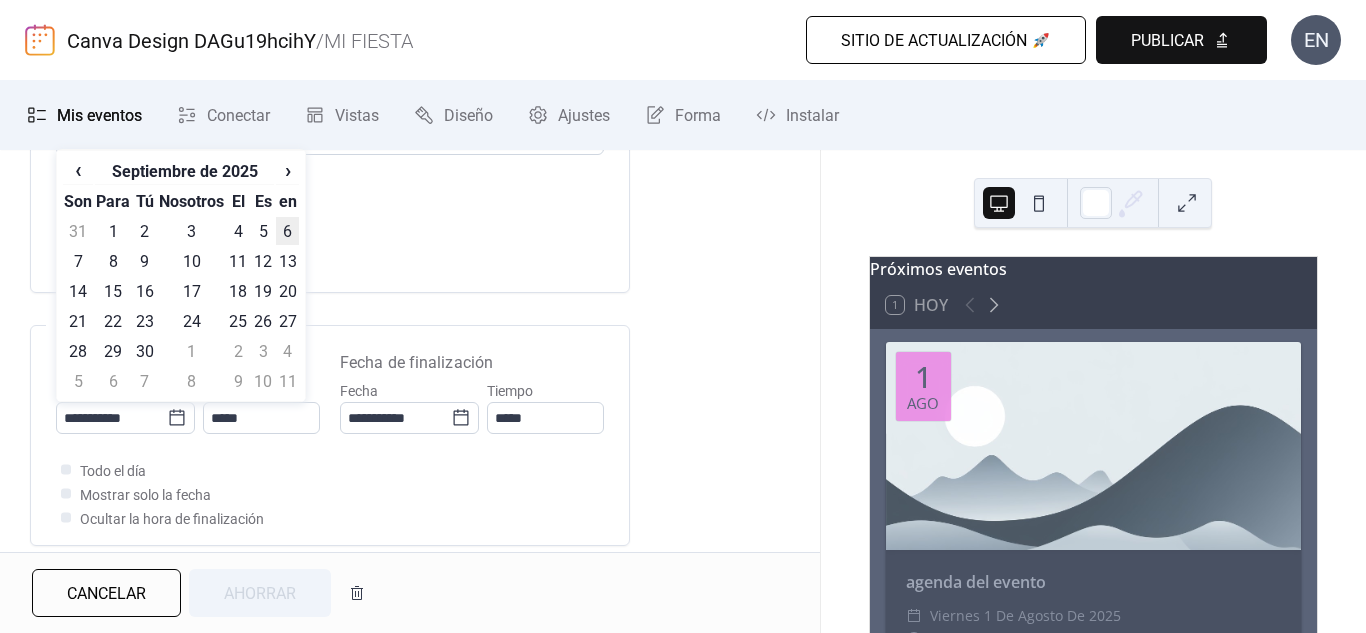click on "6" at bounding box center [287, 231] 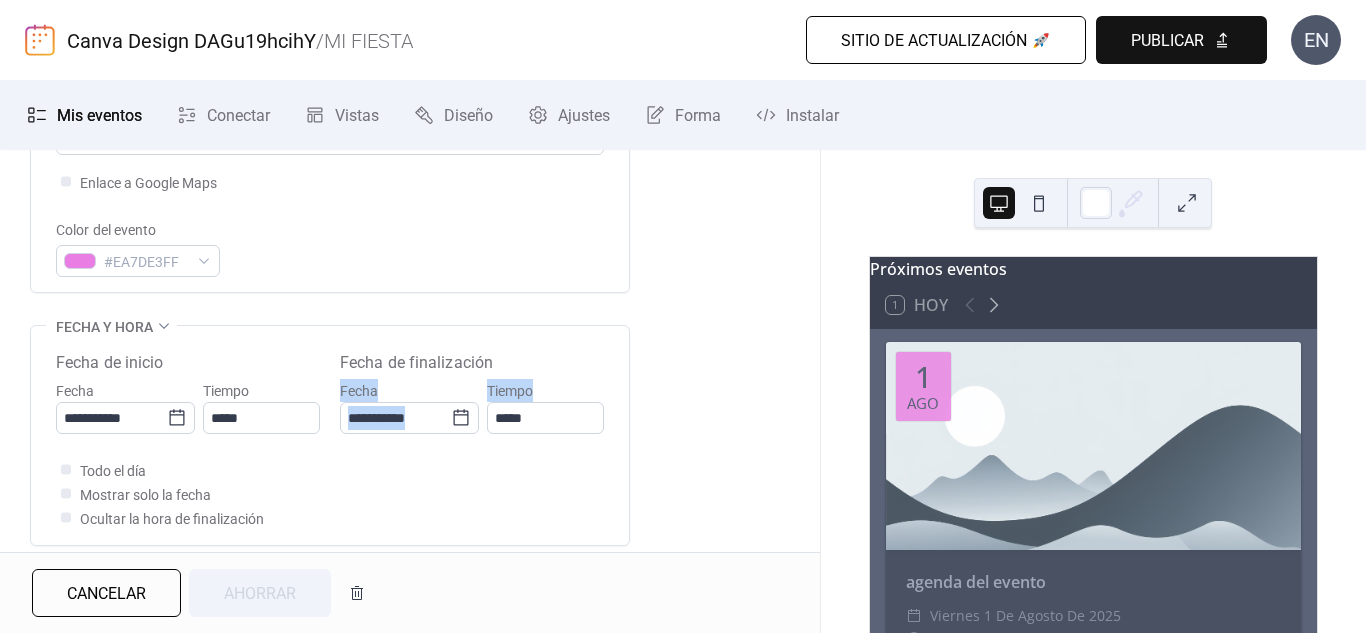 drag, startPoint x: 806, startPoint y: 335, endPoint x: 805, endPoint y: 396, distance: 61.008198 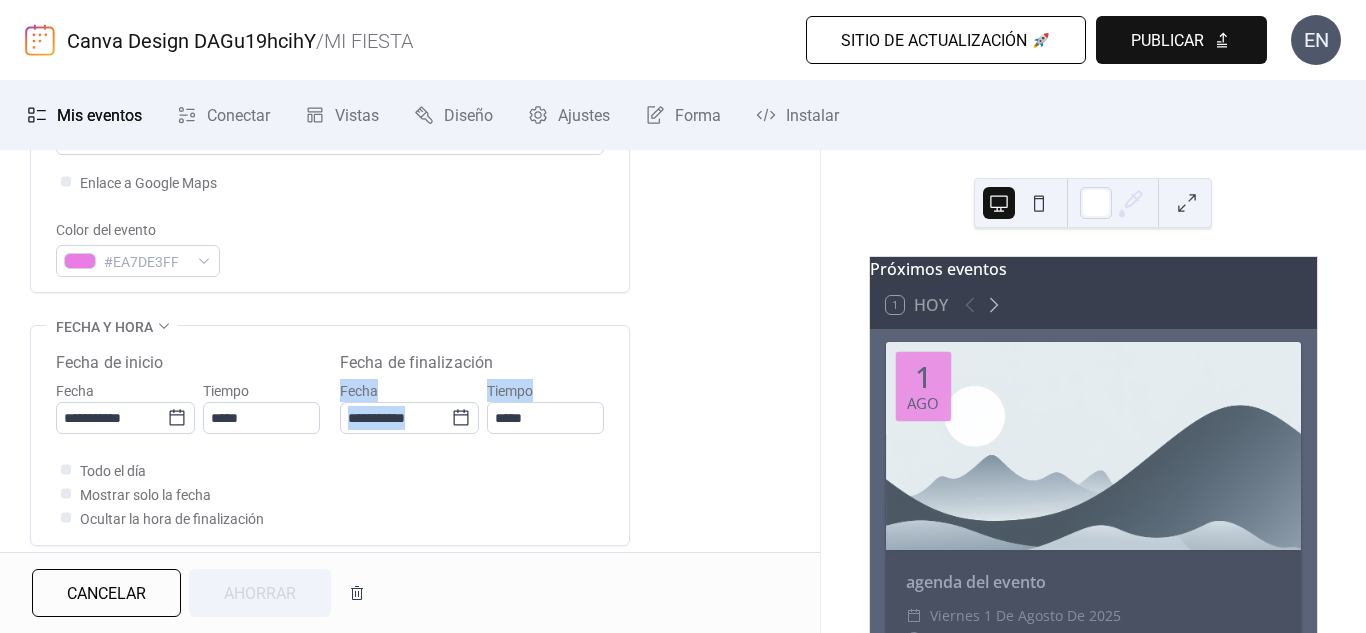click on "**********" at bounding box center [410, 384] 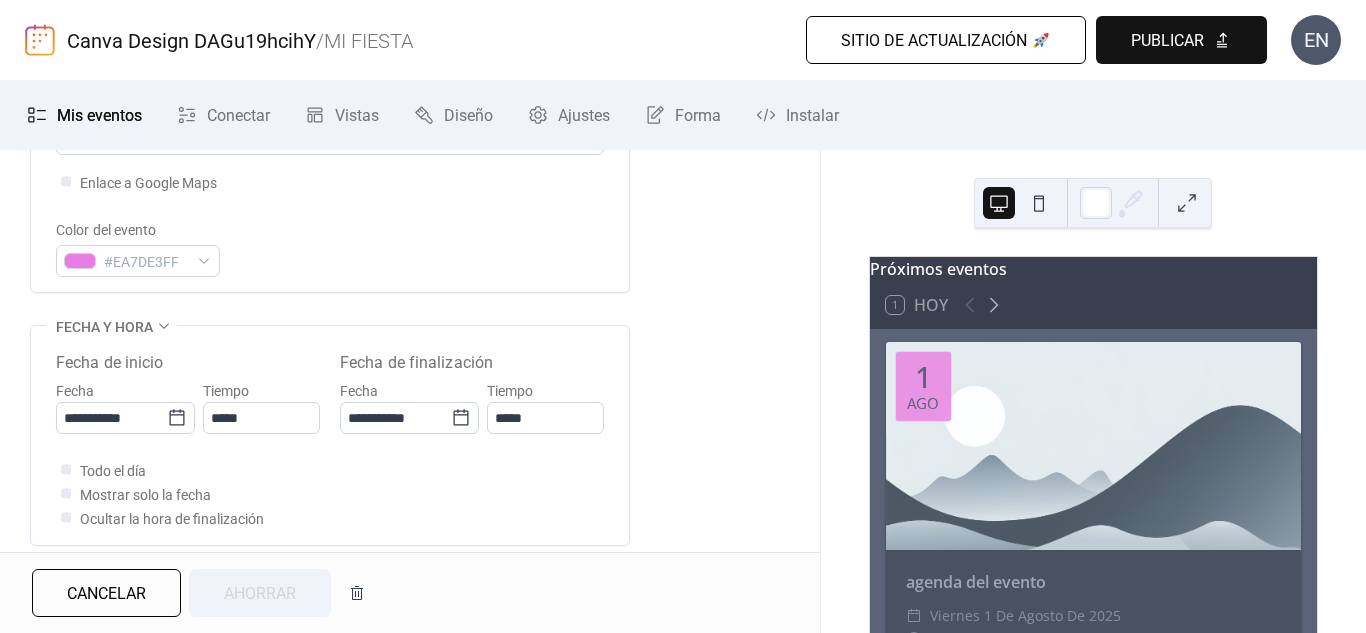click on "**********" at bounding box center [410, 384] 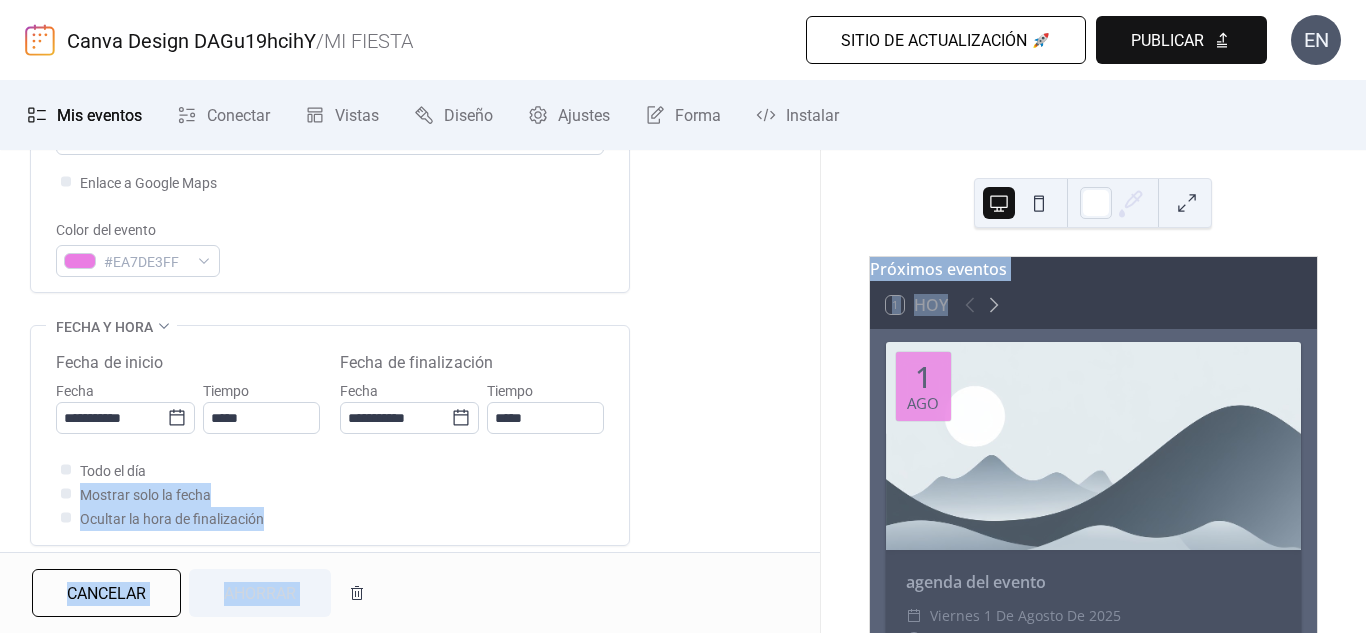 drag, startPoint x: 820, startPoint y: 390, endPoint x: 815, endPoint y: 476, distance: 86.145226 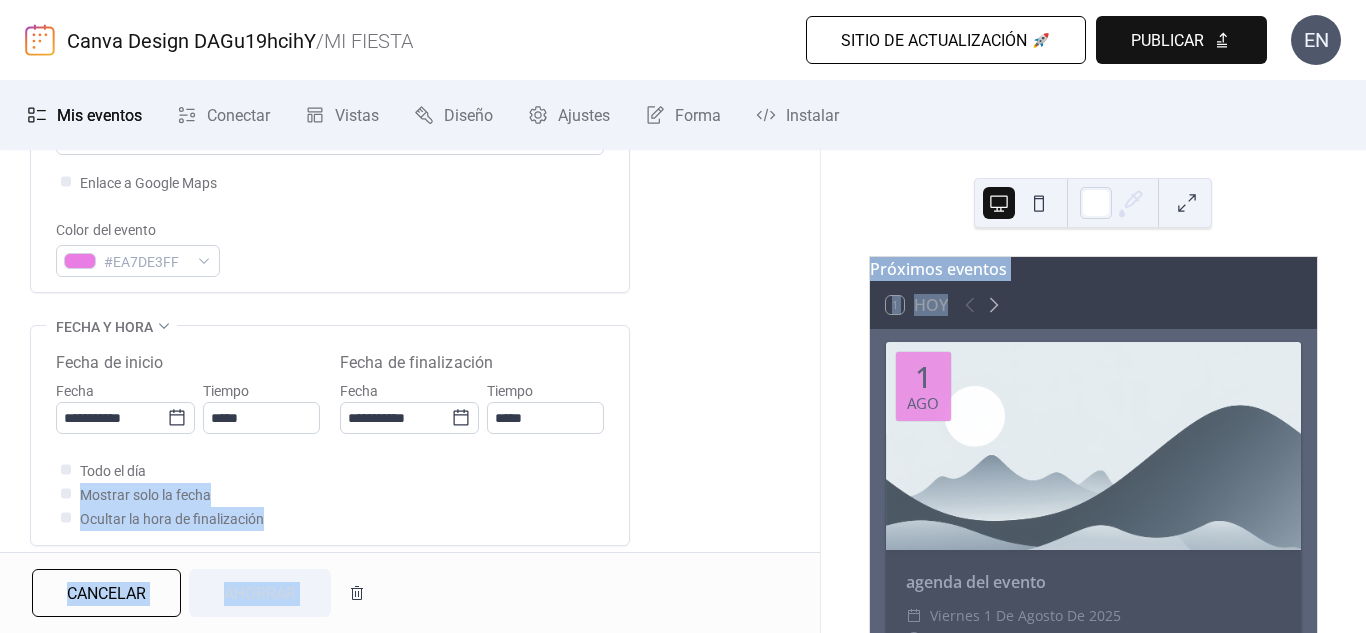 click on "**********" at bounding box center (683, 356) 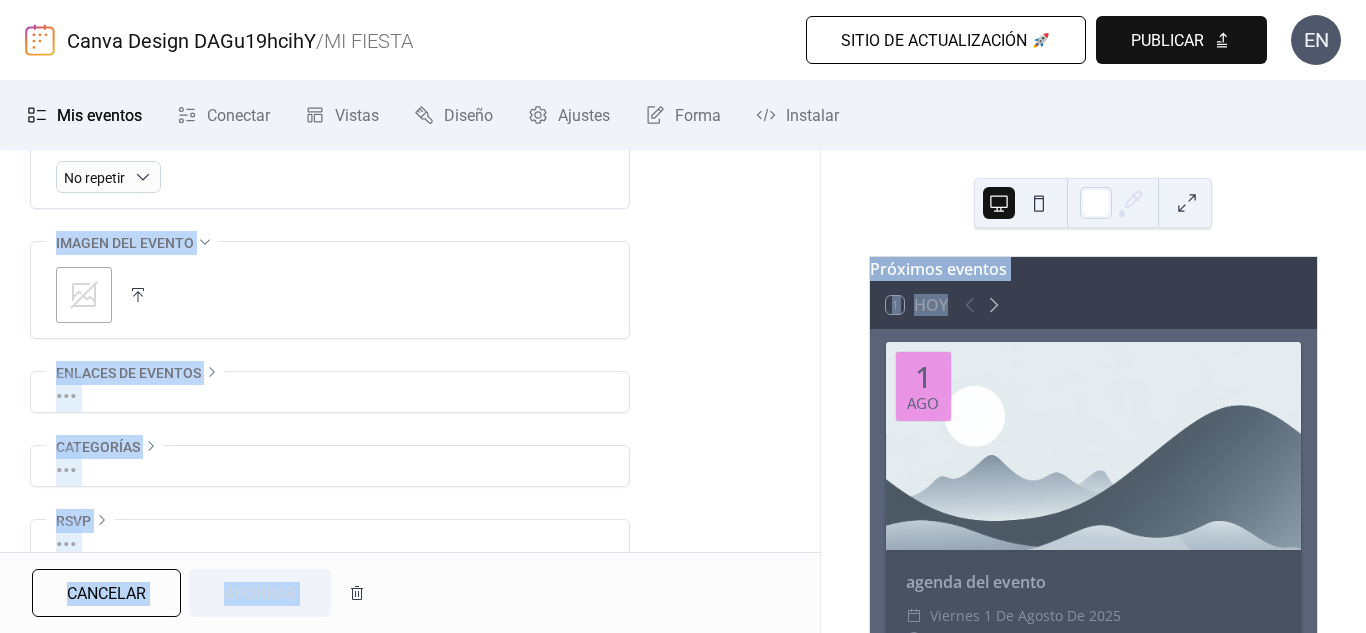 scroll, scrollTop: 996, scrollLeft: 0, axis: vertical 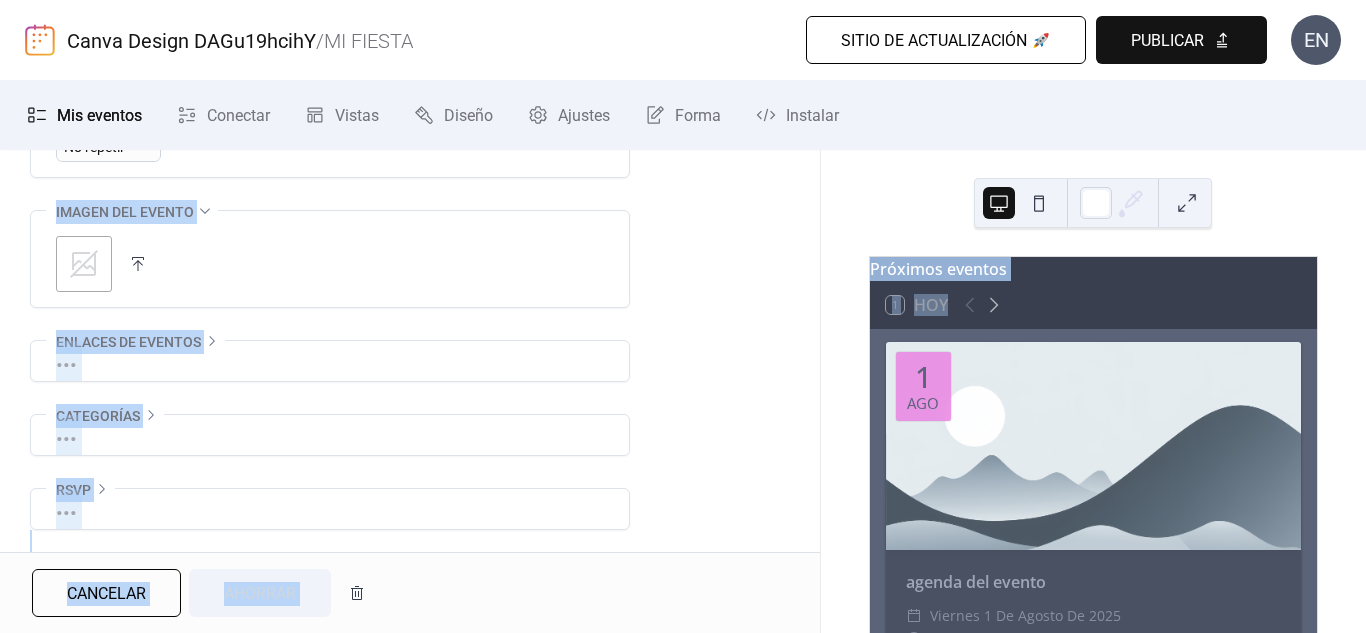 click on "**********" at bounding box center (410, -90) 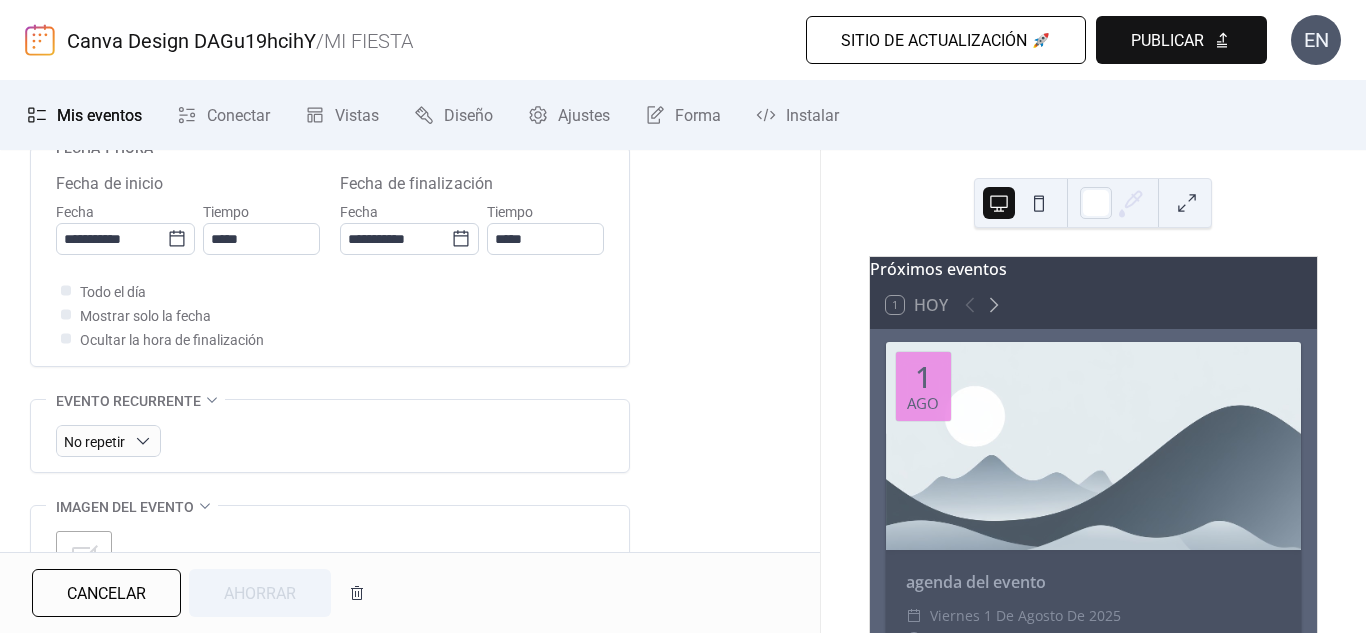 scroll, scrollTop: 829, scrollLeft: 0, axis: vertical 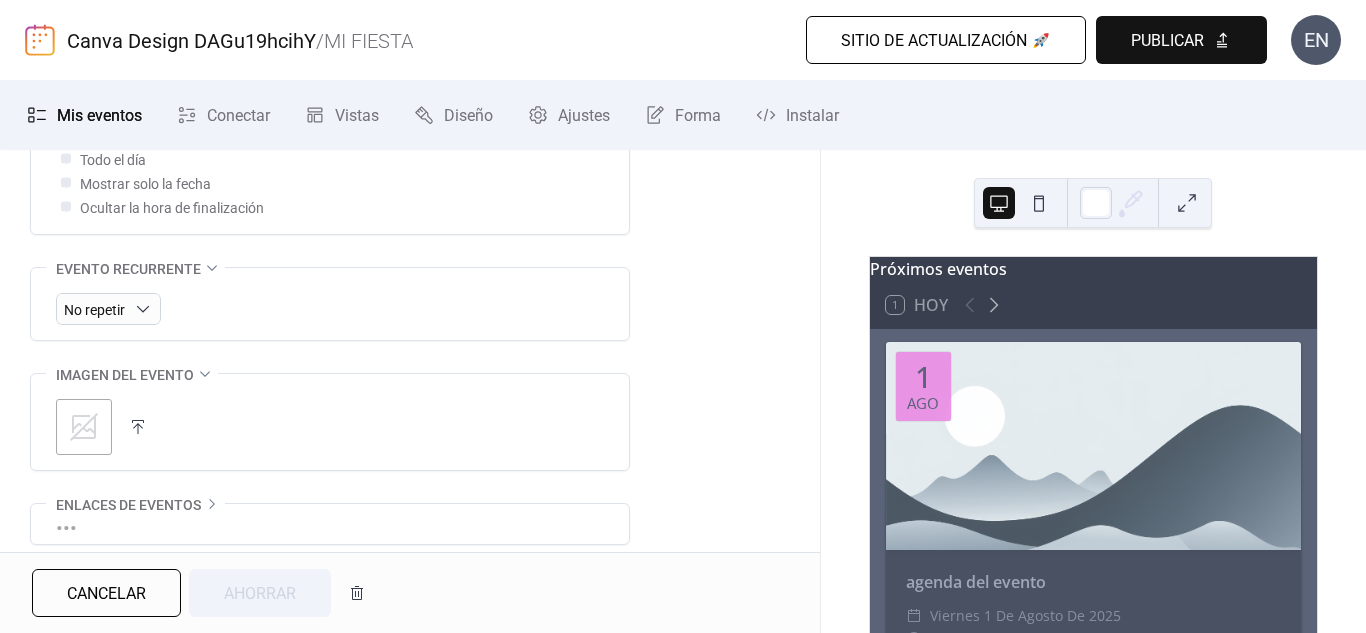 click 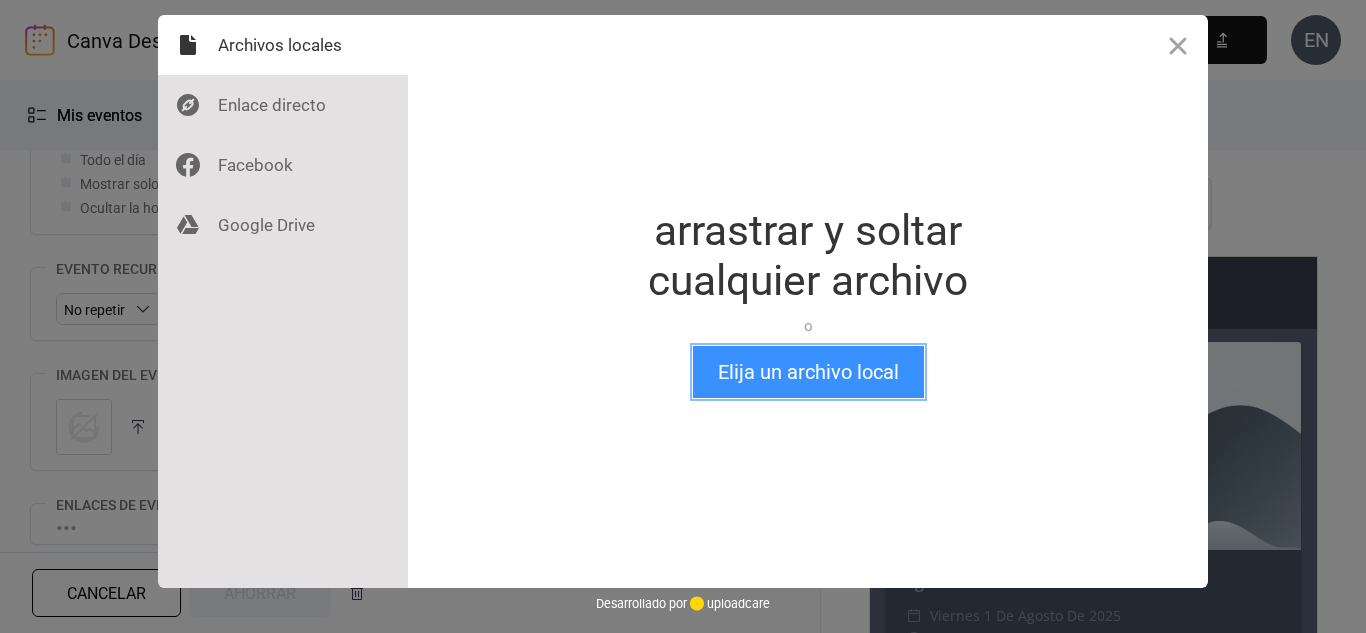 click on "Elija un archivo local" at bounding box center [808, 372] 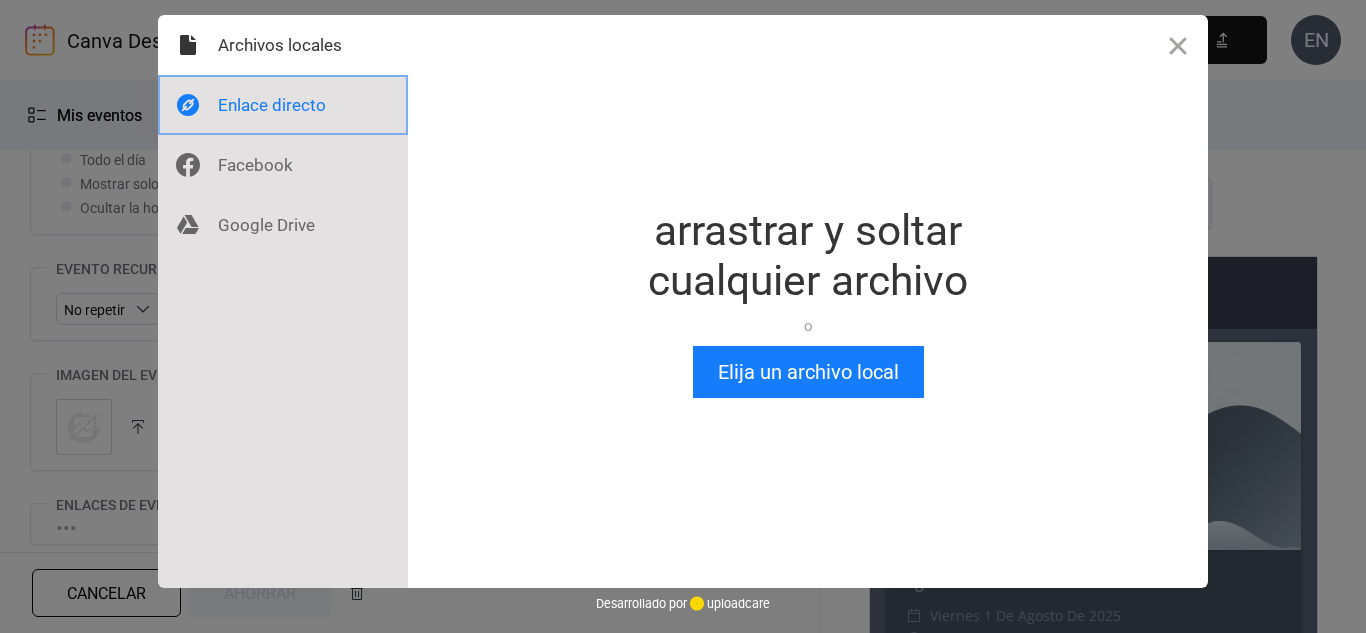 click at bounding box center (283, 105) 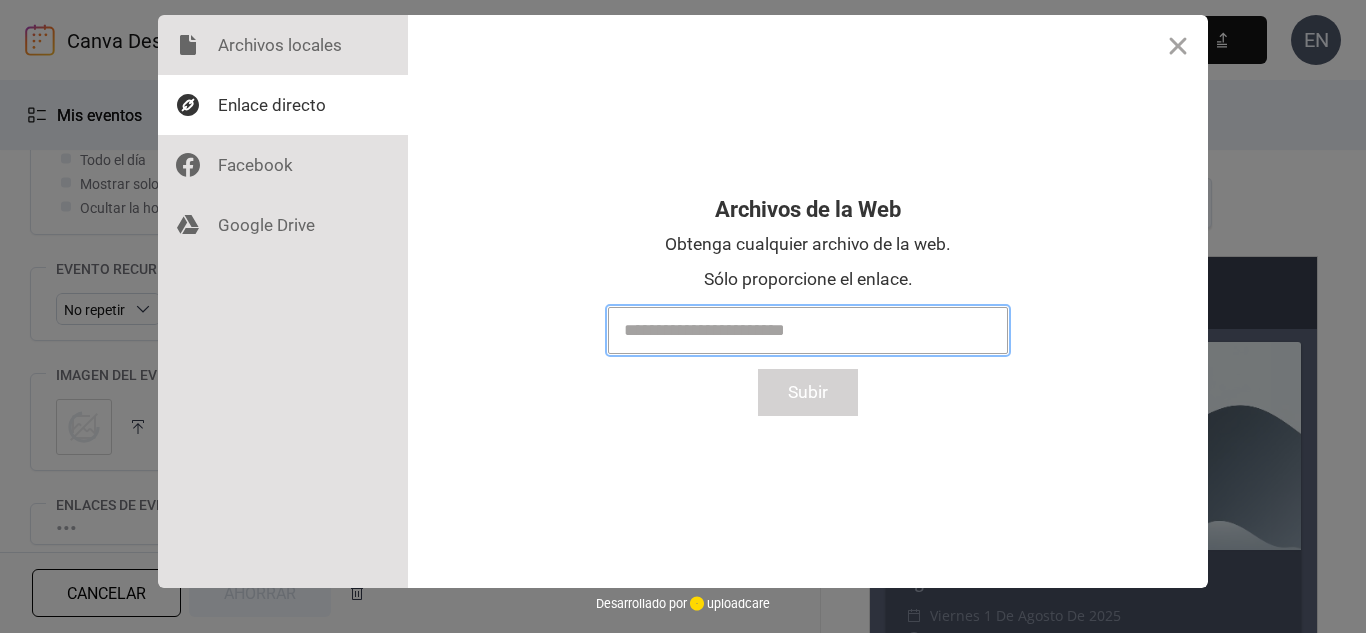 paste on "**********" 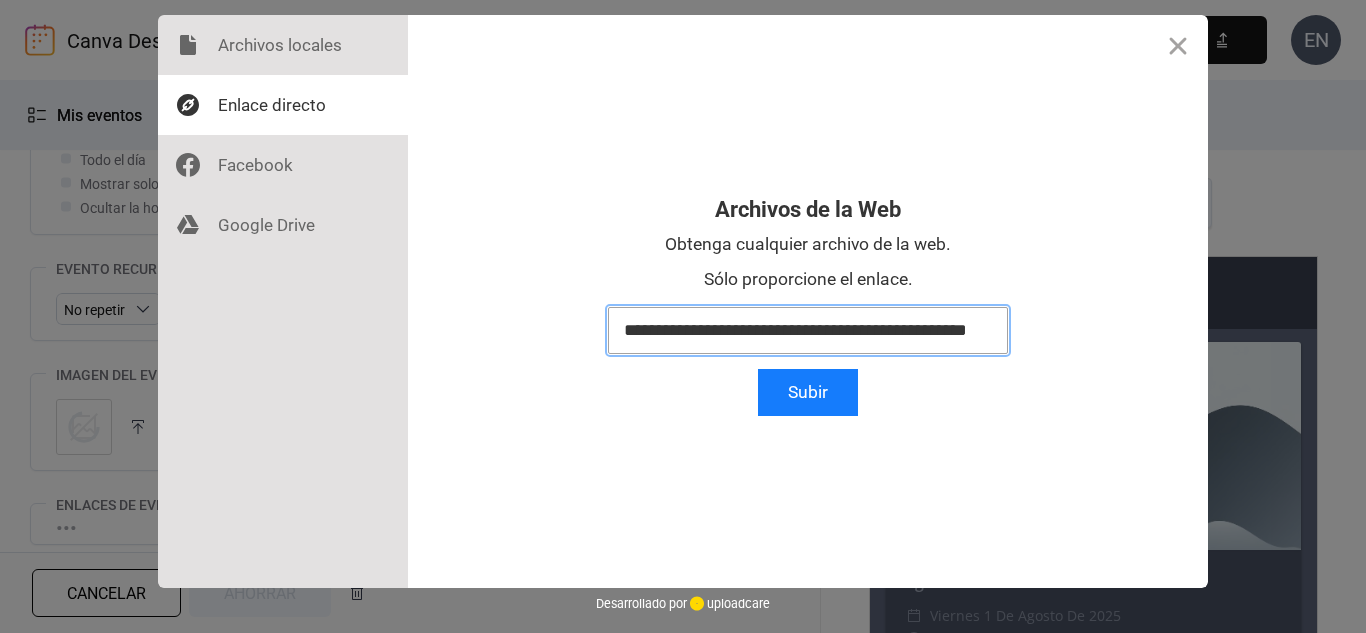 scroll, scrollTop: 0, scrollLeft: 29, axis: horizontal 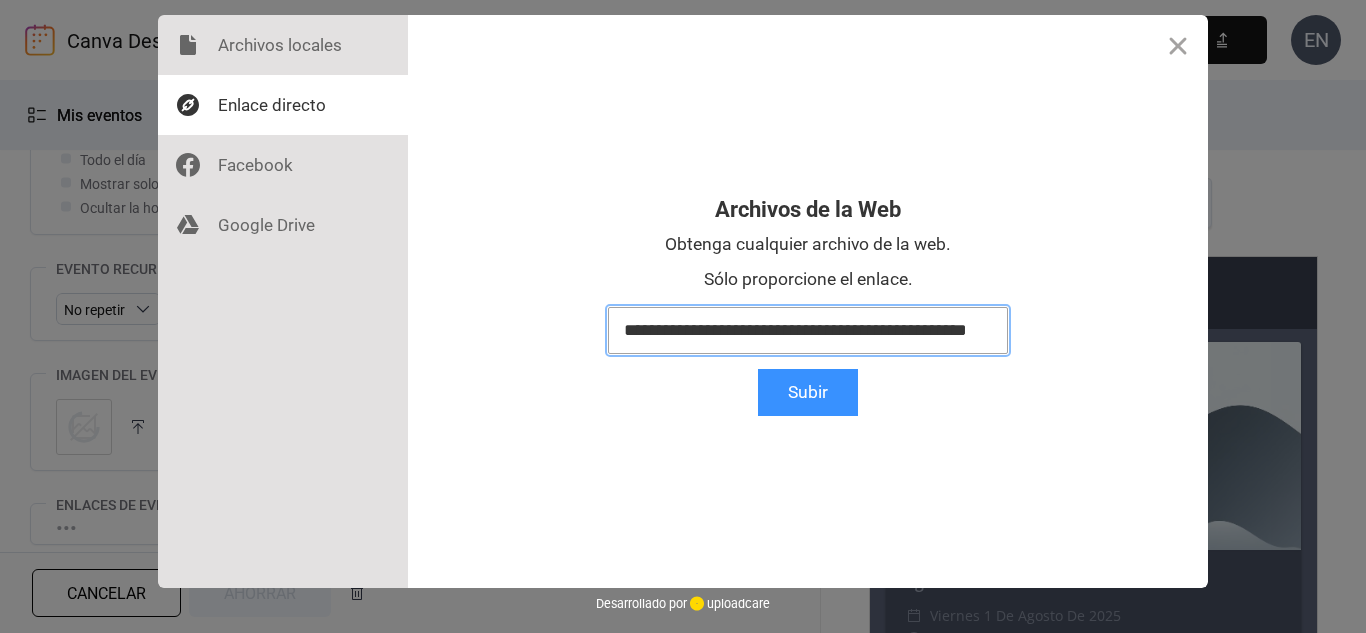 type on "**********" 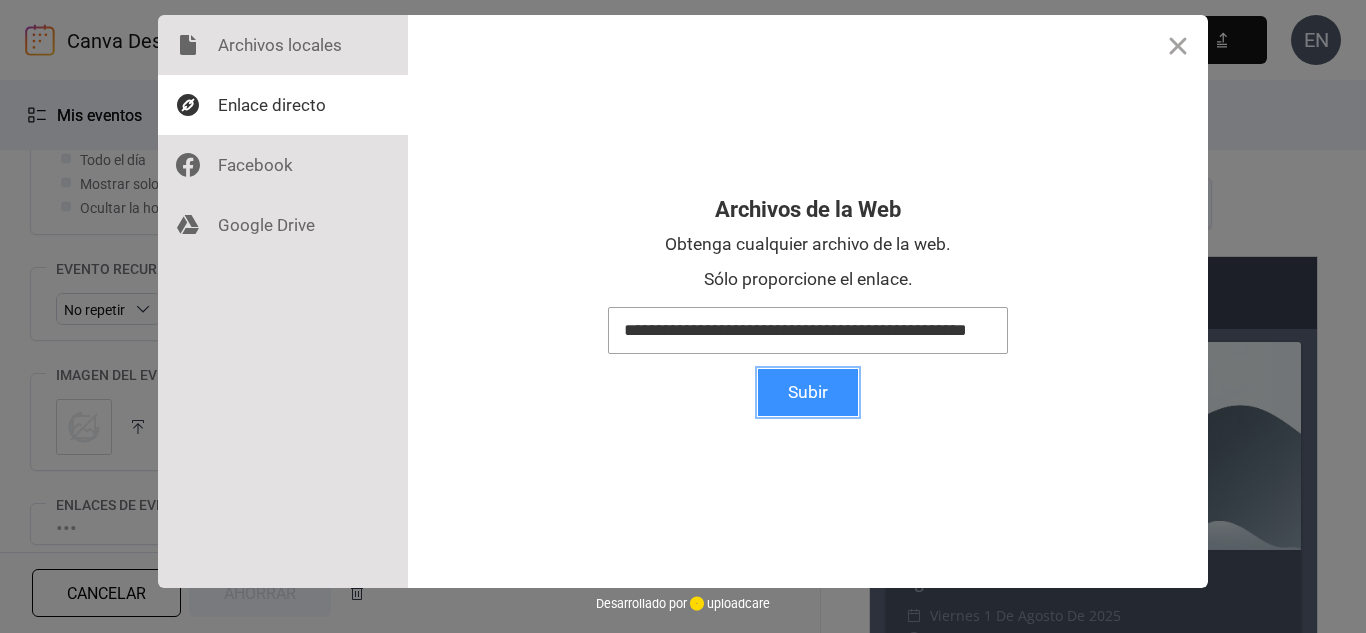 scroll, scrollTop: 0, scrollLeft: 0, axis: both 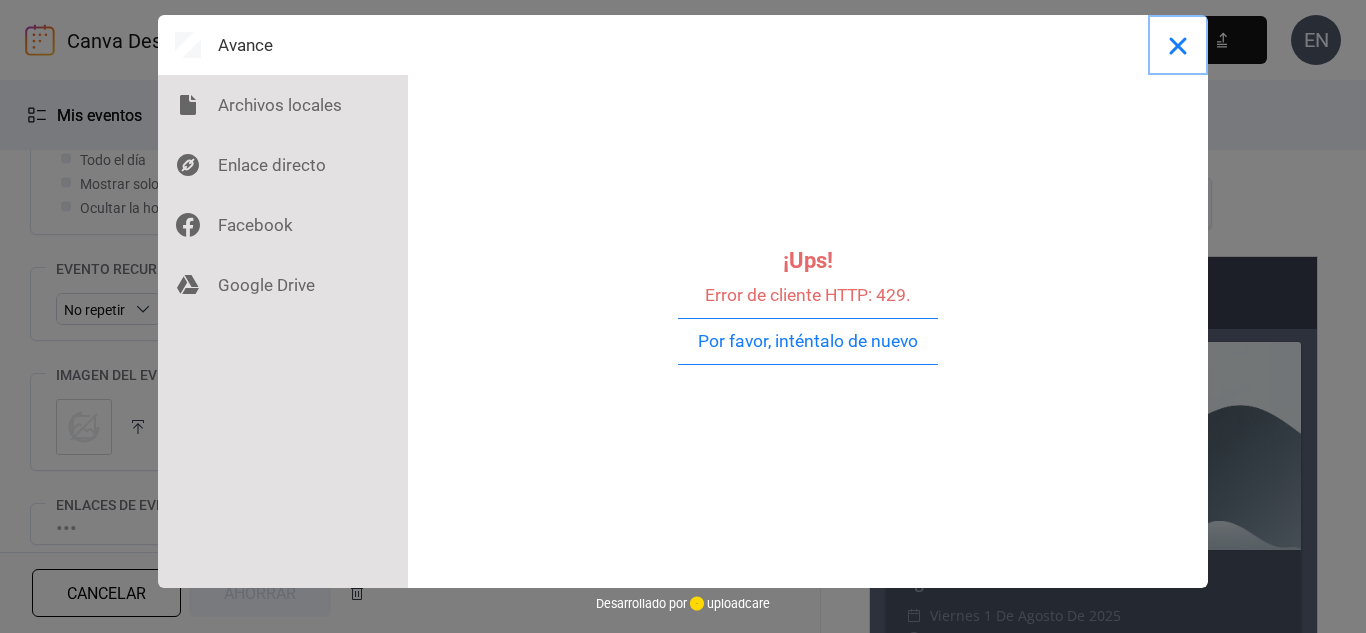click at bounding box center [1178, 45] 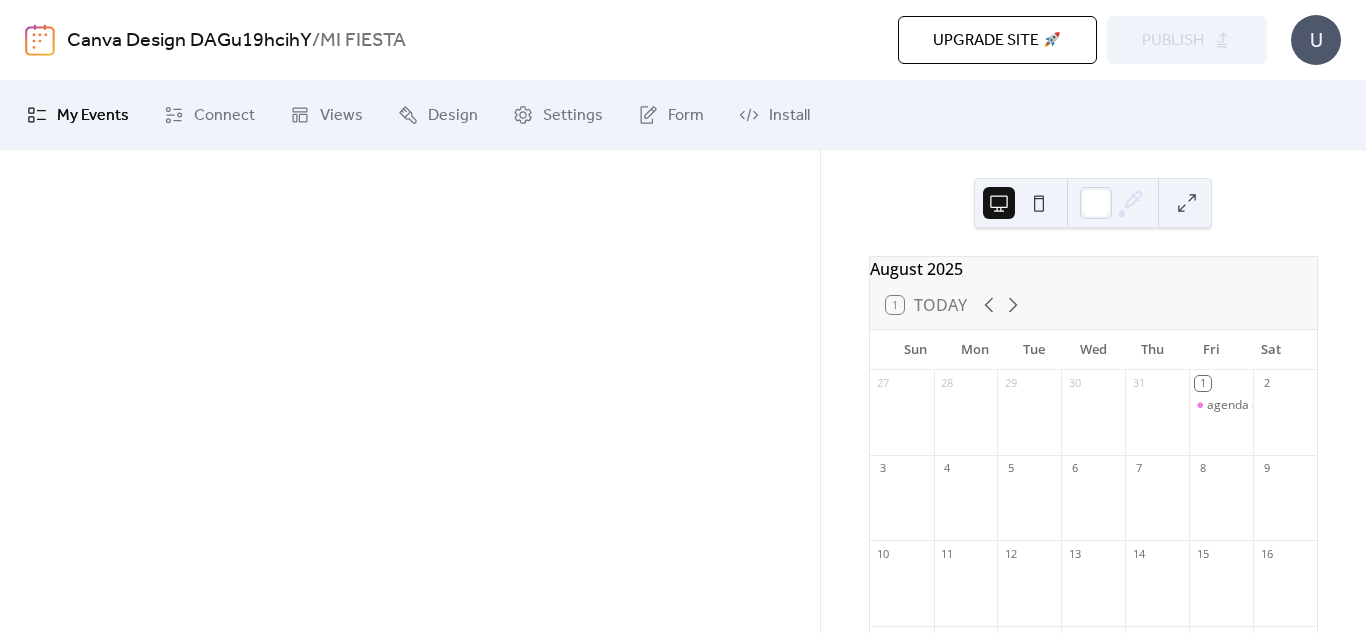 scroll, scrollTop: 0, scrollLeft: 0, axis: both 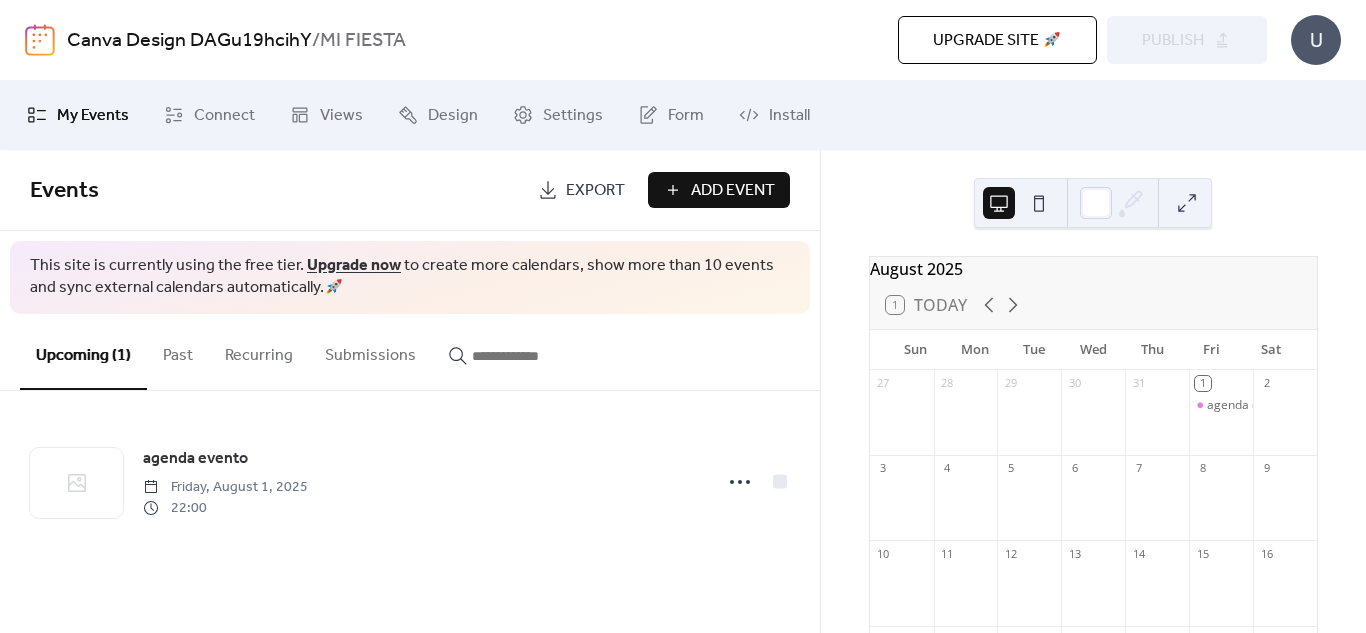 click on "My Events" at bounding box center (78, 115) 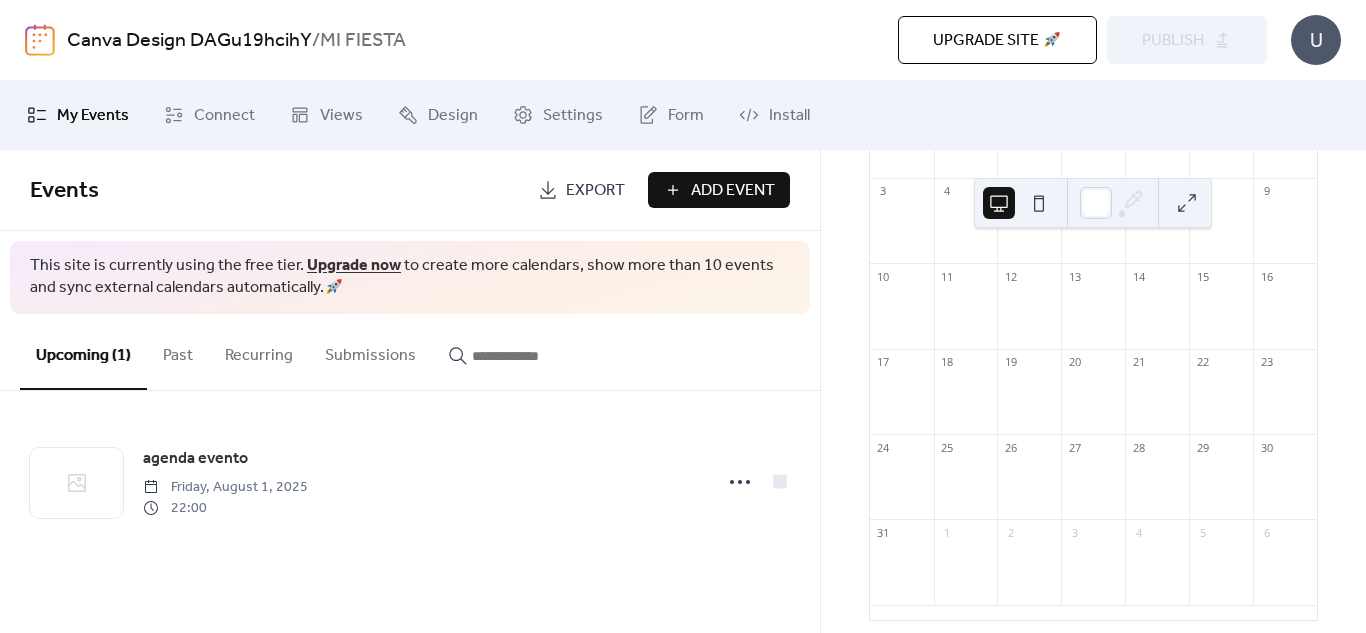 scroll, scrollTop: 275, scrollLeft: 0, axis: vertical 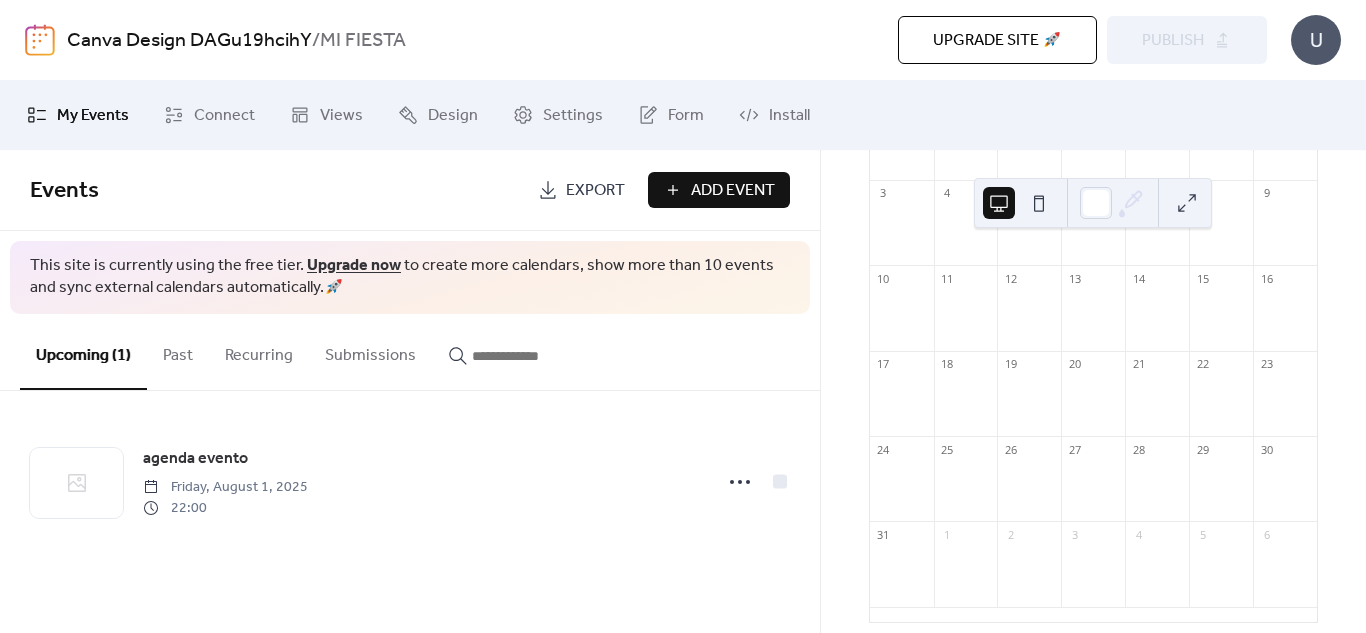 click on "agenda evento Friday, August 1, 2025 22:00" at bounding box center (410, 482) 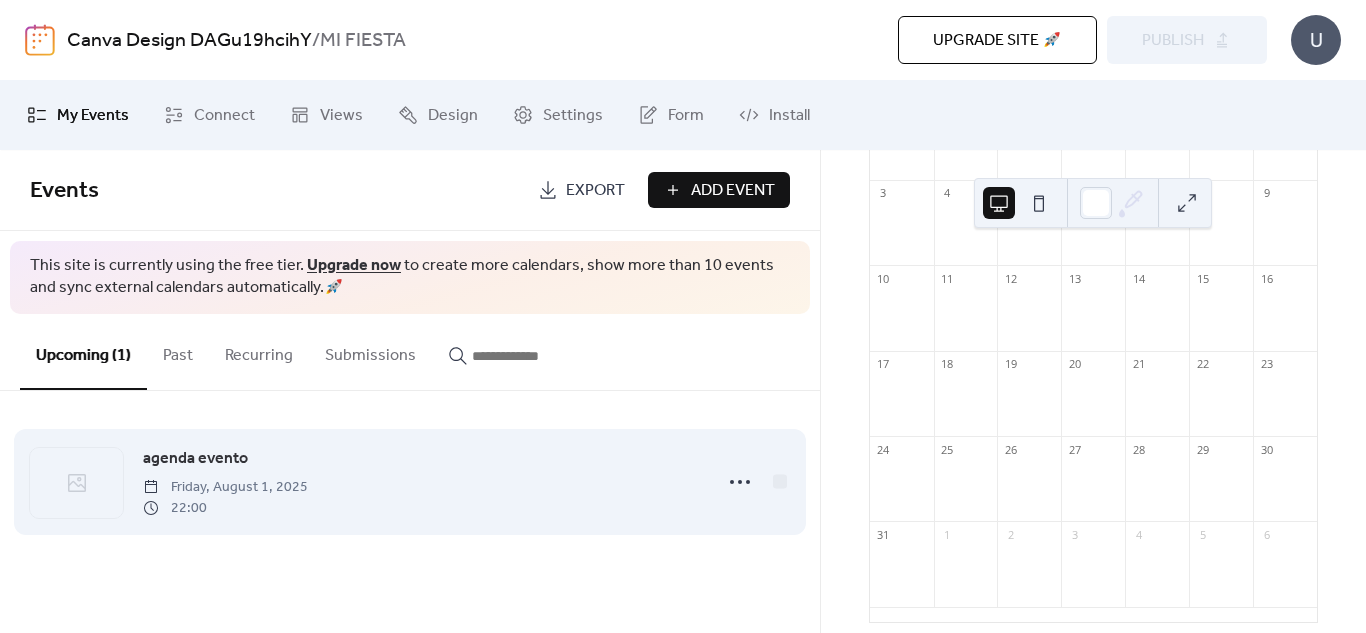 click on "agenda evento" at bounding box center (195, 459) 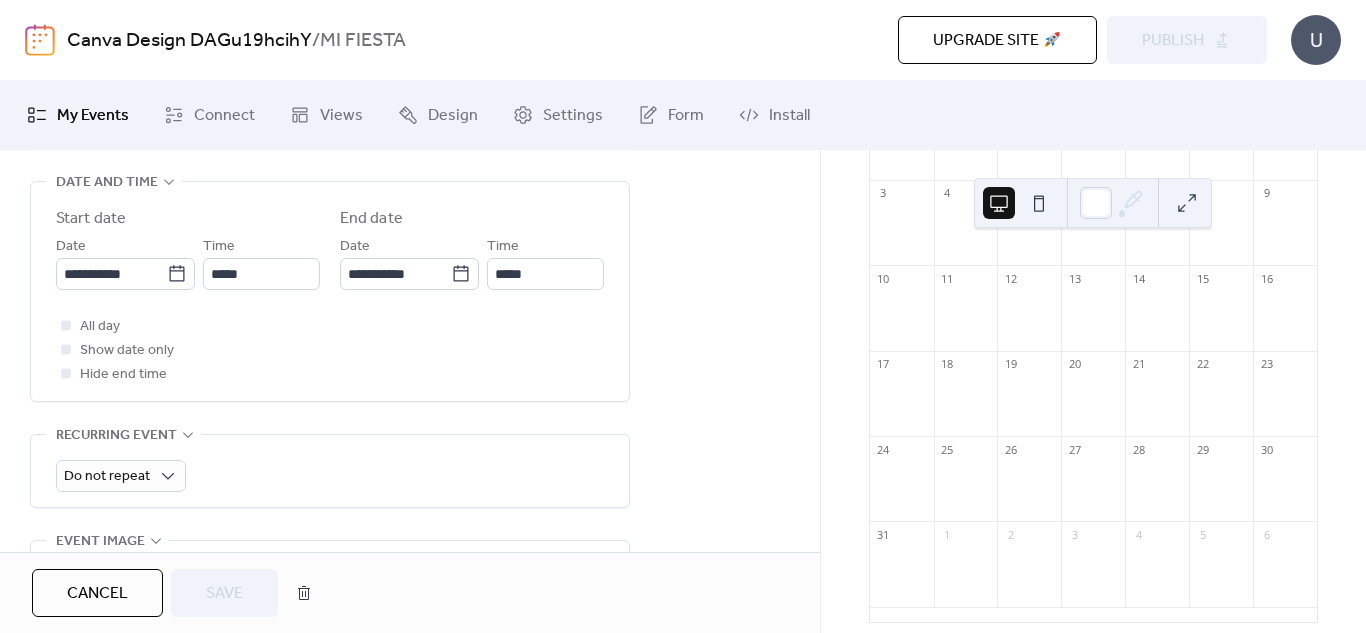 scroll, scrollTop: 0, scrollLeft: 0, axis: both 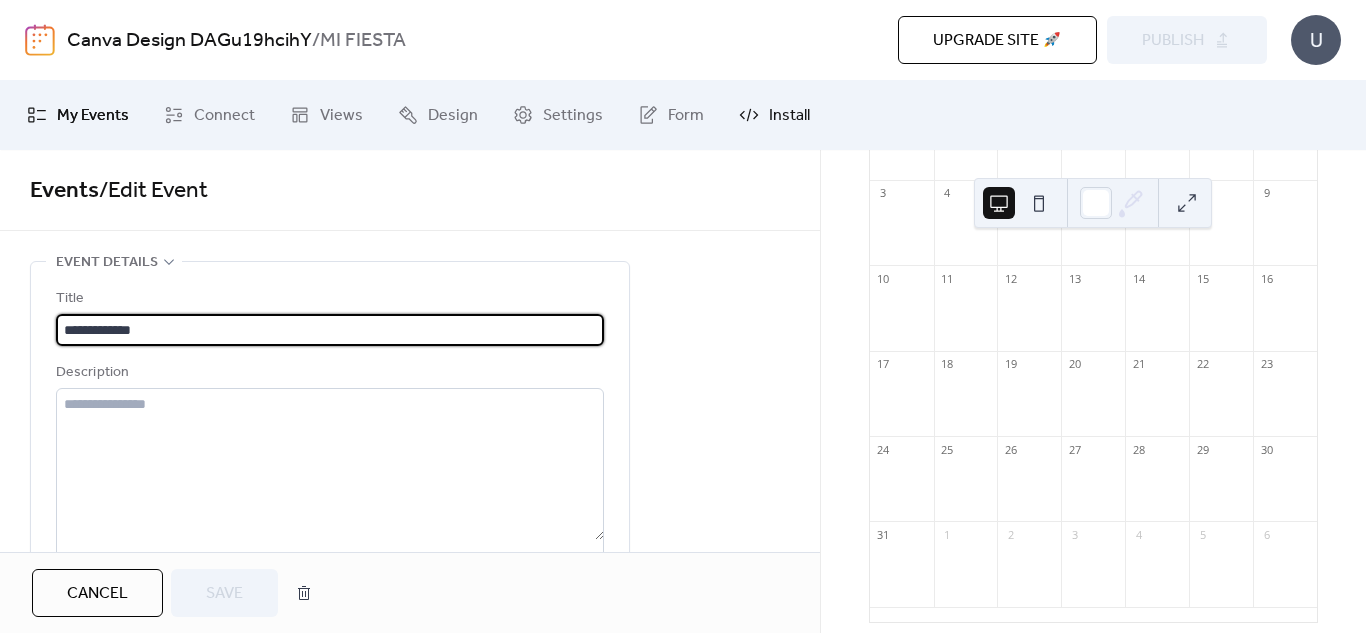 click on "Install" at bounding box center [789, 116] 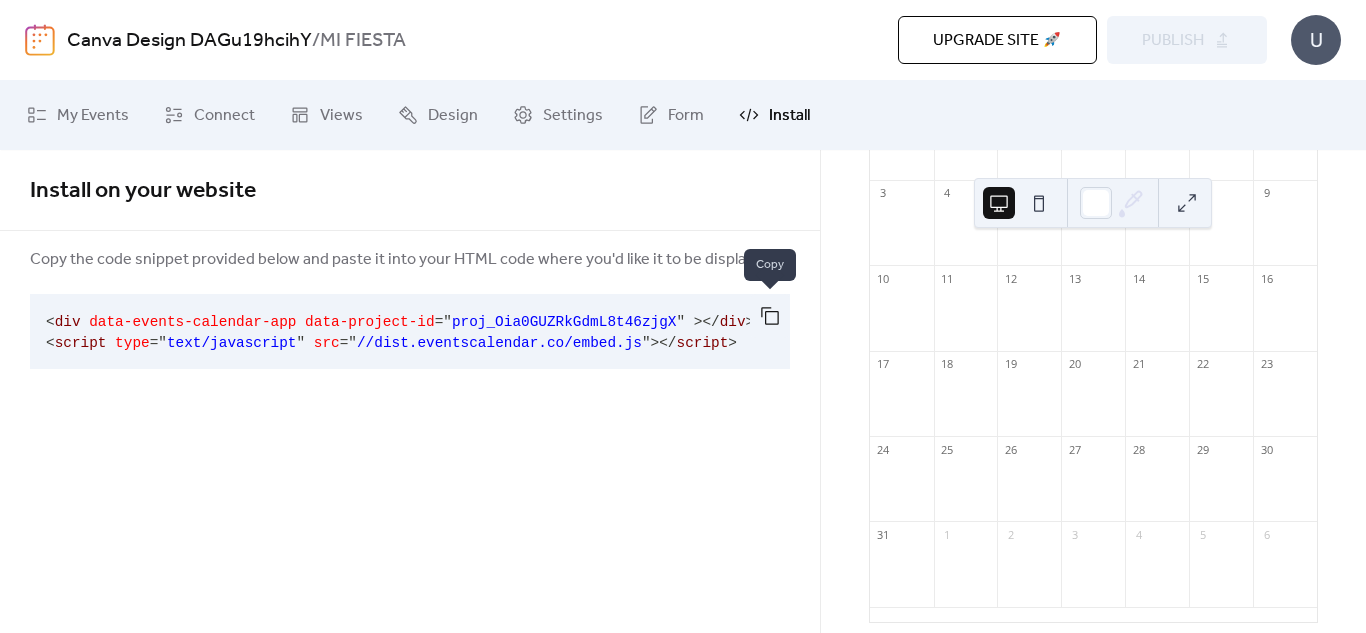 drag, startPoint x: 763, startPoint y: 316, endPoint x: 716, endPoint y: 425, distance: 118.70131 